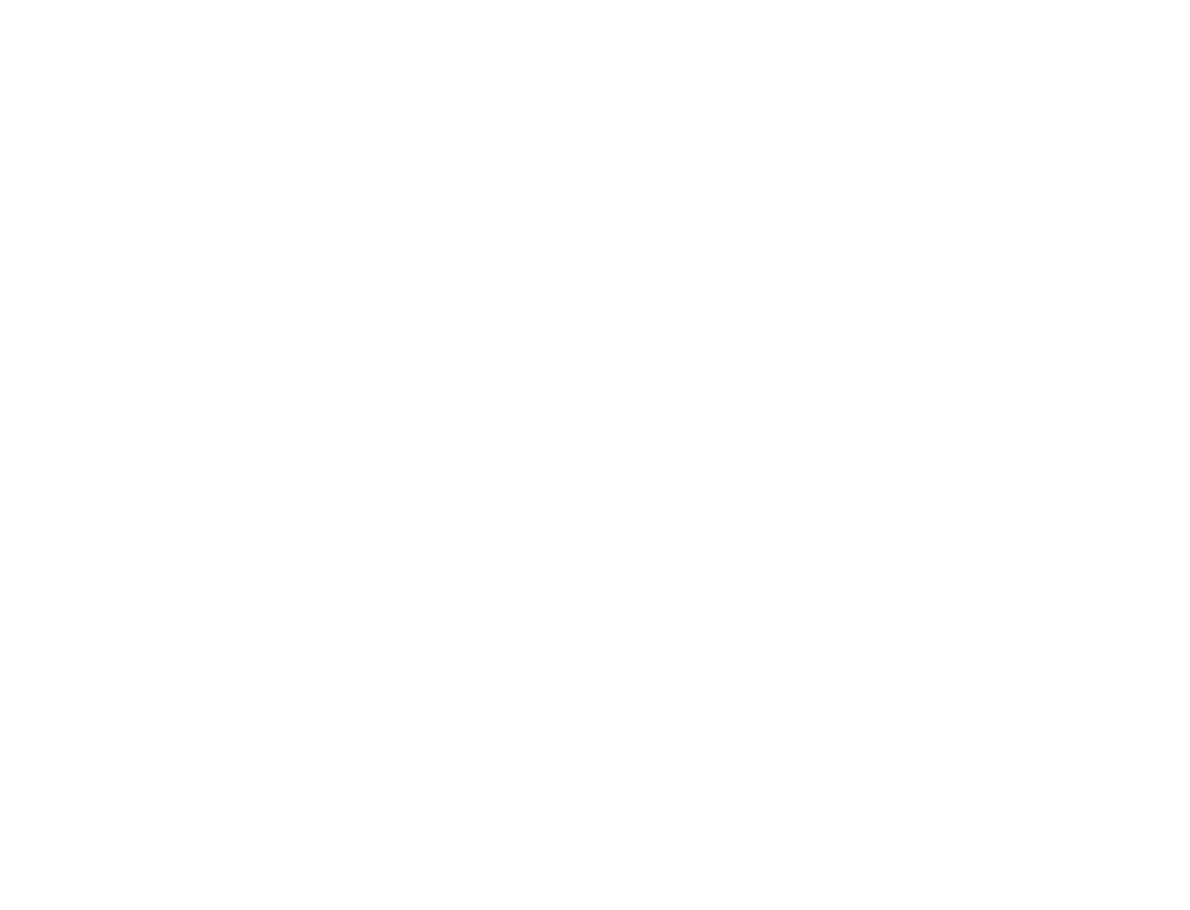scroll, scrollTop: 0, scrollLeft: 0, axis: both 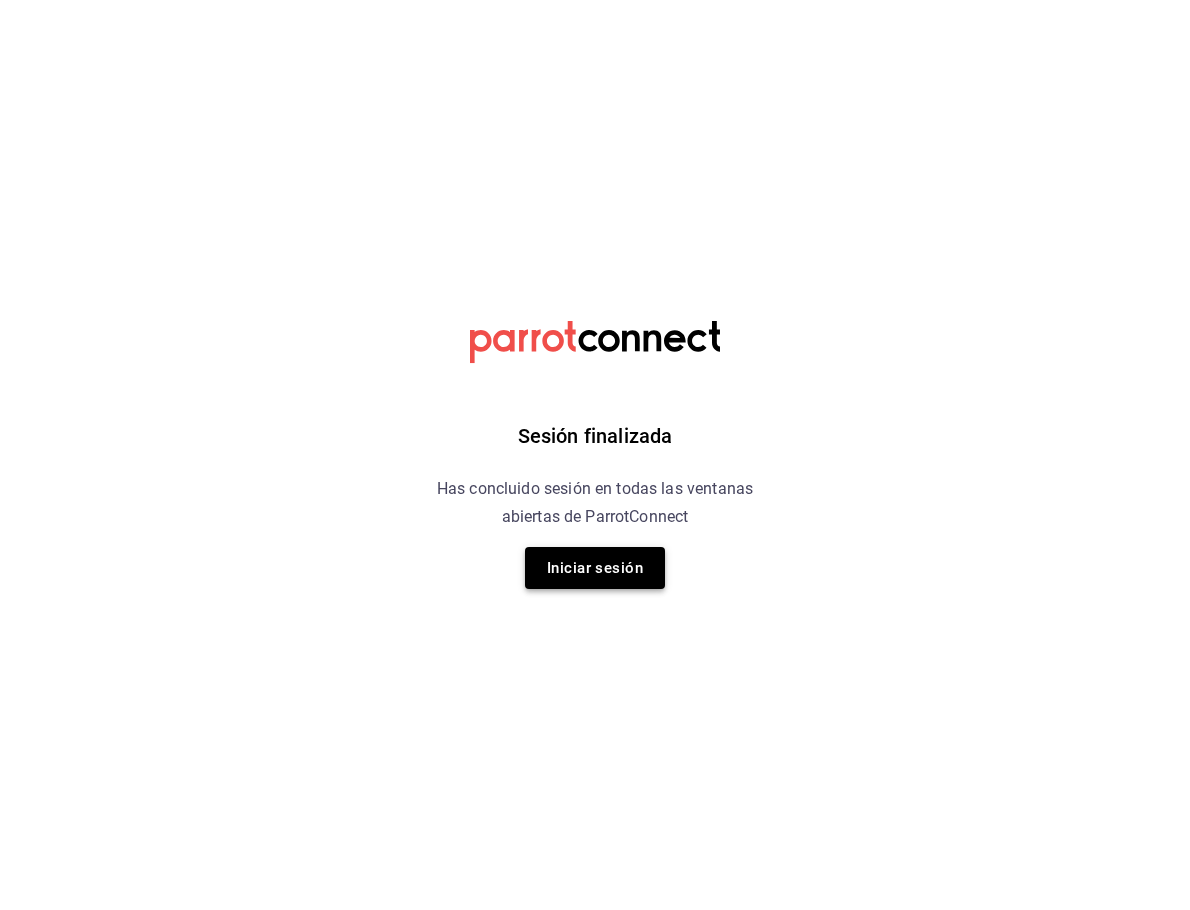 click on "Iniciar sesión" at bounding box center (595, 568) 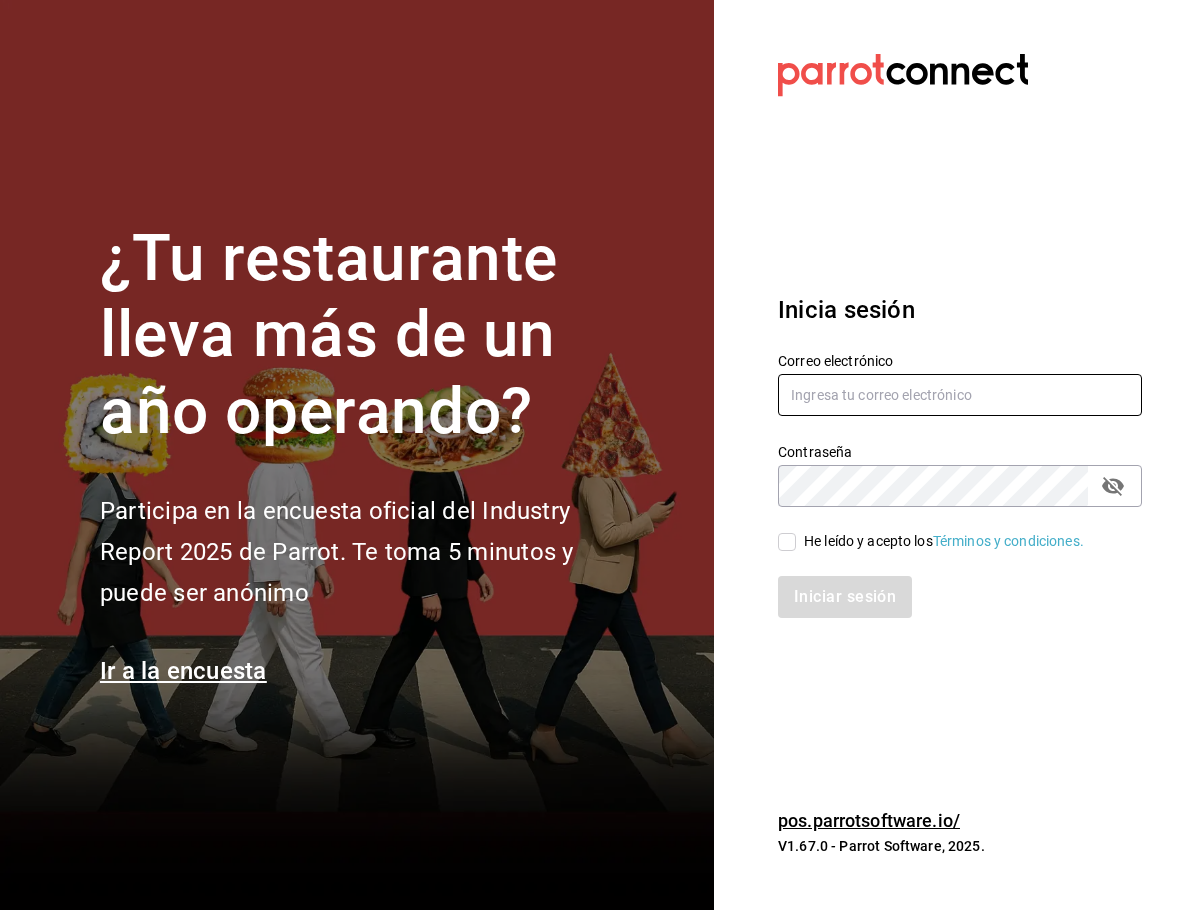 click at bounding box center (960, 395) 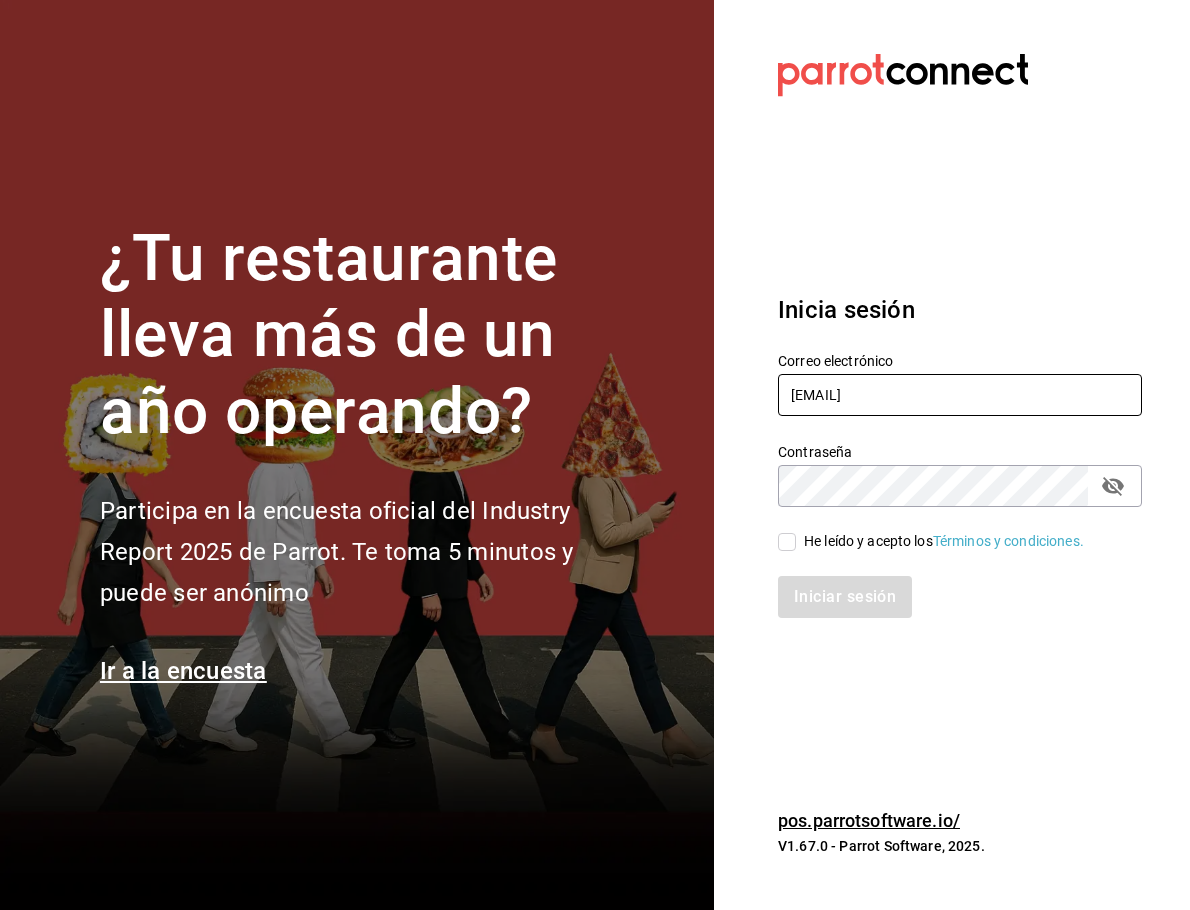 type on "[EMAIL]" 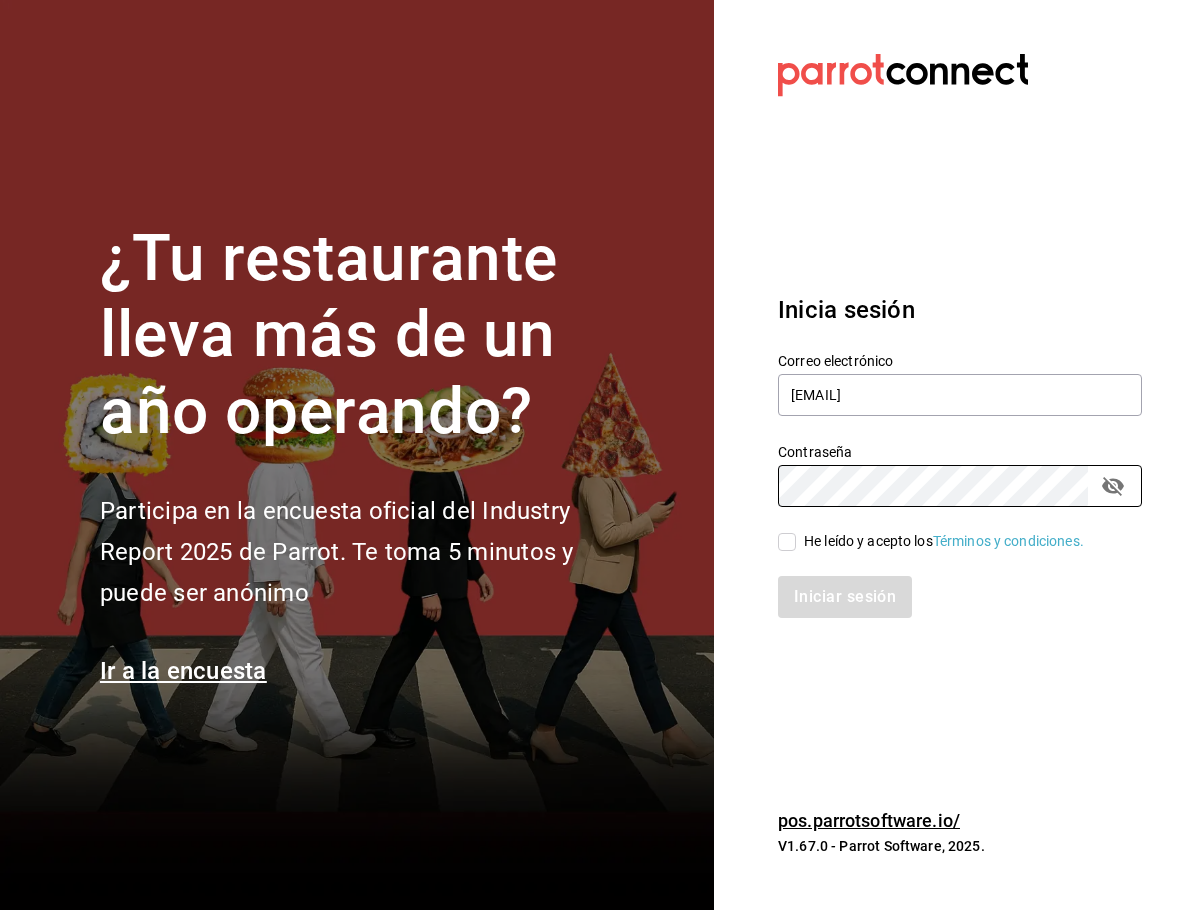 click on "He leído y acepto los  Términos y condiciones." at bounding box center [787, 542] 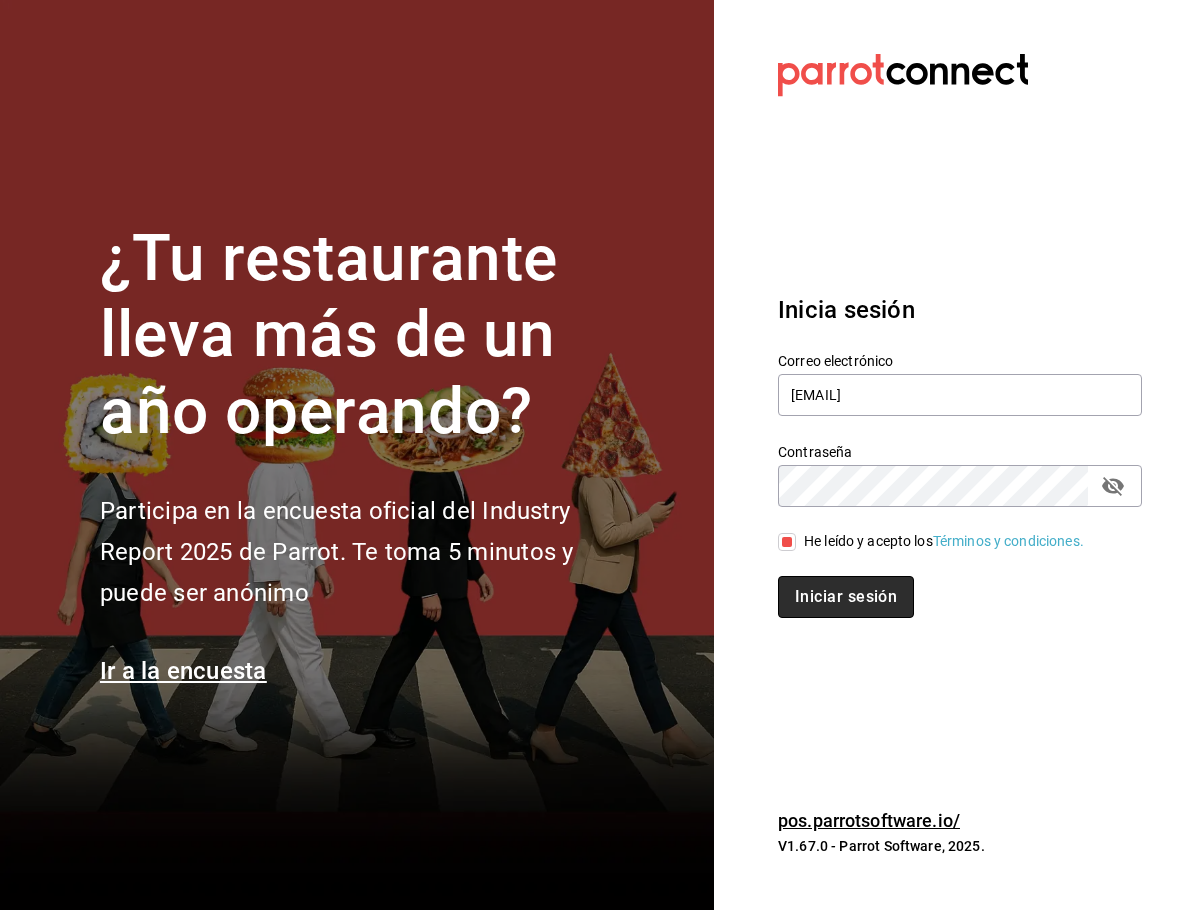 click on "Iniciar sesión" at bounding box center [846, 597] 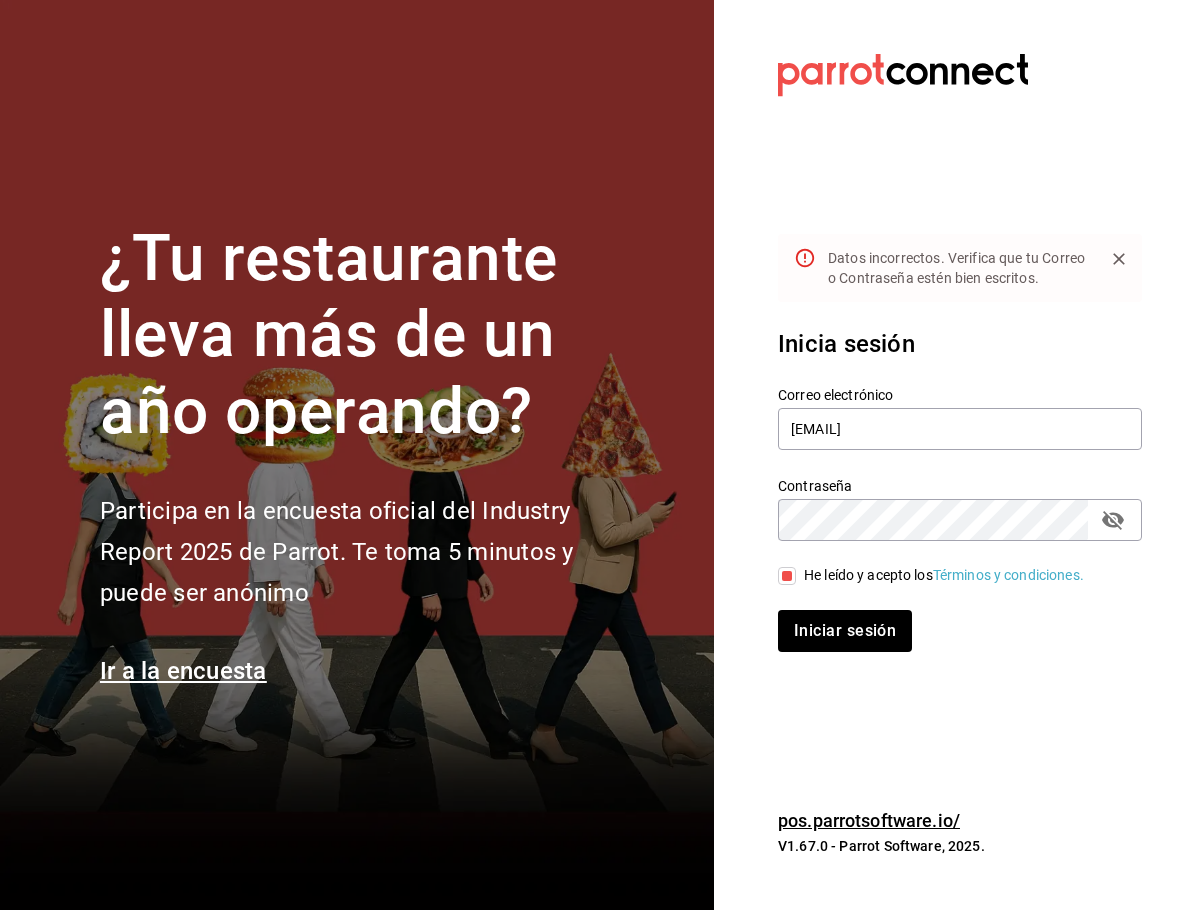 click 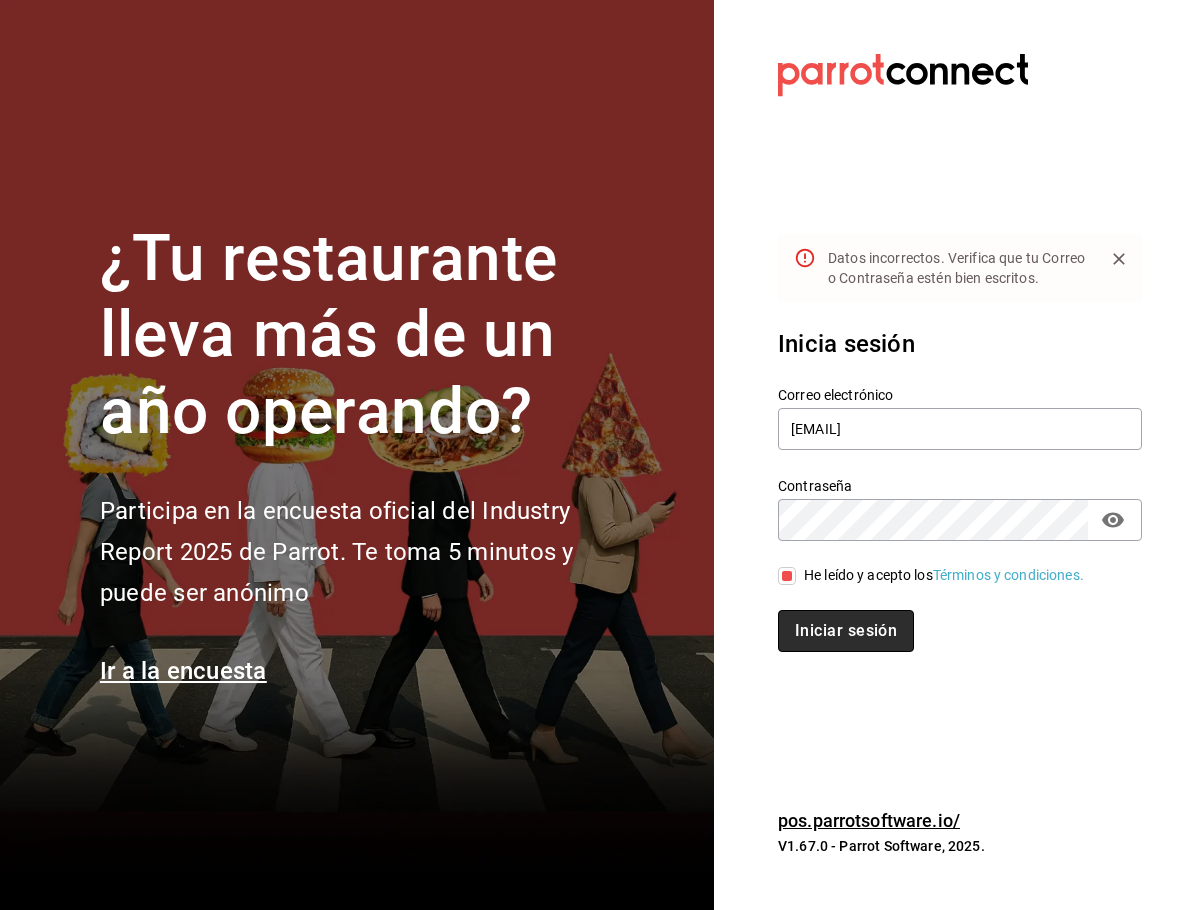 click on "Iniciar sesión" at bounding box center [846, 631] 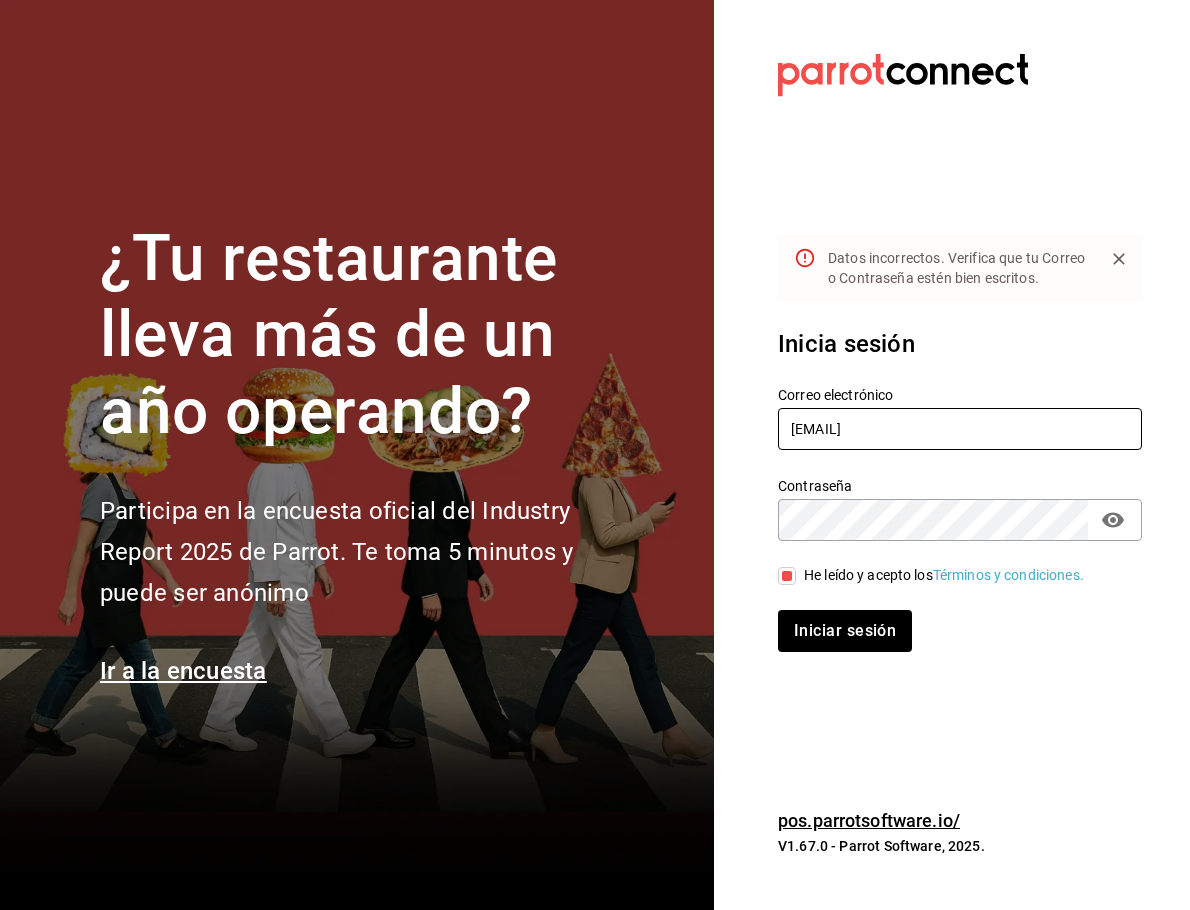 click on "djzak@outlook.coom" at bounding box center (960, 429) 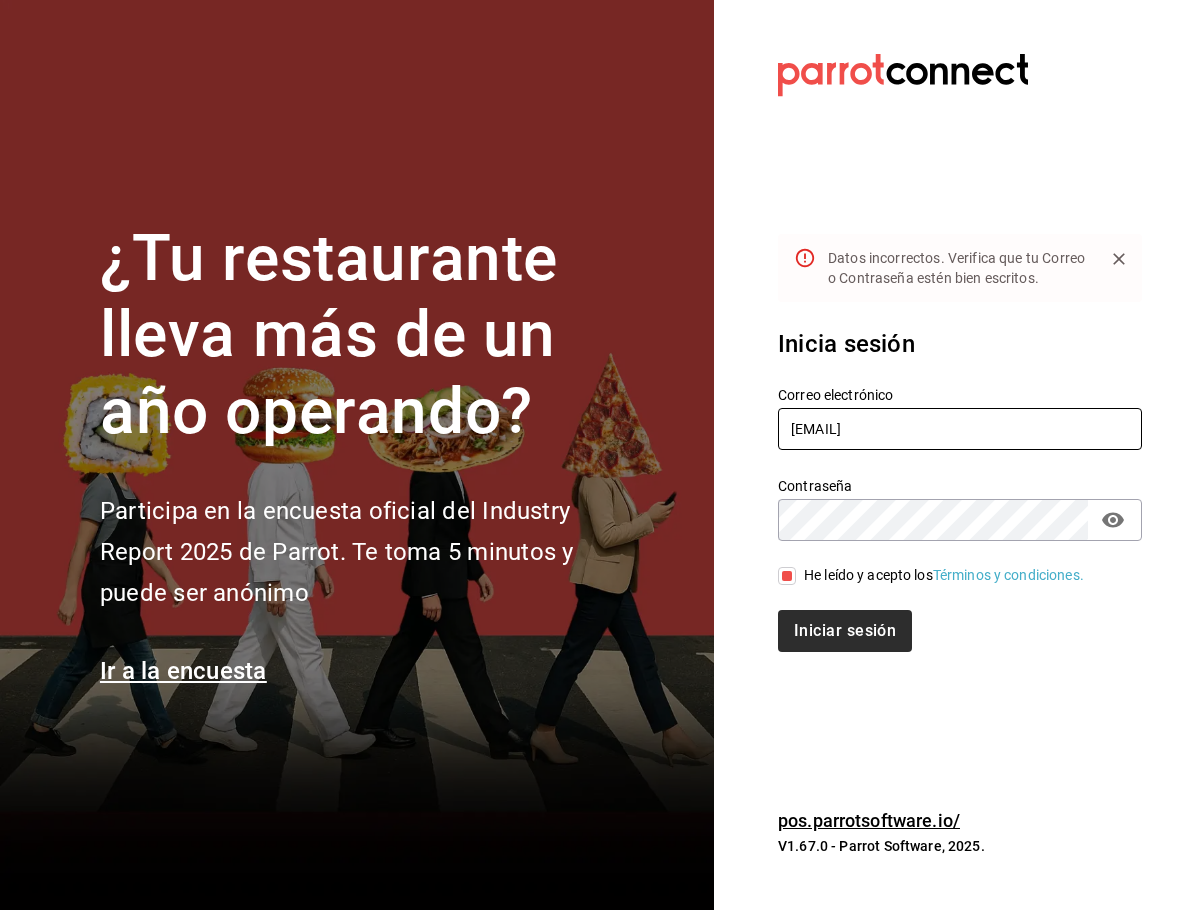 type on "djzak@outlook.com" 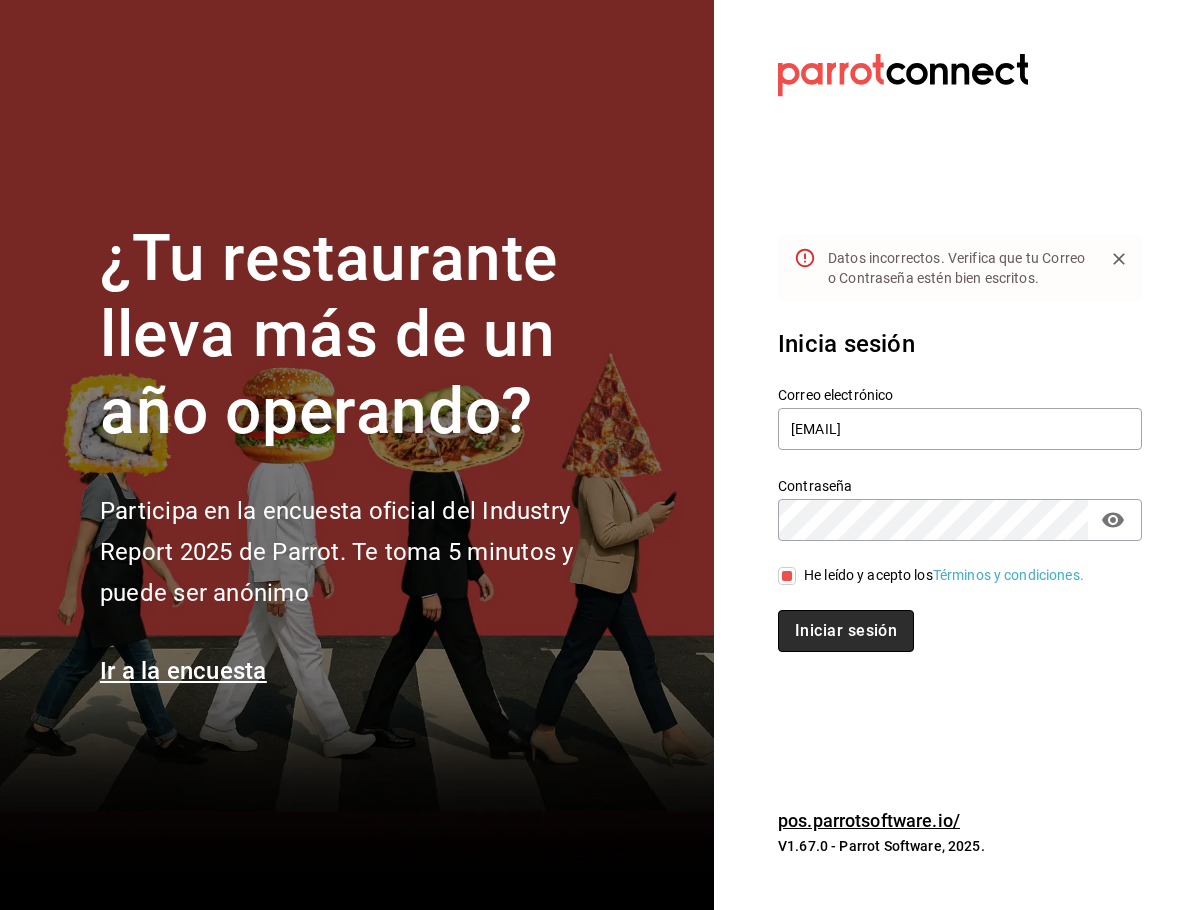 click on "Iniciar sesión" at bounding box center (846, 631) 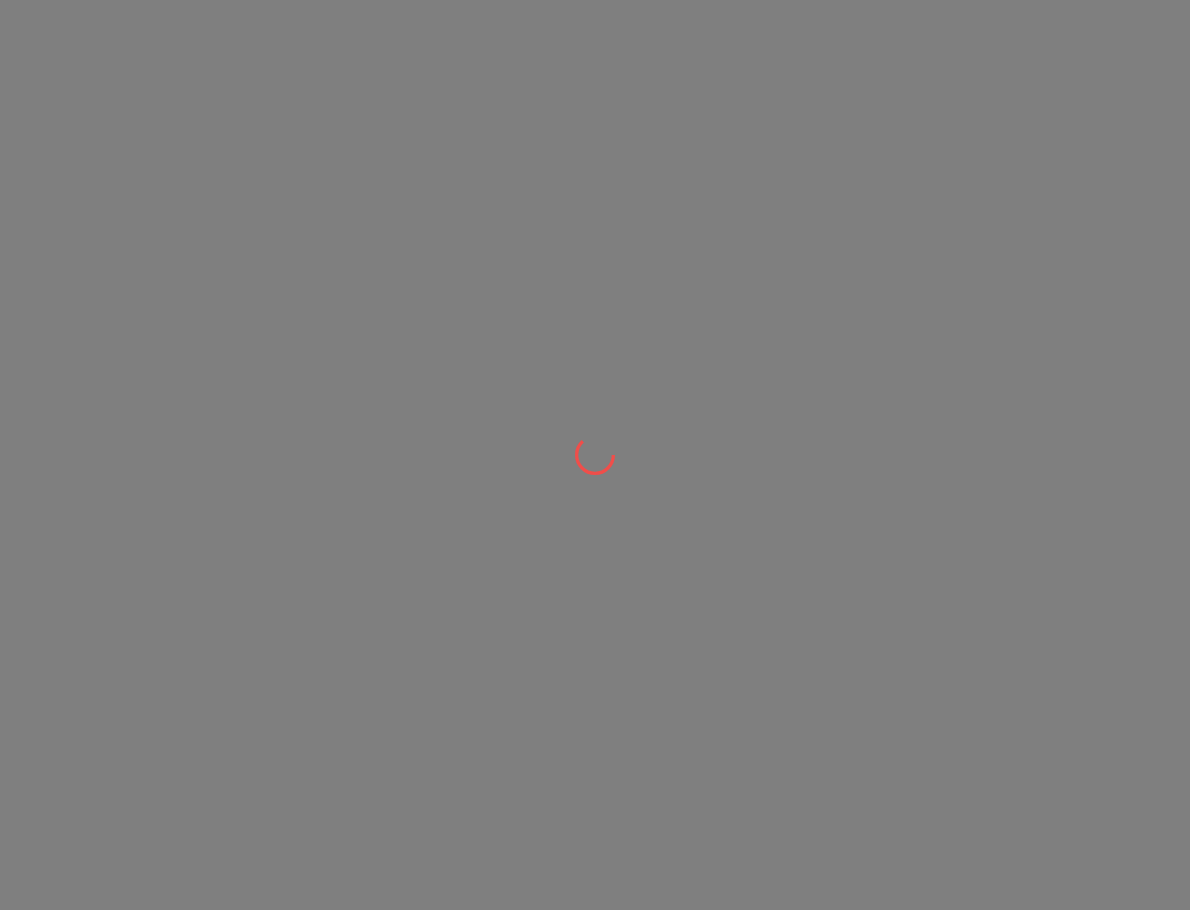 scroll, scrollTop: 0, scrollLeft: 0, axis: both 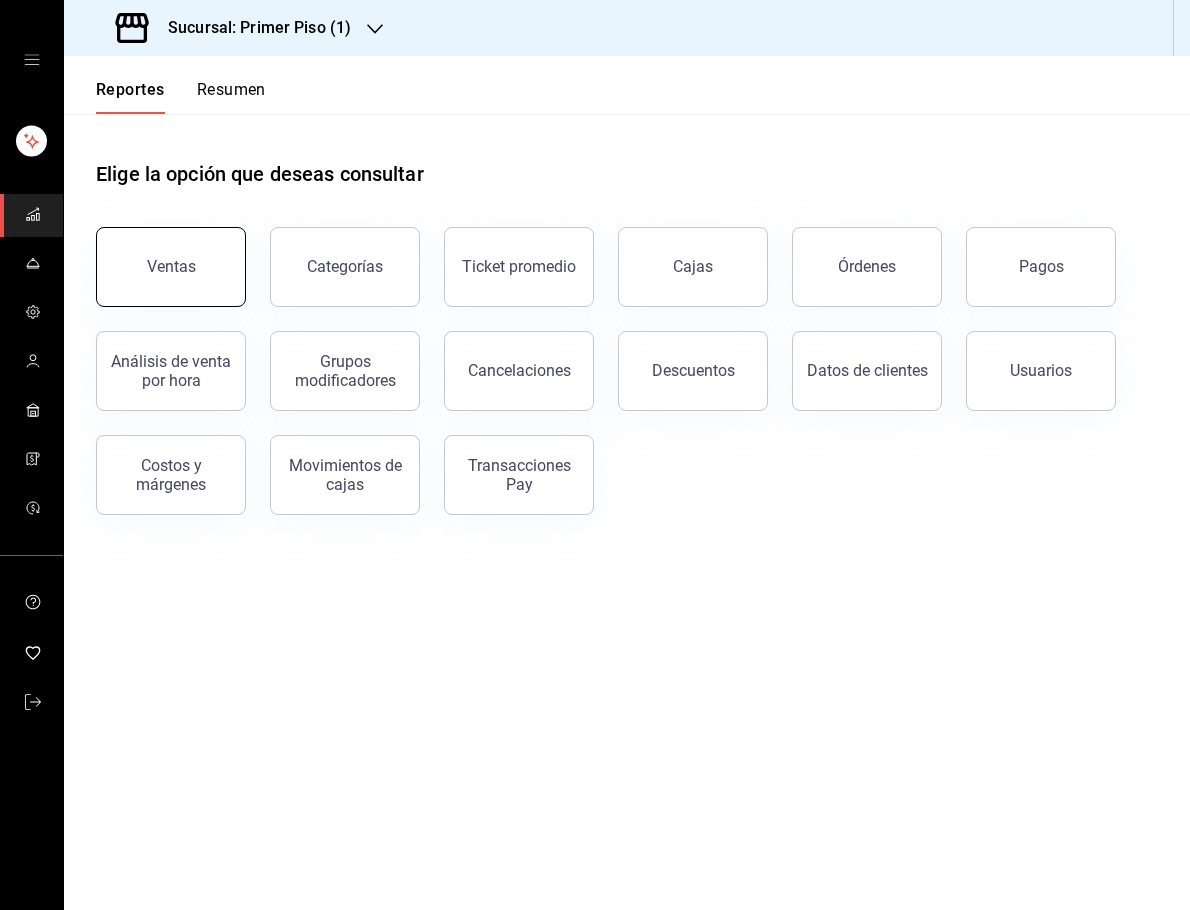 click on "Ventas" at bounding box center (171, 267) 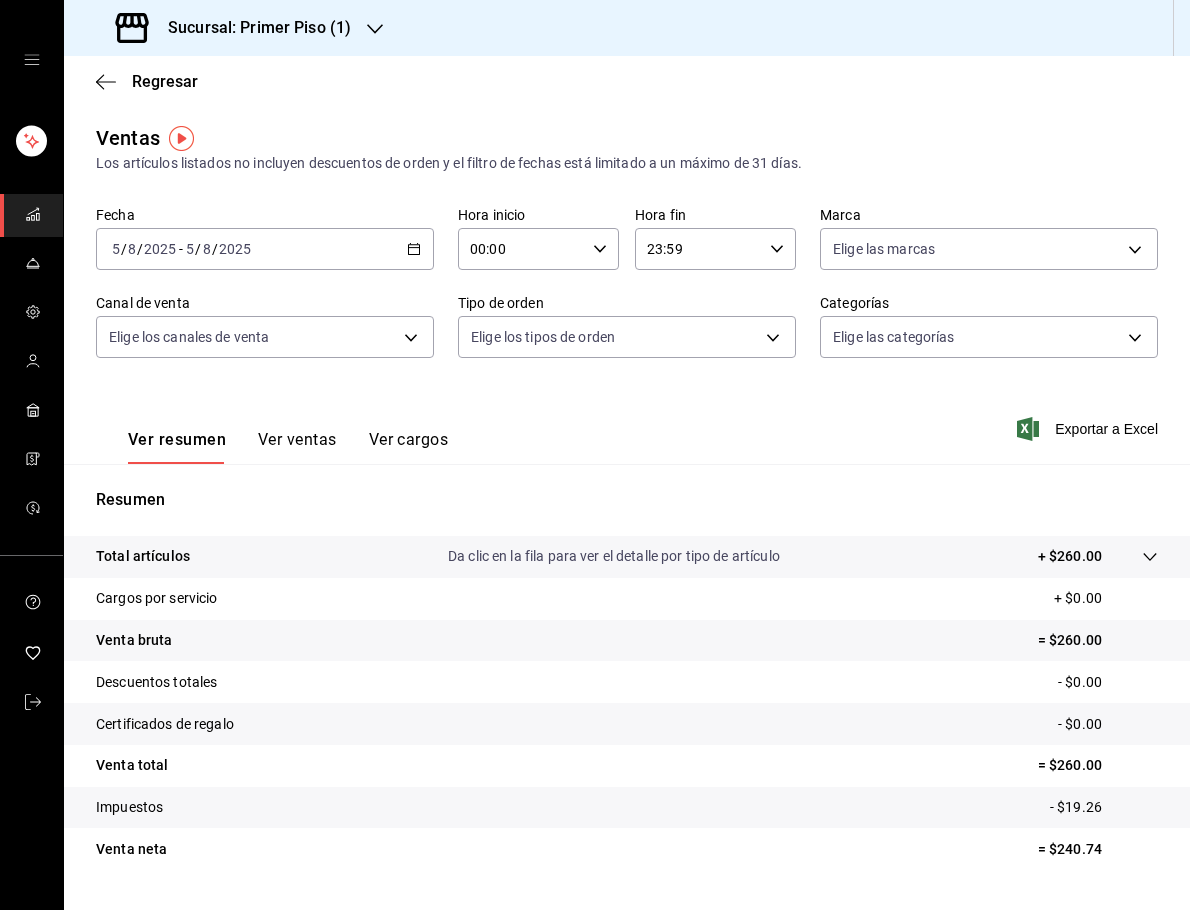 click on "2025-08-05 5 / 8 / 2025 - 2025-08-05 5 / 8 / 2025" at bounding box center (265, 249) 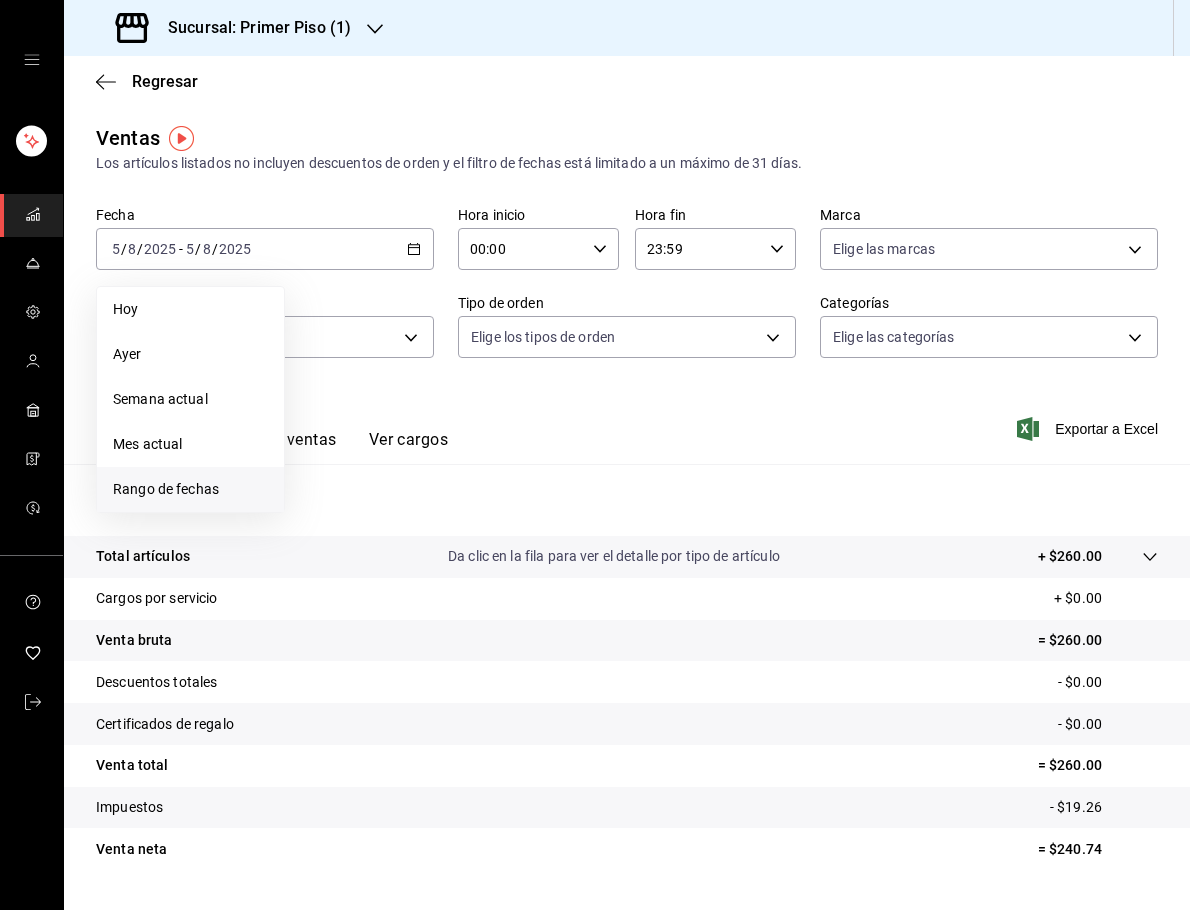 click on "Rango de fechas" at bounding box center [190, 489] 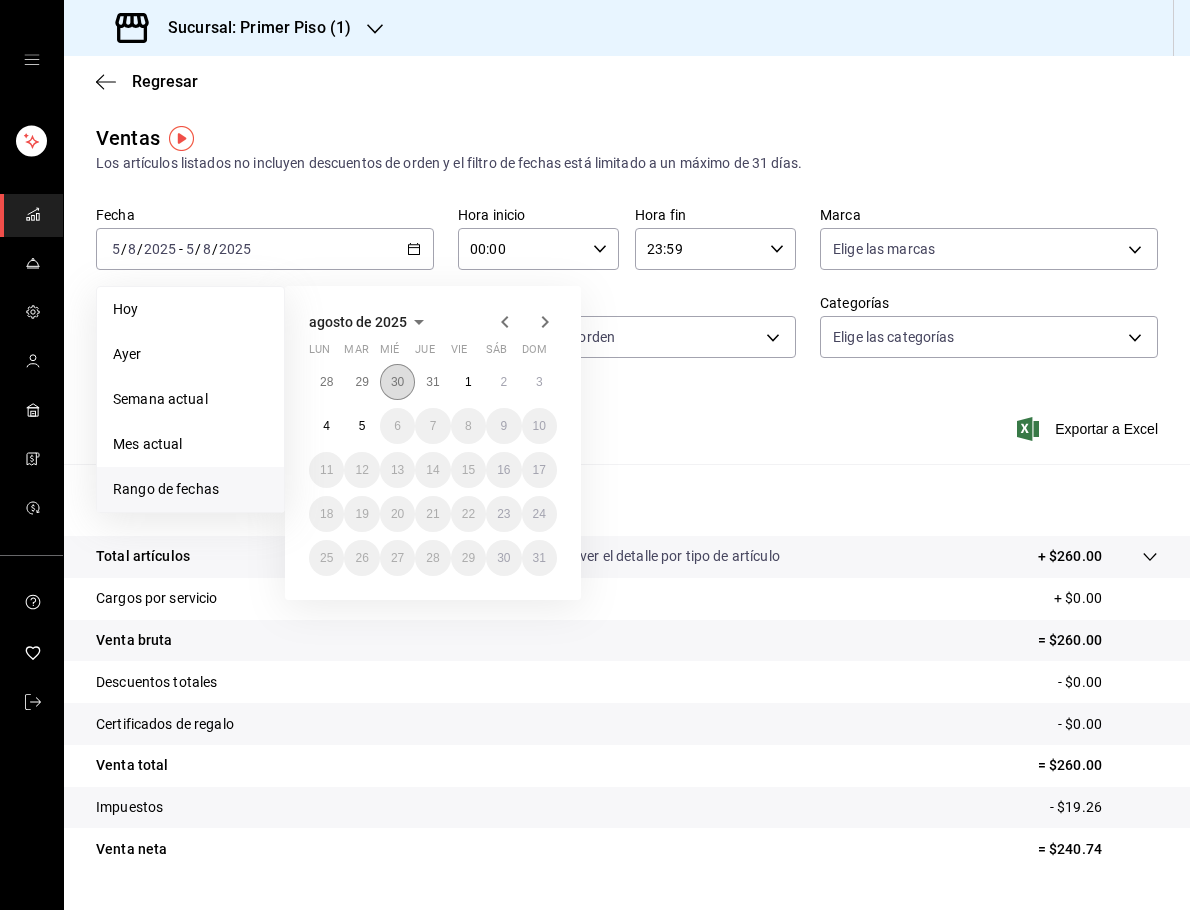 click on "30" at bounding box center [397, 382] 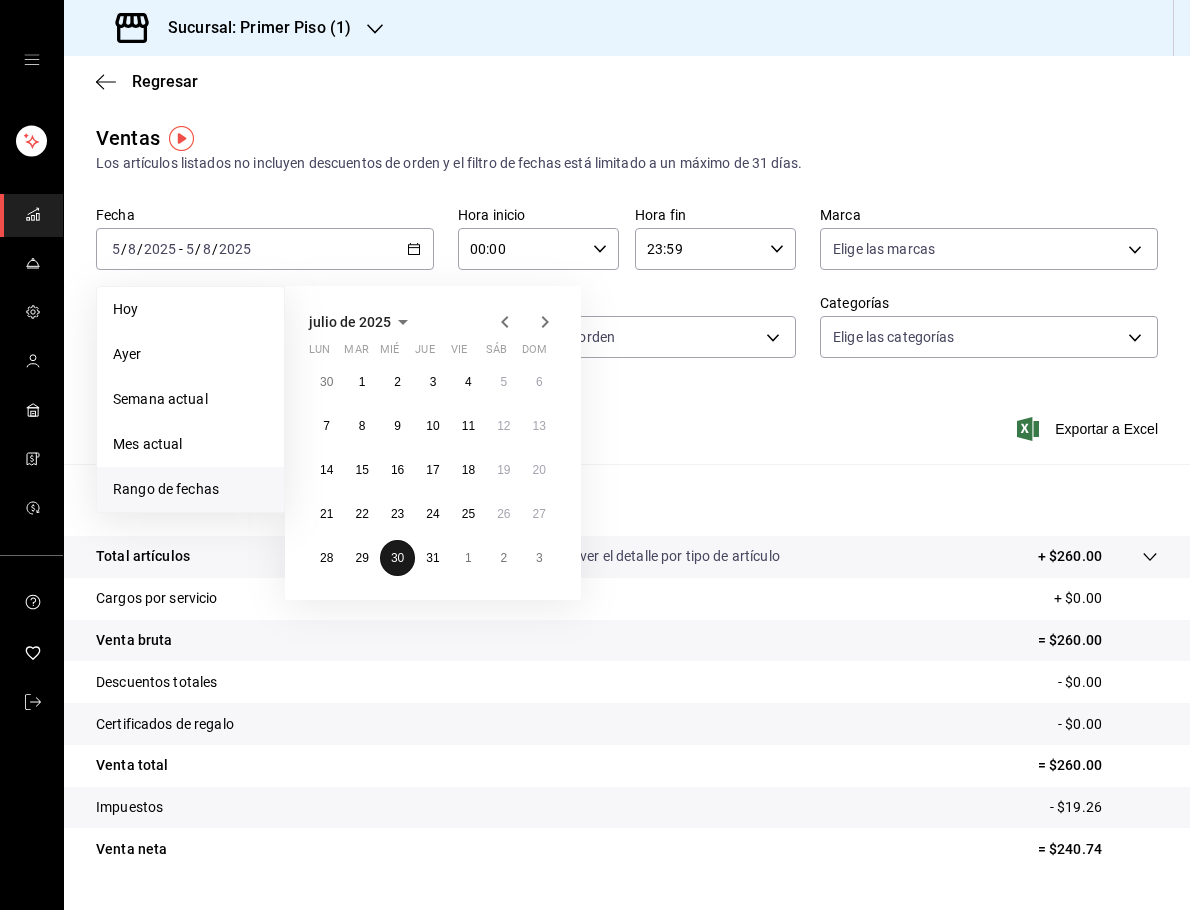 click on "30" at bounding box center [397, 558] 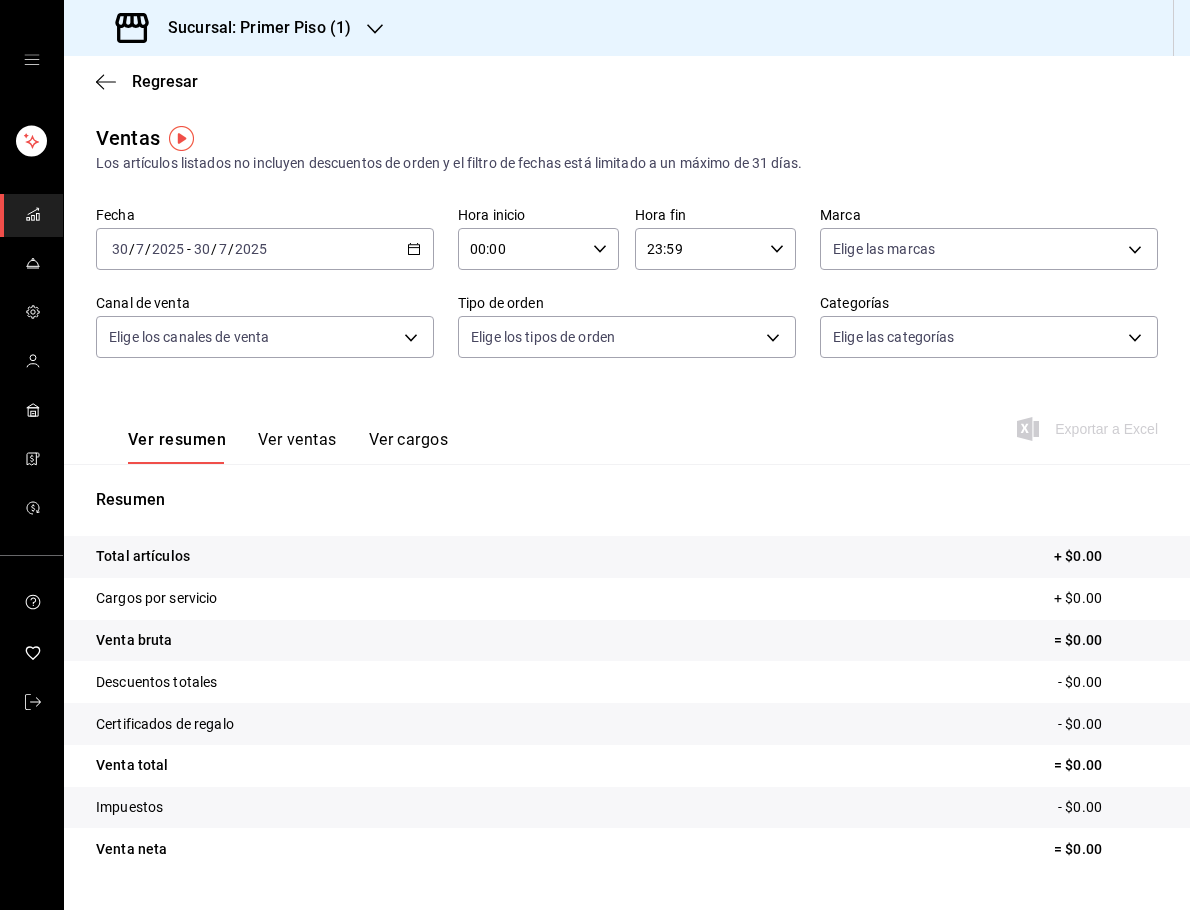 click on "2025-07-30 30 / 7 / 2025 - 2025-07-30 30 / 7 / 2025" at bounding box center [265, 249] 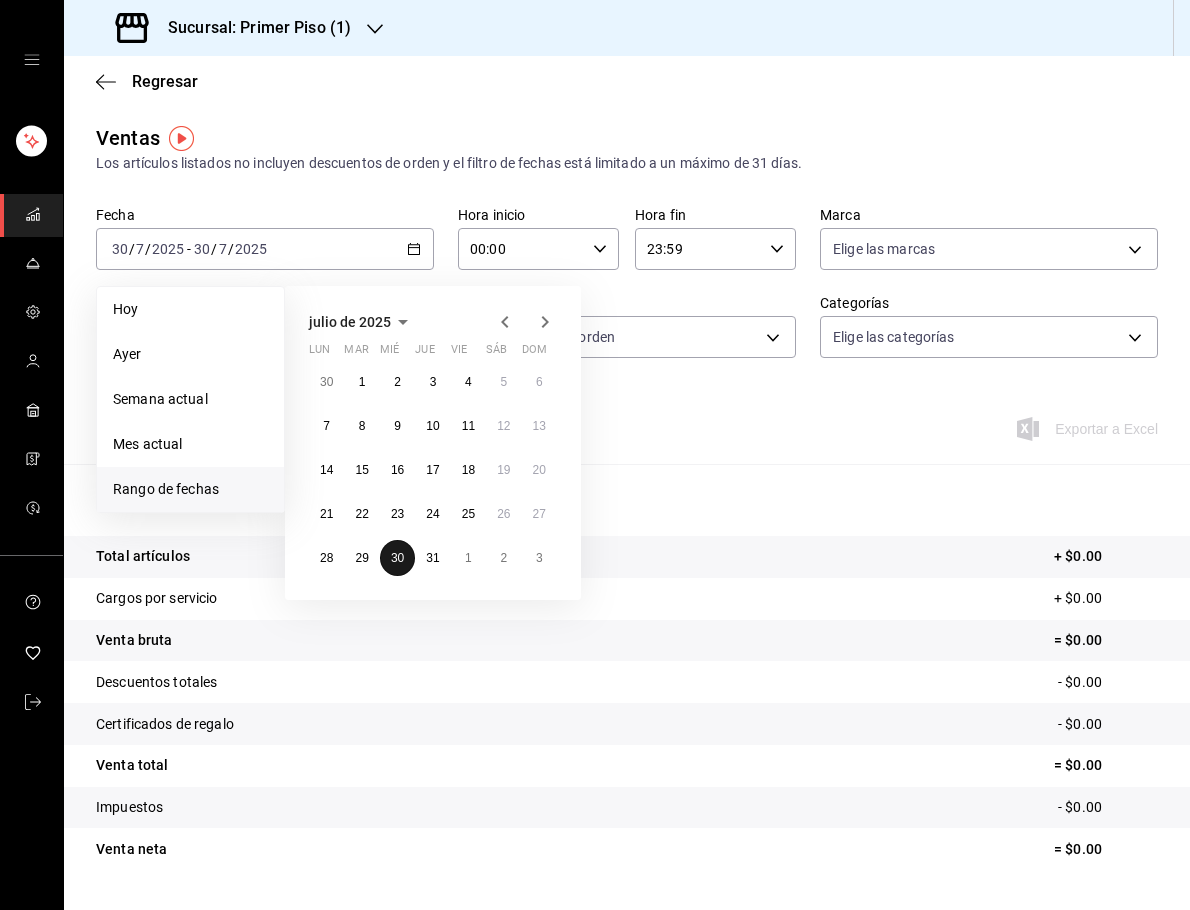 click on "30" at bounding box center (397, 558) 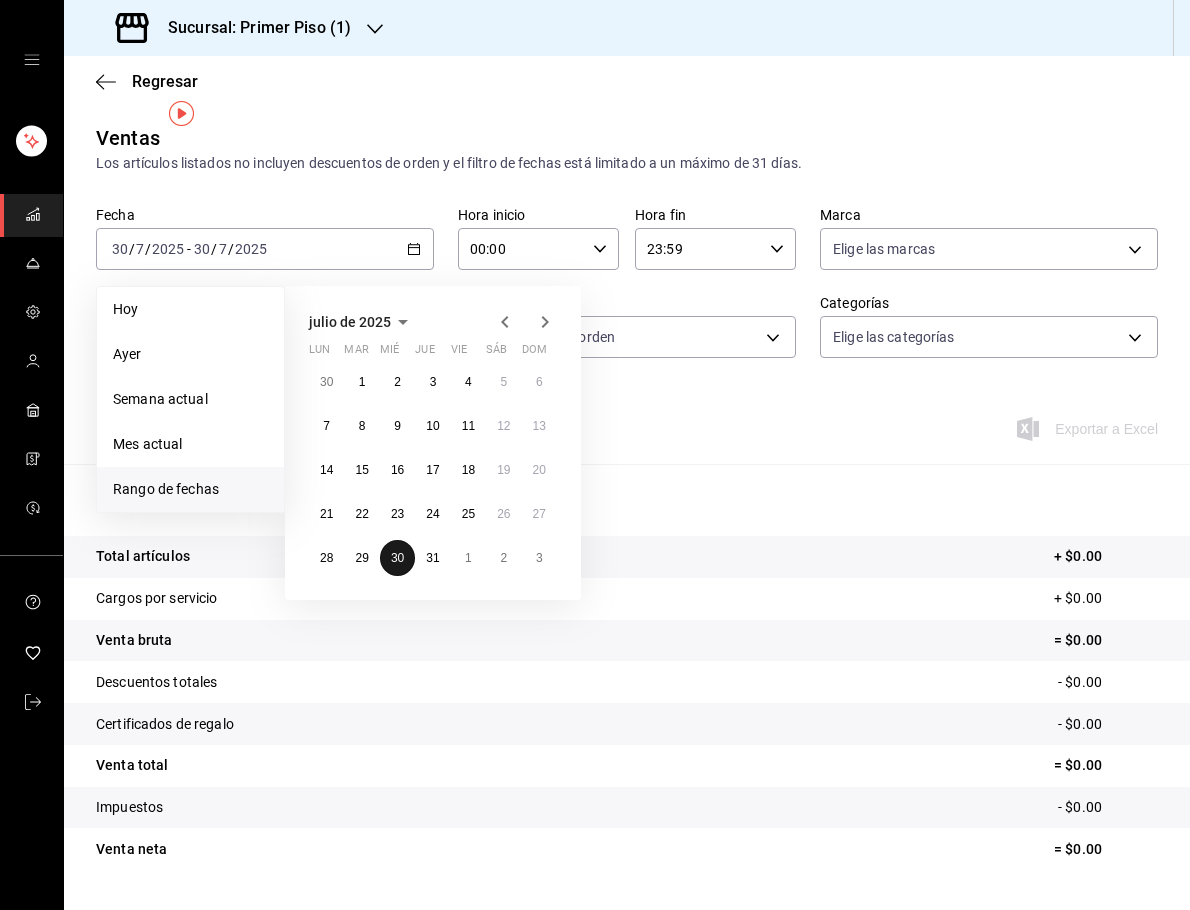 scroll, scrollTop: 48, scrollLeft: 0, axis: vertical 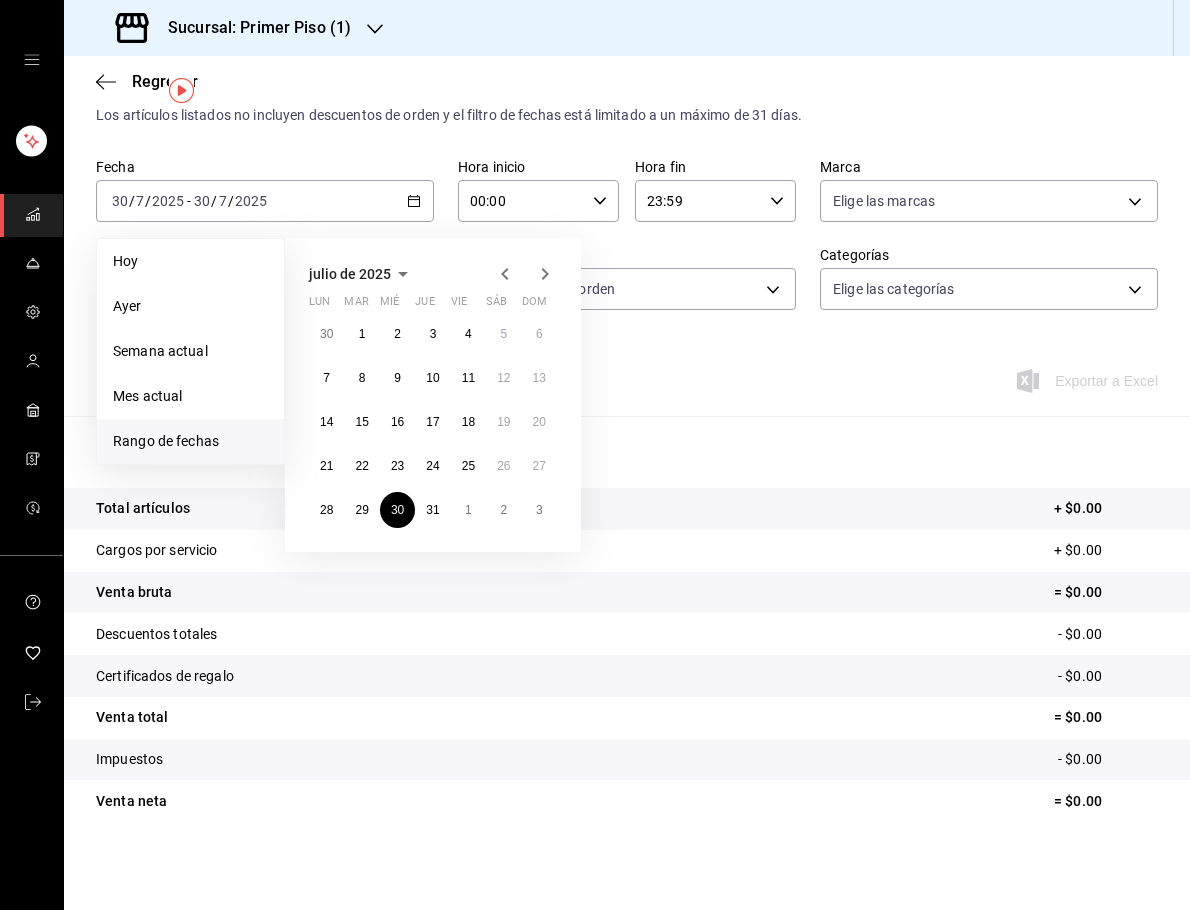 click 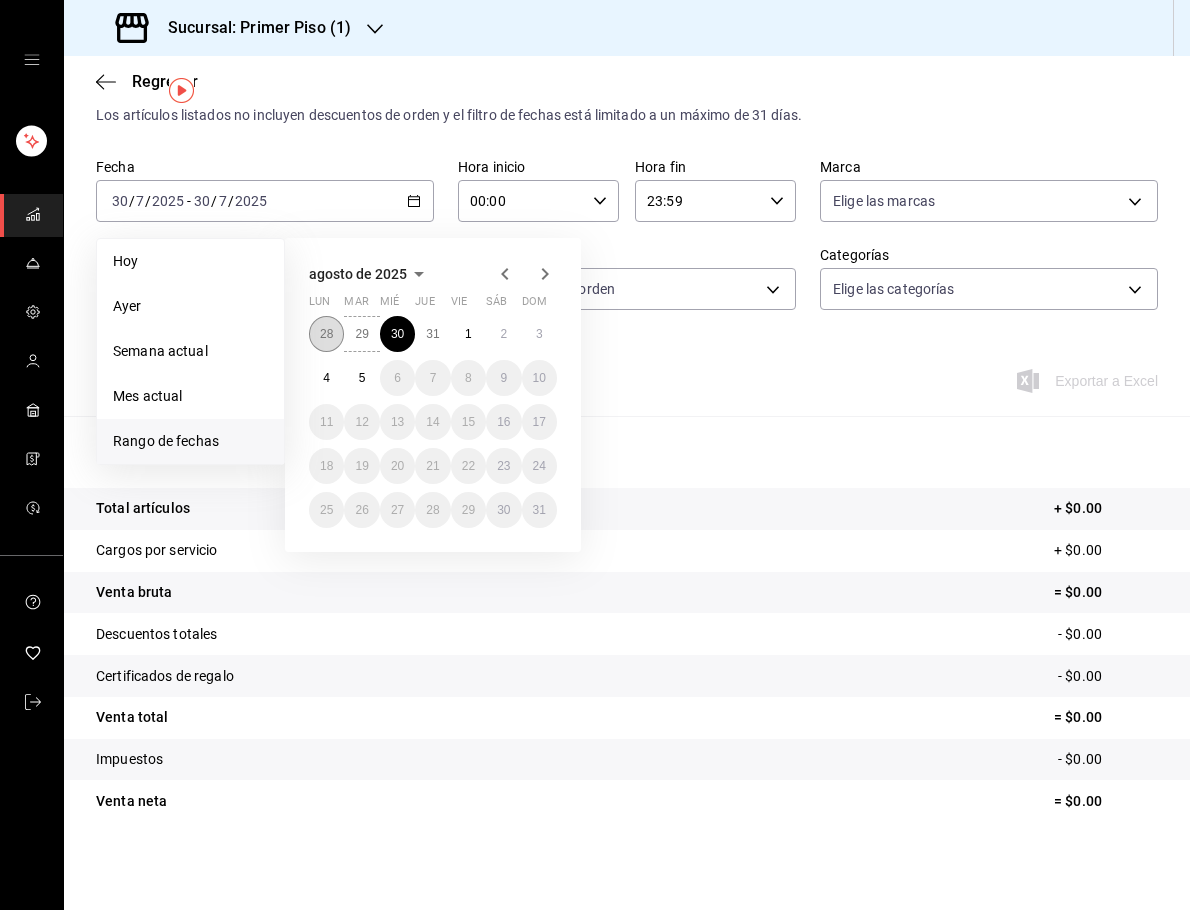 click on "28" at bounding box center (326, 334) 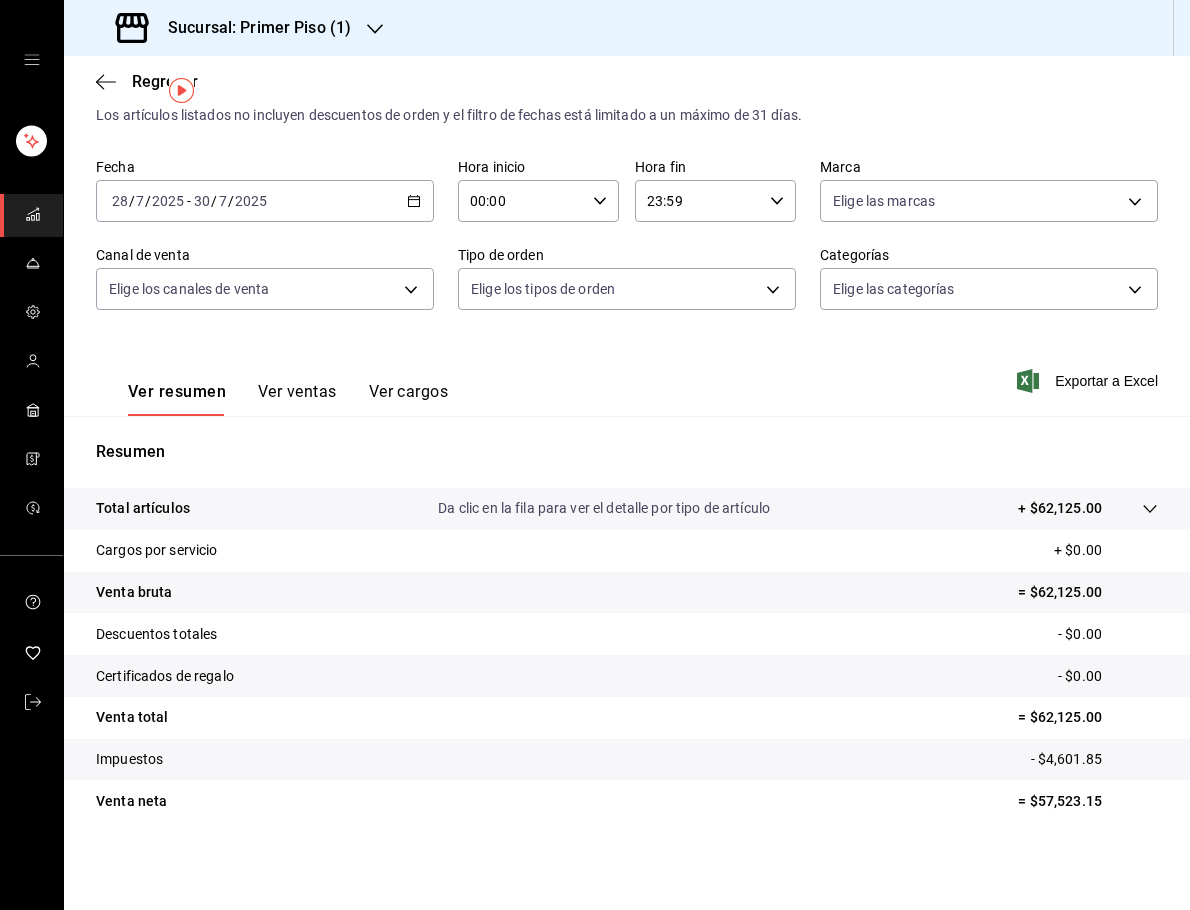 click on "Ver ventas" at bounding box center (297, 399) 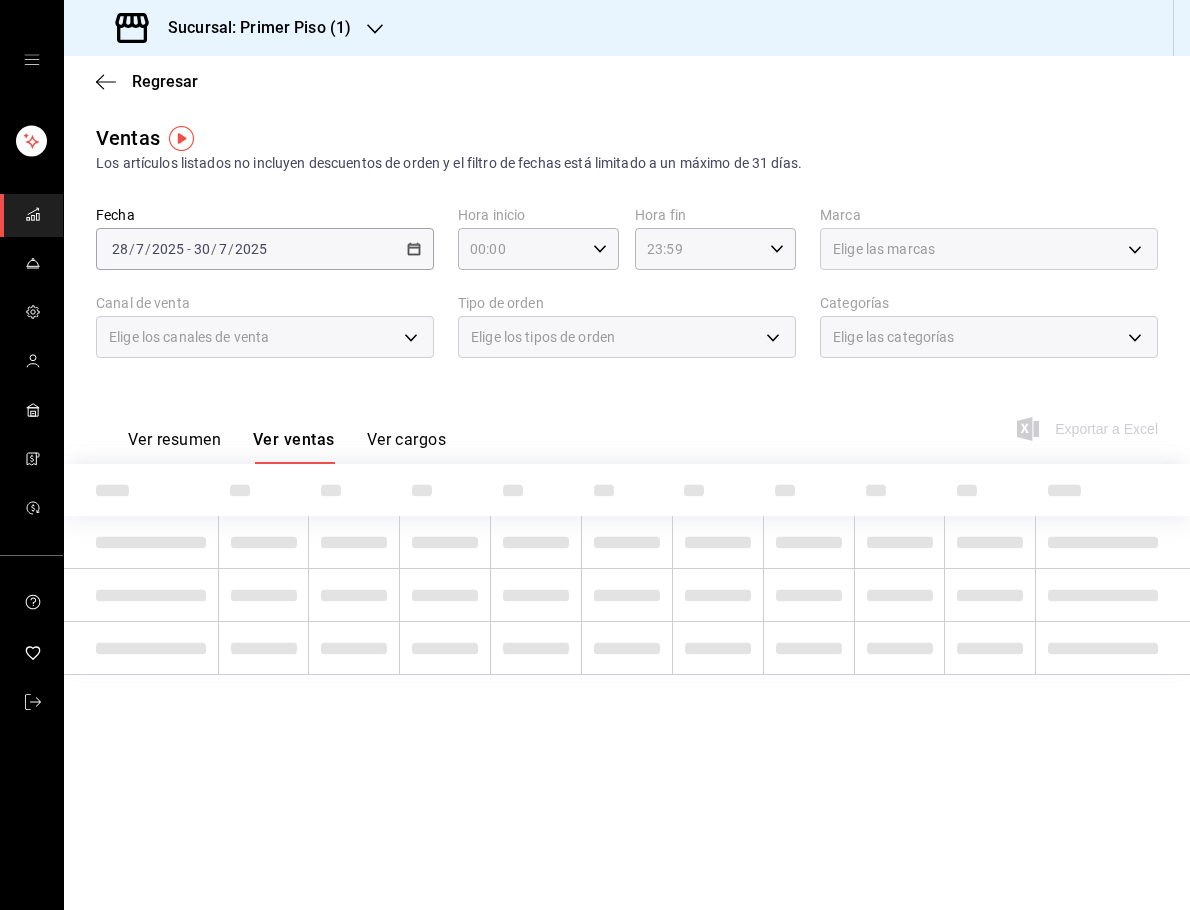 scroll, scrollTop: 0, scrollLeft: 0, axis: both 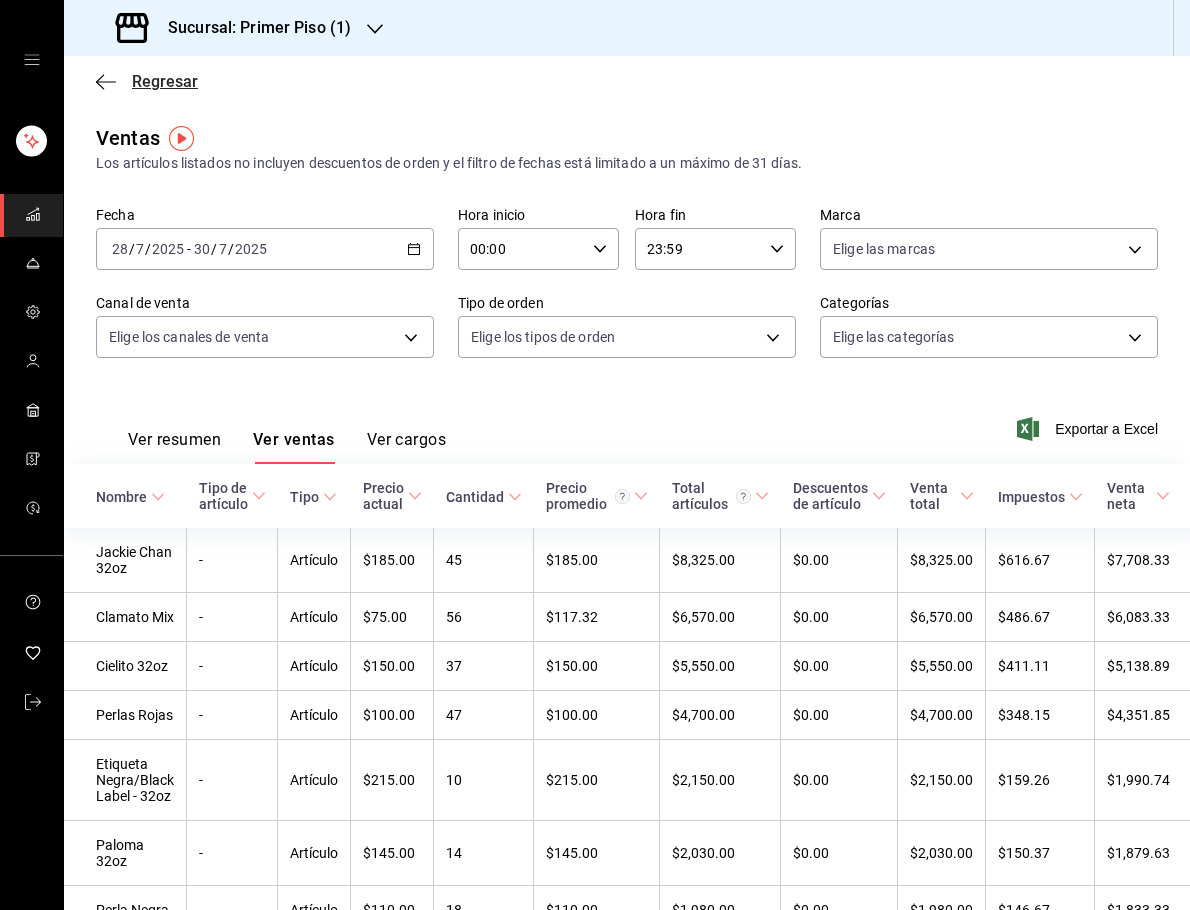 click 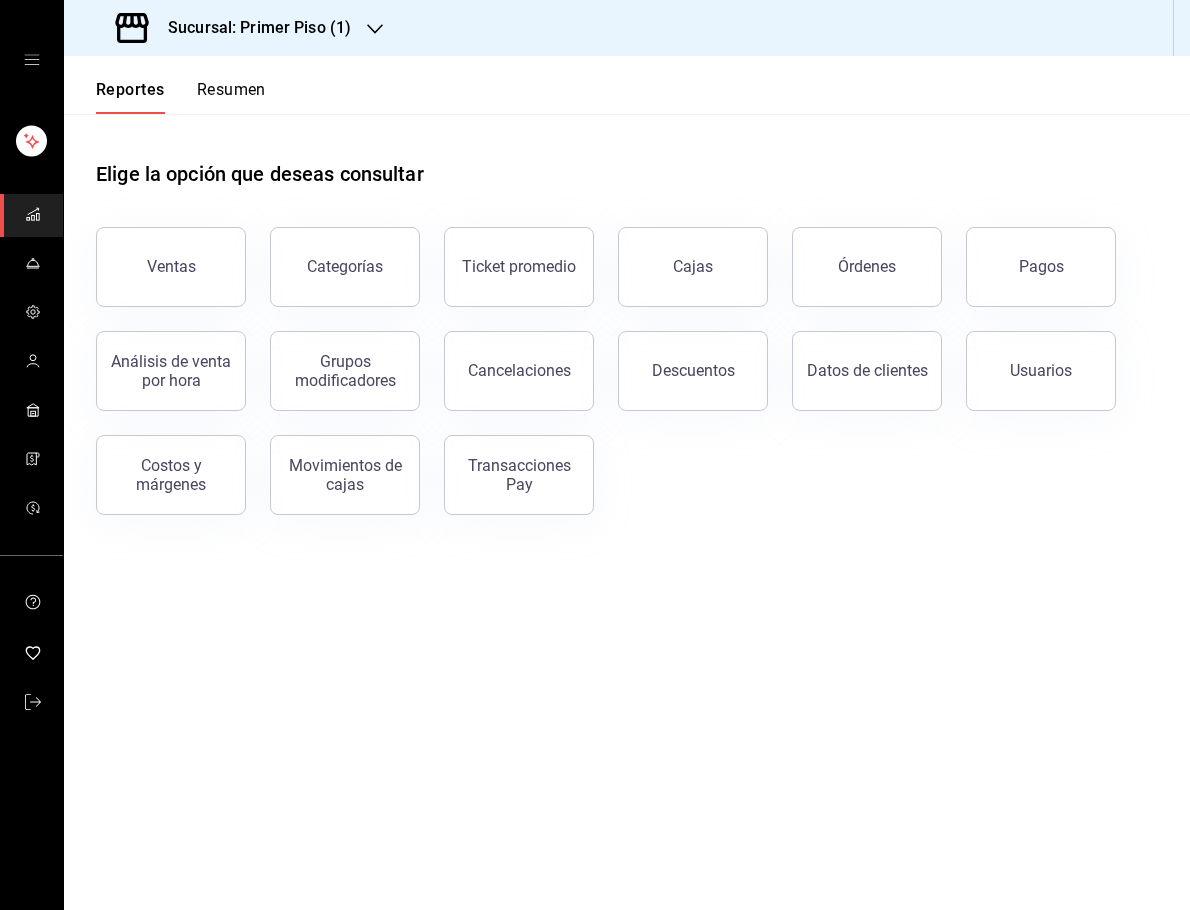 click on "Resumen" at bounding box center (231, 97) 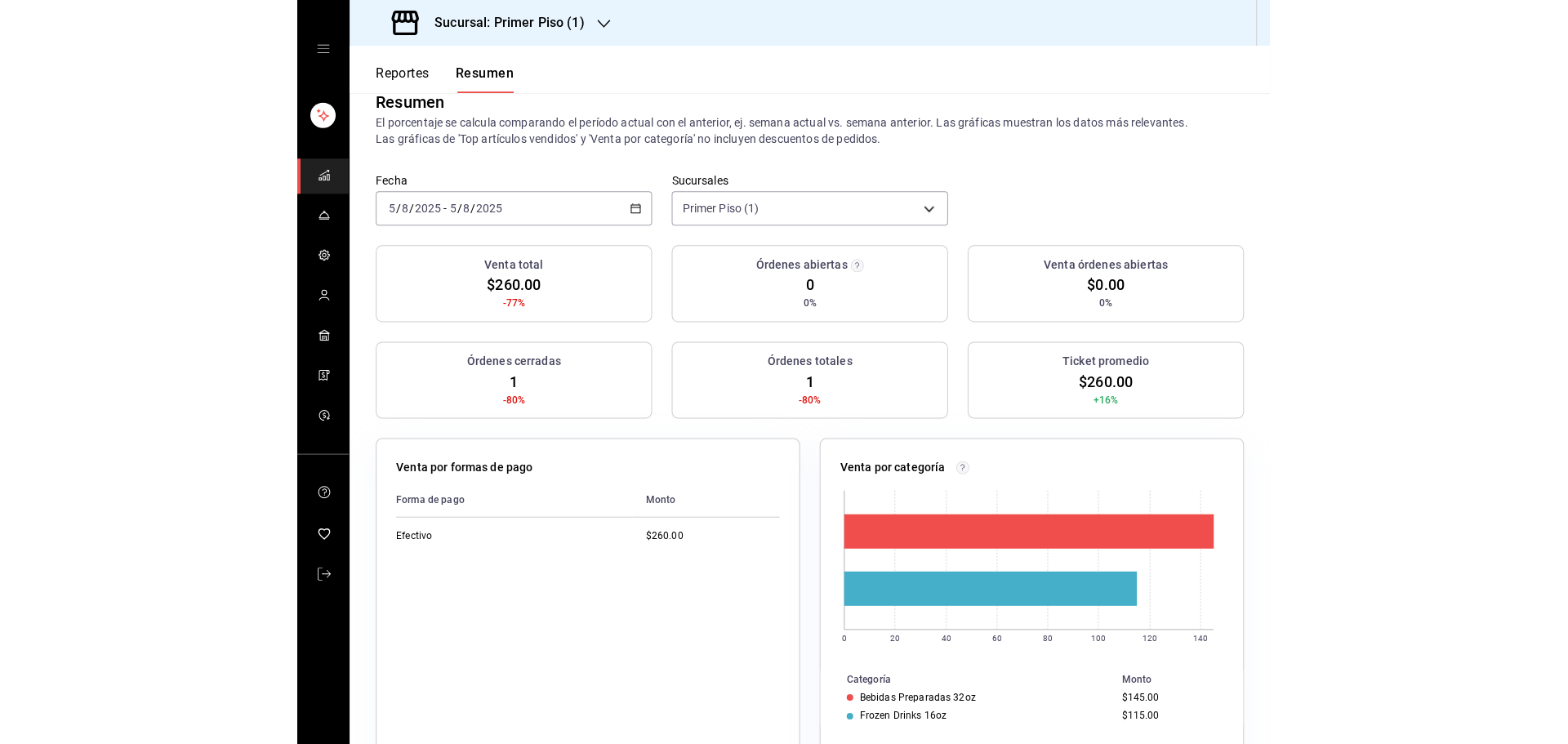 scroll, scrollTop: 0, scrollLeft: 0, axis: both 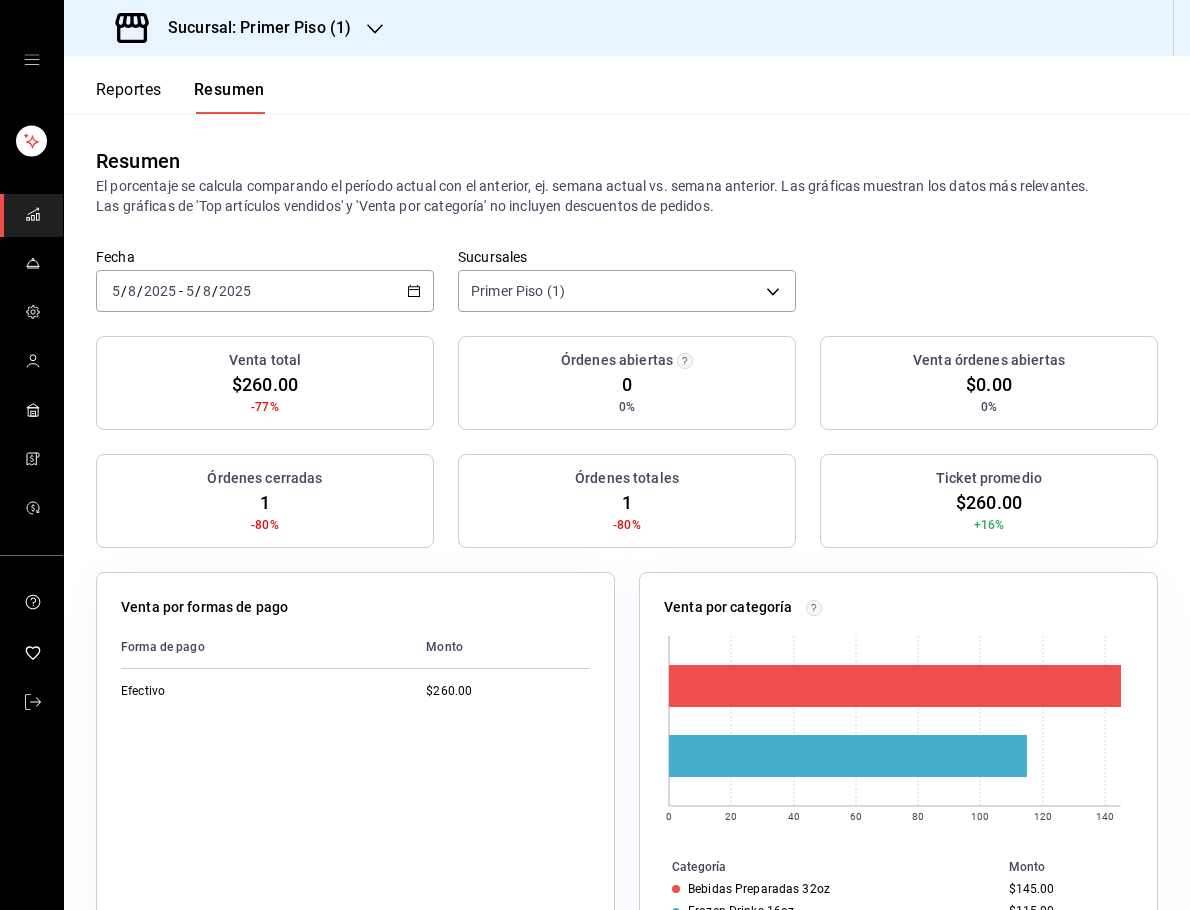 click on "2025-08-05 5 / 8 / 2025 - 2025-08-05 5 / 8 / 2025" at bounding box center [265, 291] 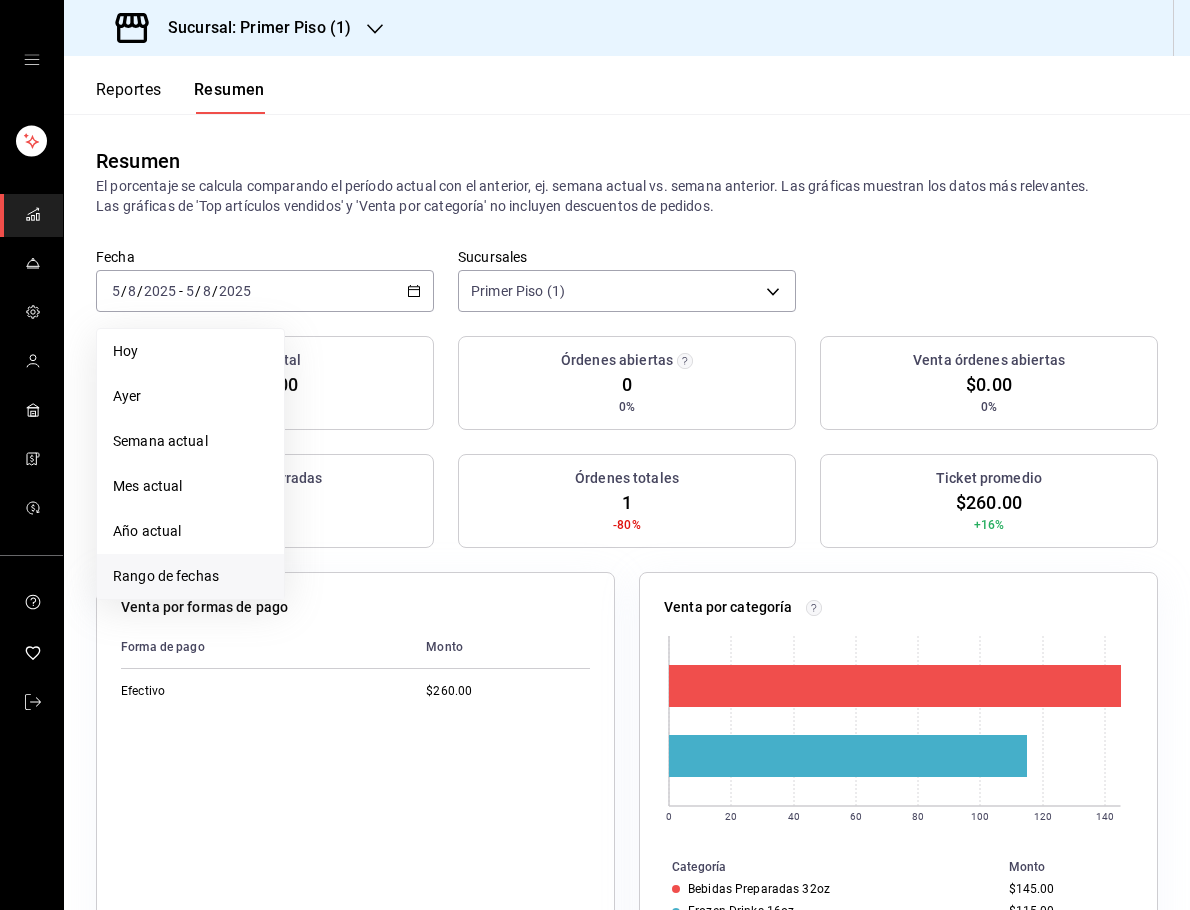 click on "Rango de fechas" at bounding box center [190, 576] 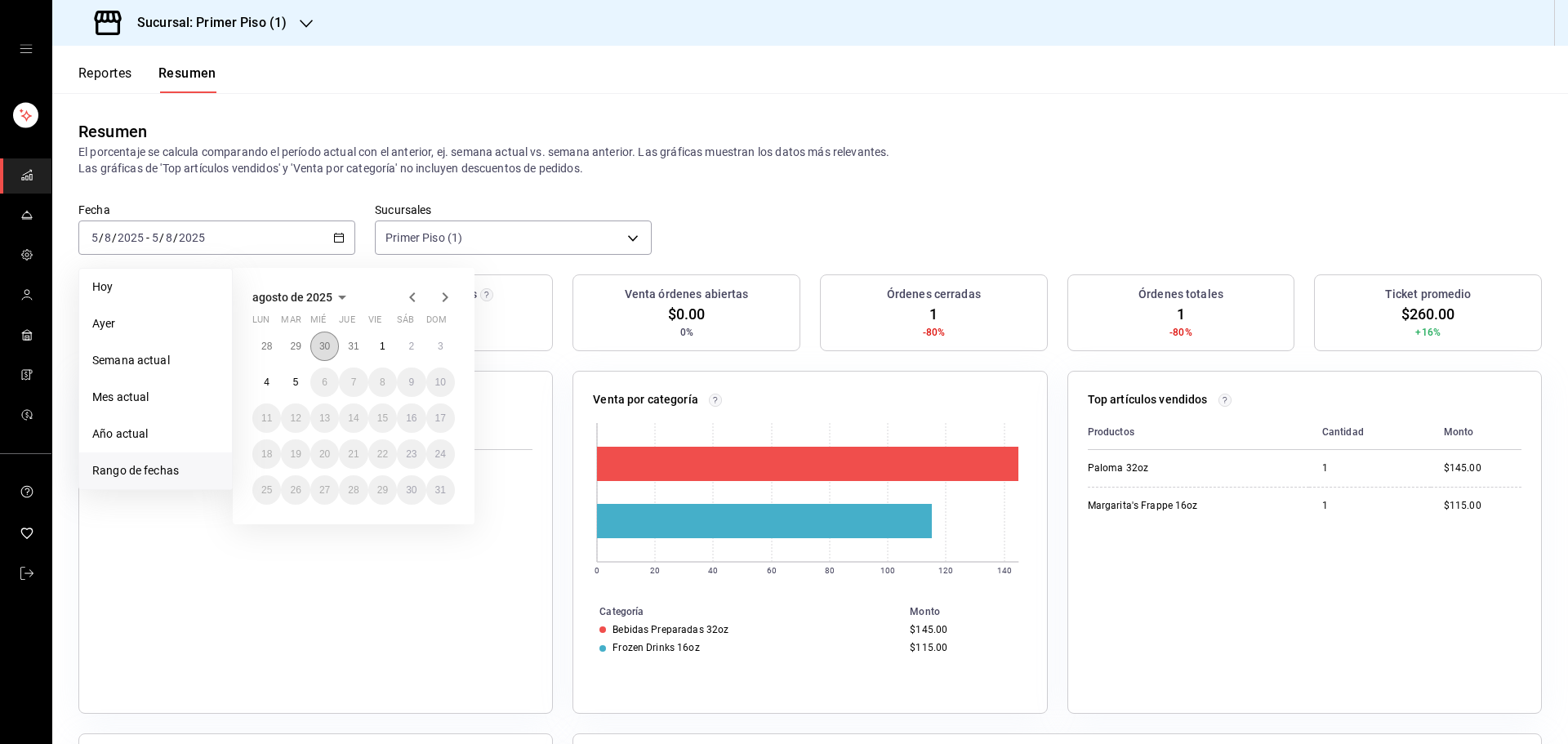 click on "30" at bounding box center [324, 346] 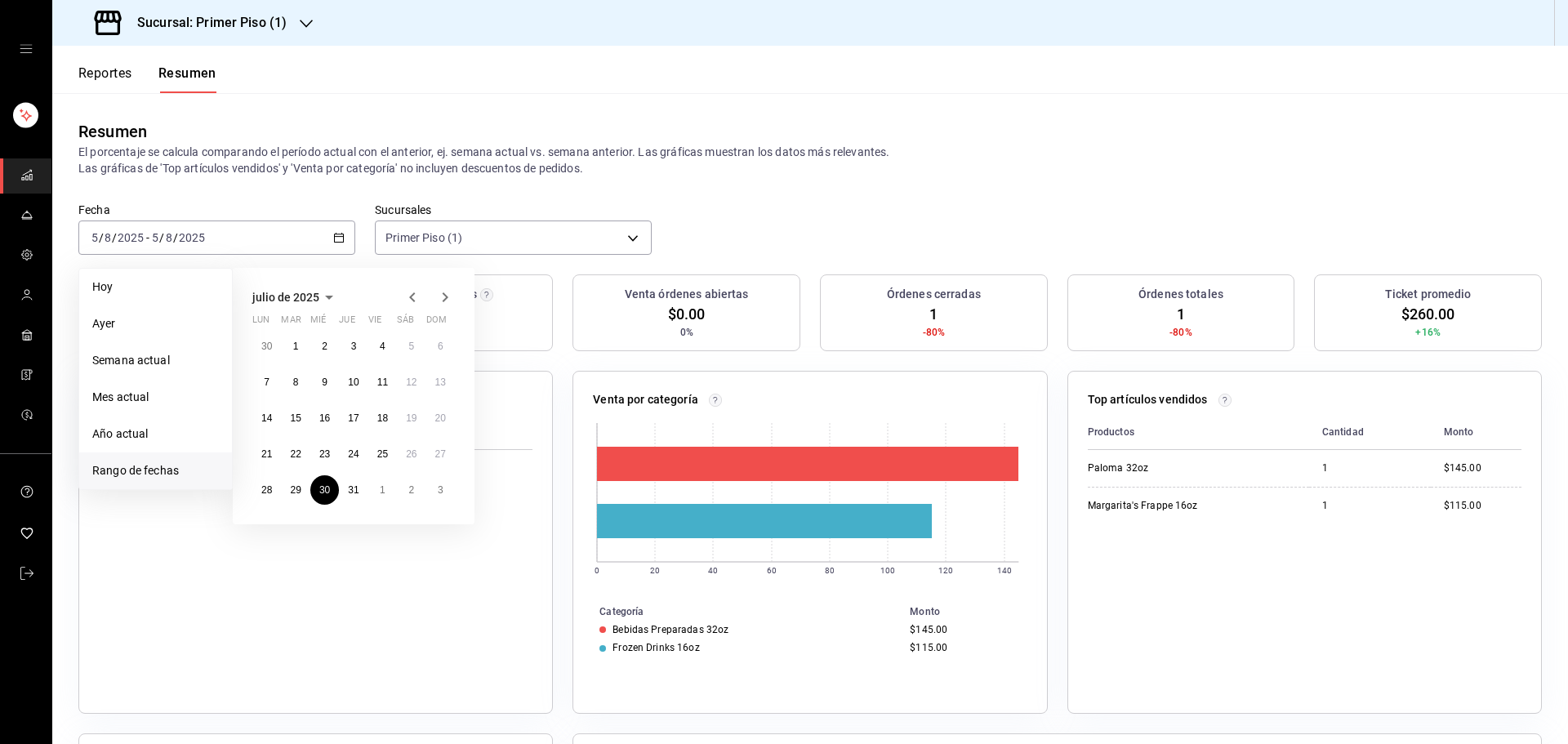 click 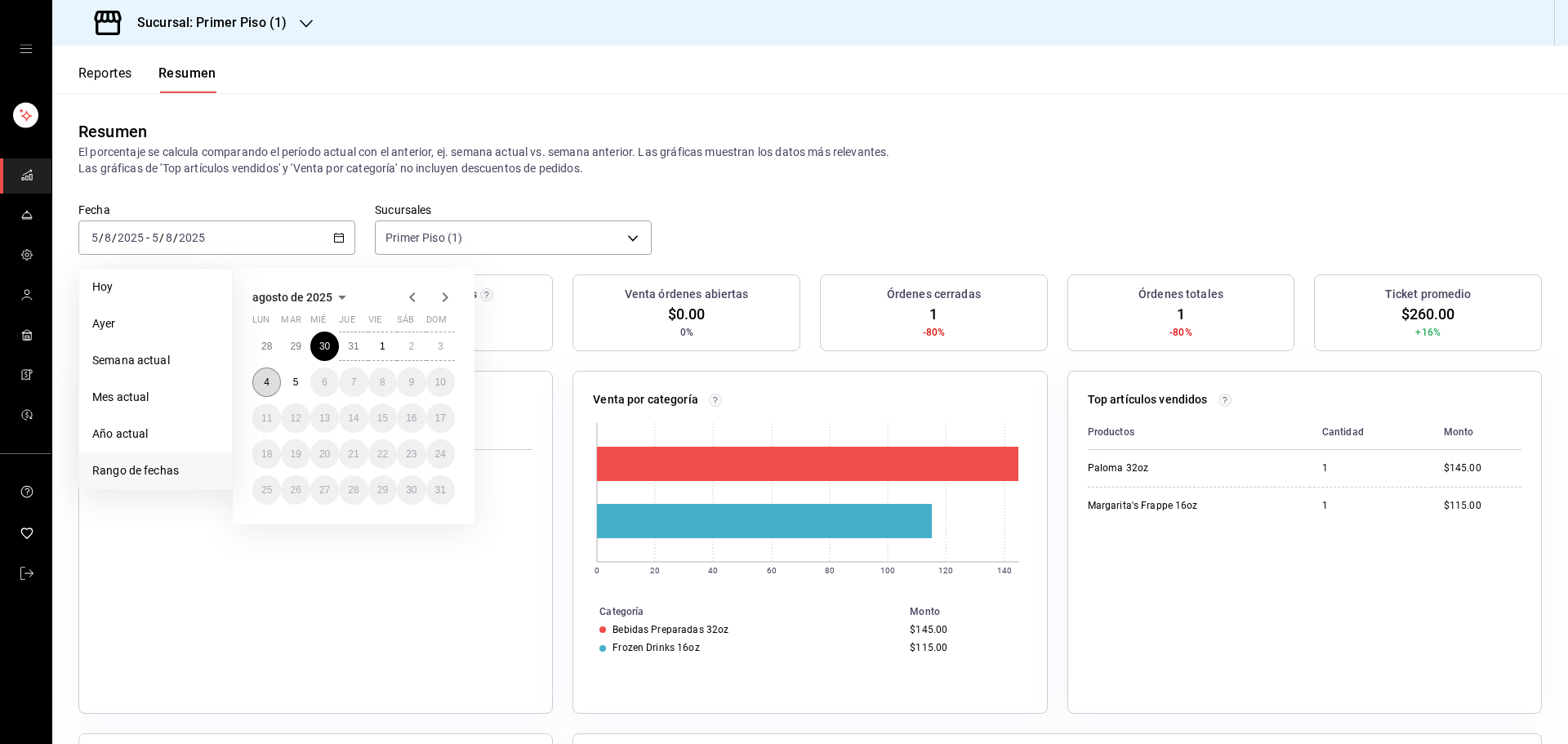 click on "4" at bounding box center [266, 382] 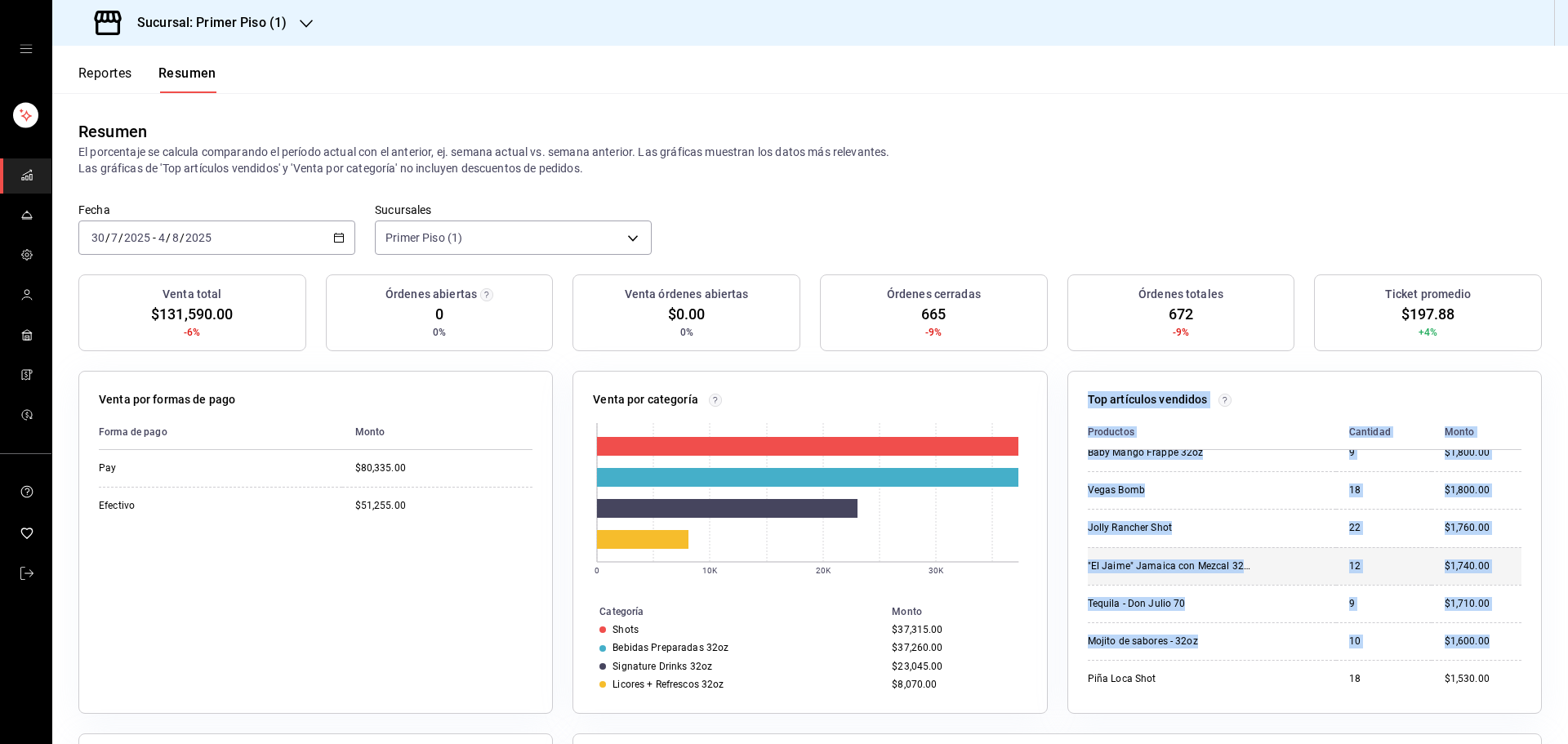 scroll, scrollTop: 510, scrollLeft: 0, axis: vertical 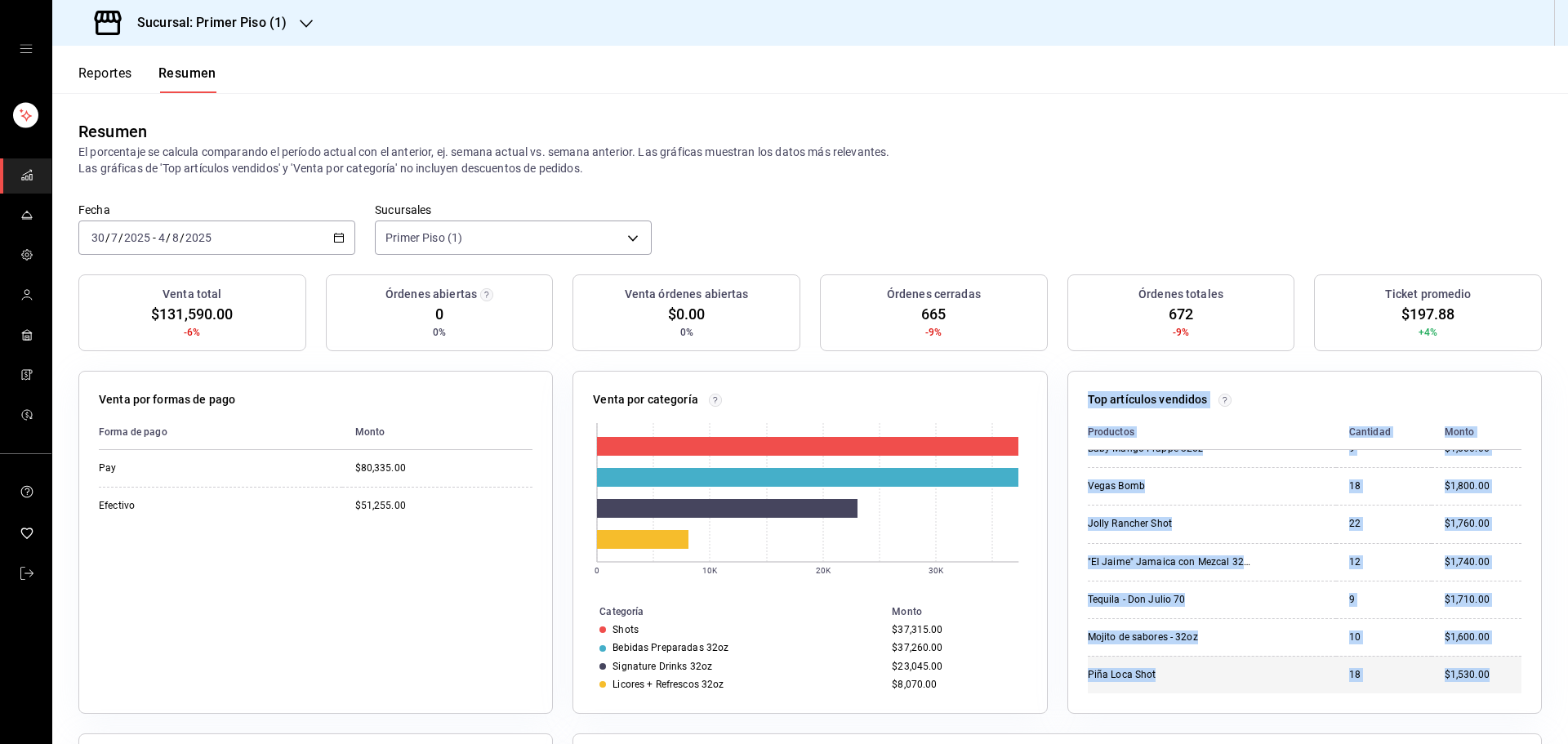 drag, startPoint x: 1081, startPoint y: 399, endPoint x: 1468, endPoint y: 674, distance: 474.7568 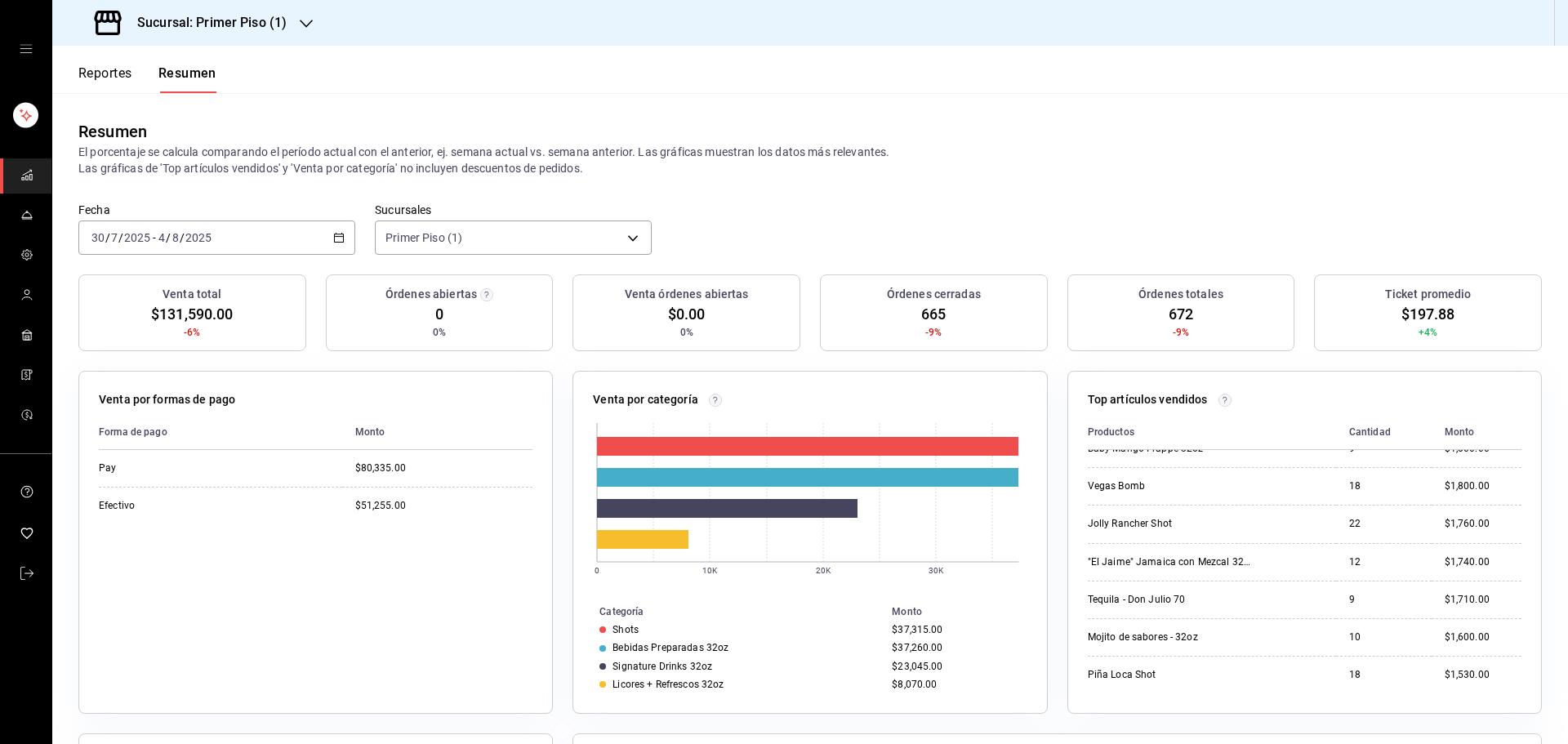 click on "Sucursal: Primer Piso (1)" at bounding box center (192, 23) 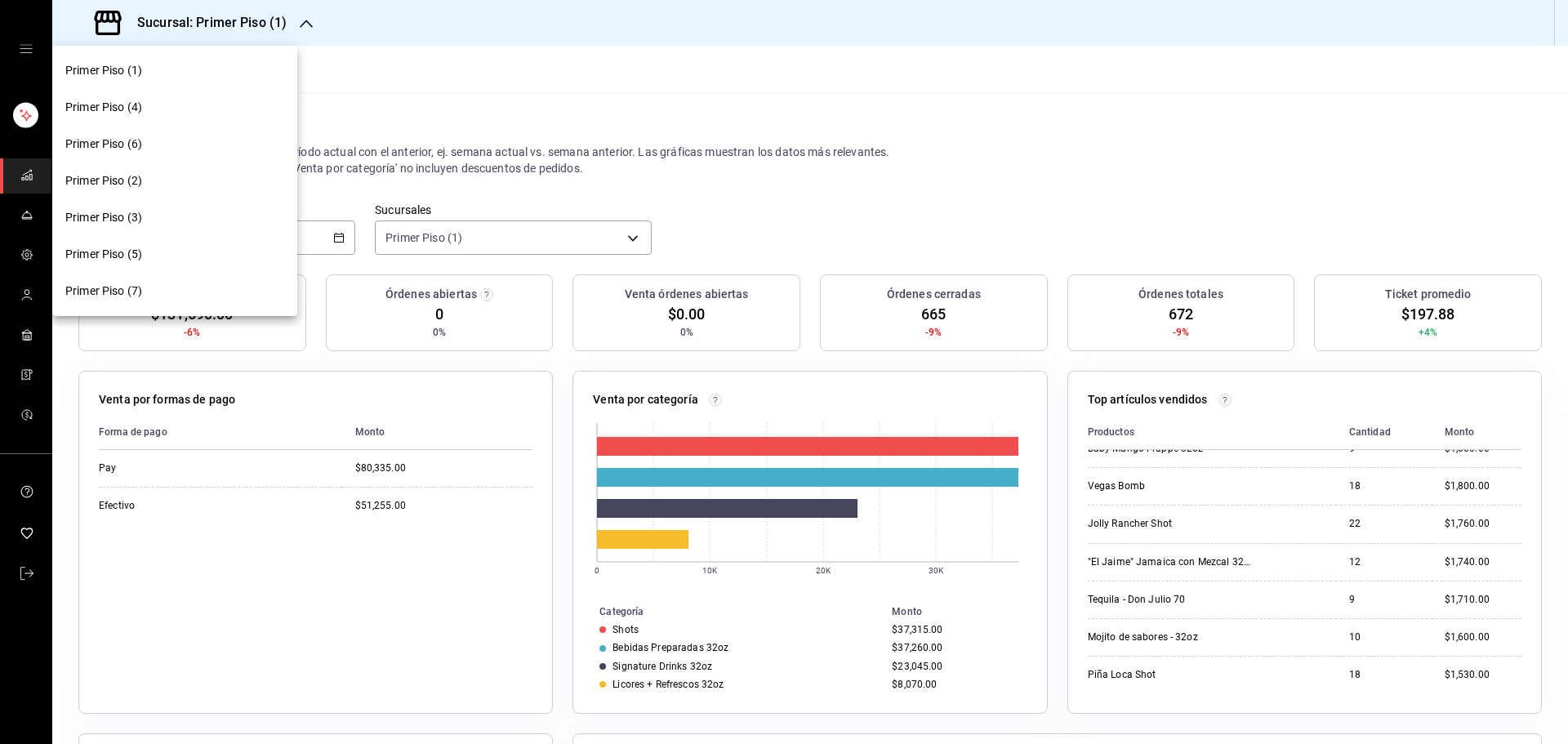 click on "Primer Piso (2)" at bounding box center [175, 180] 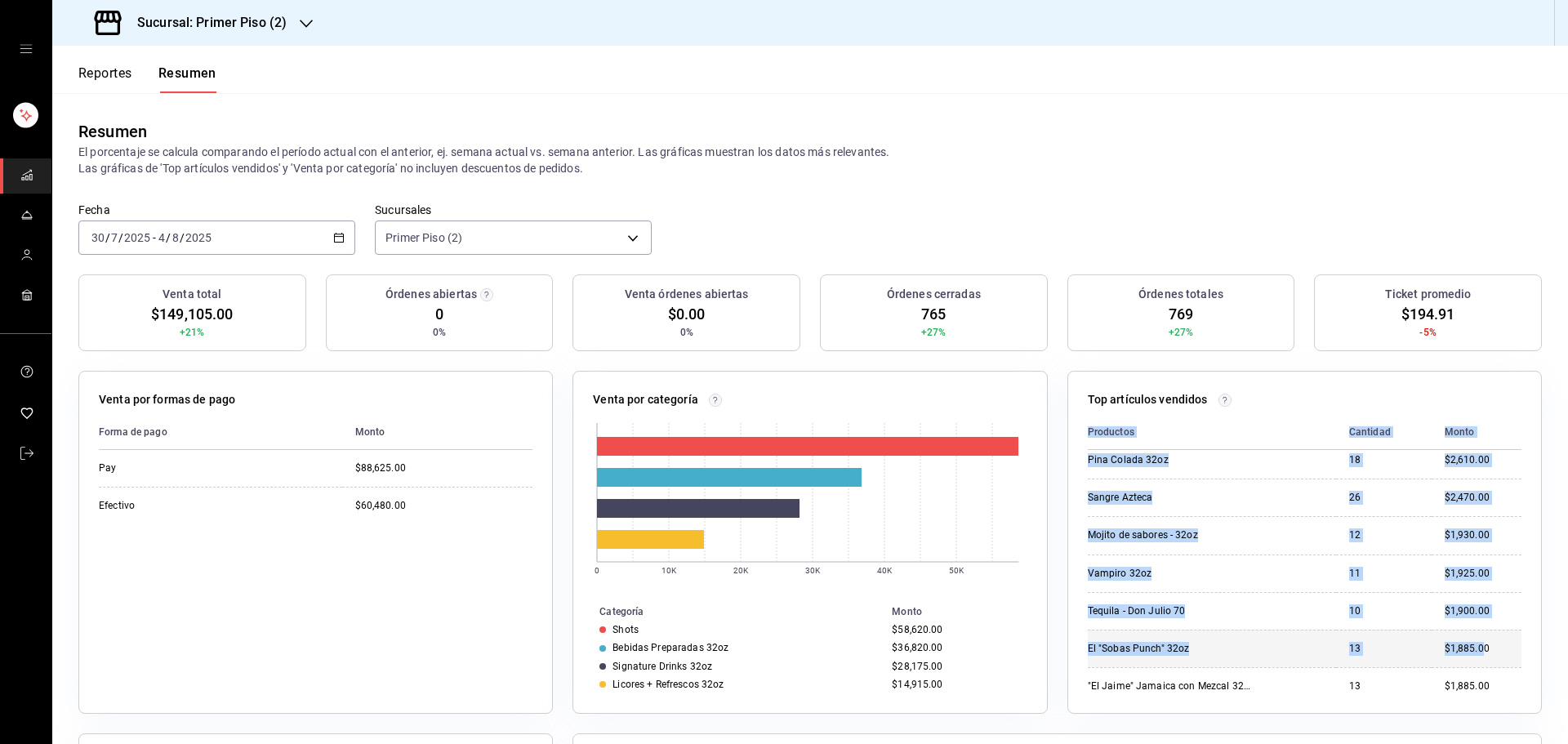 scroll, scrollTop: 510, scrollLeft: 0, axis: vertical 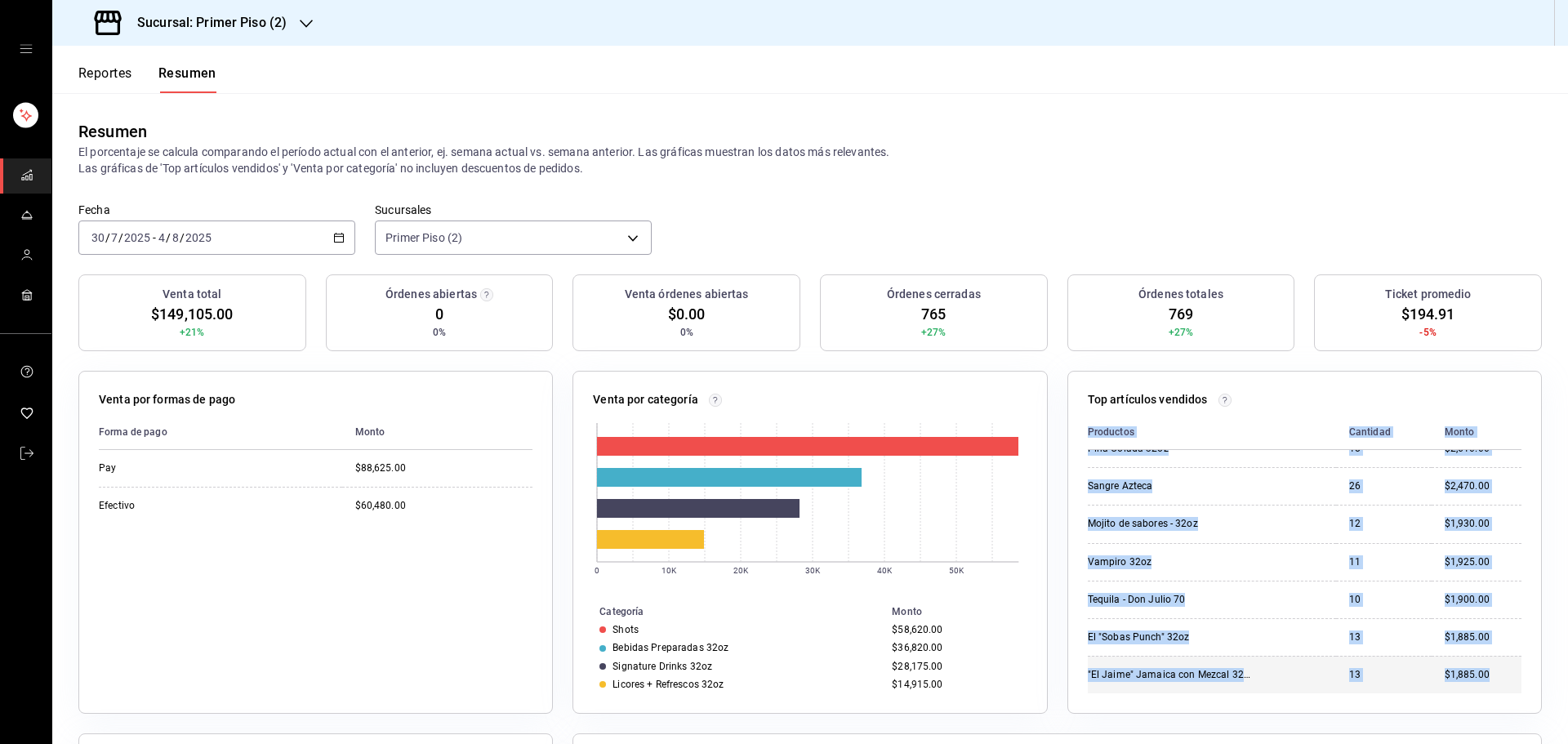 drag, startPoint x: 1081, startPoint y: 432, endPoint x: 1476, endPoint y: 675, distance: 463.76071 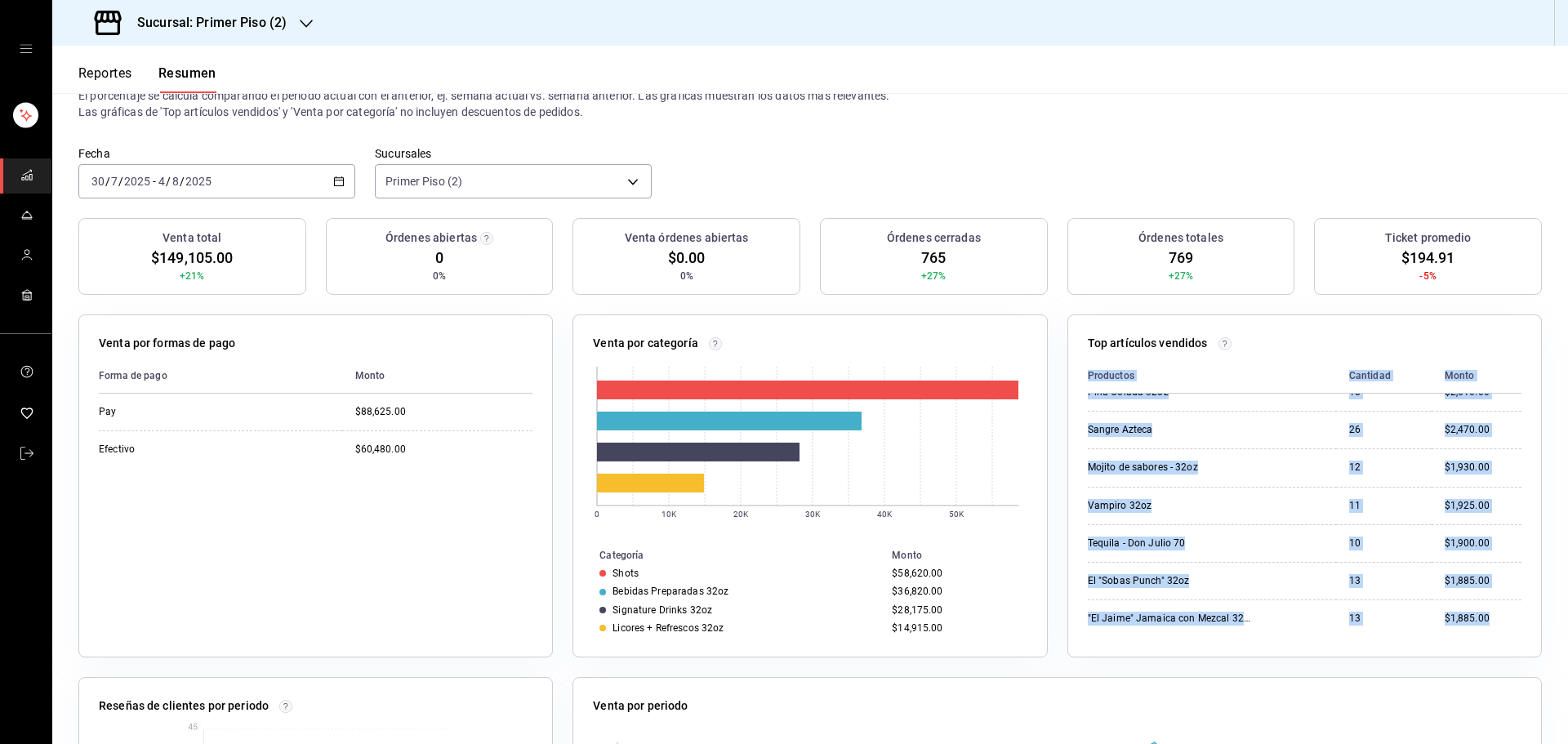scroll, scrollTop: 82, scrollLeft: 0, axis: vertical 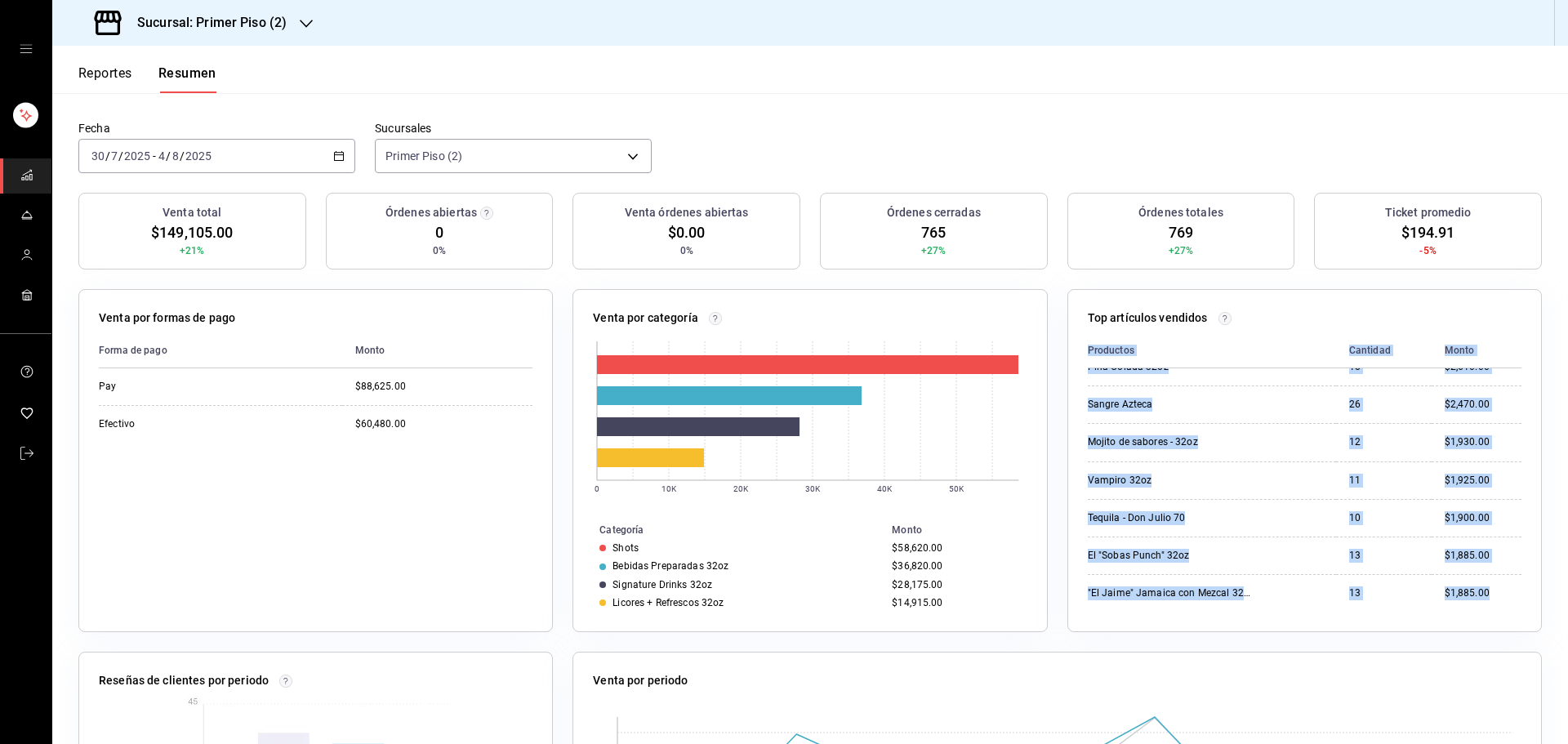 click 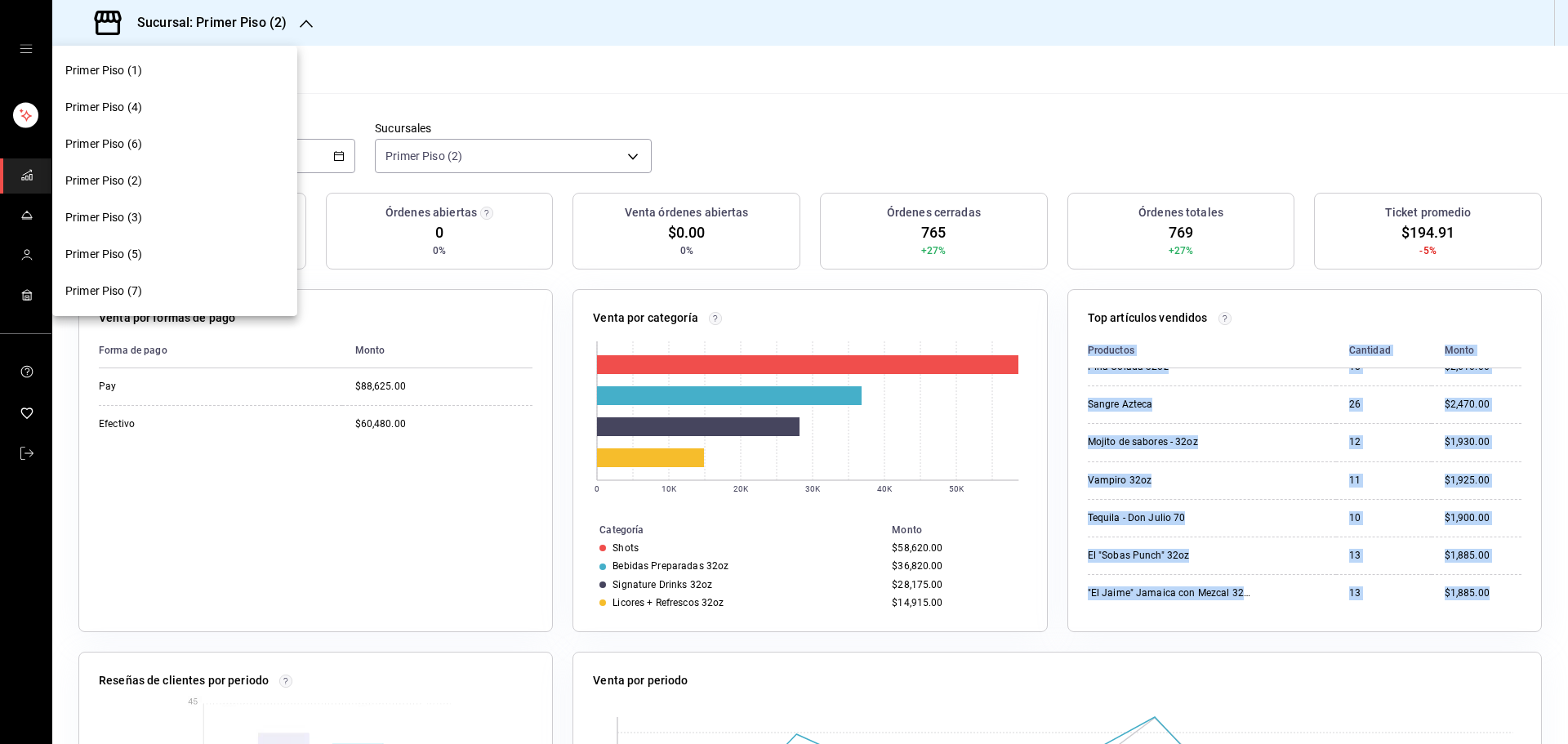 click on "Primer Piso (5)" at bounding box center [175, 254] 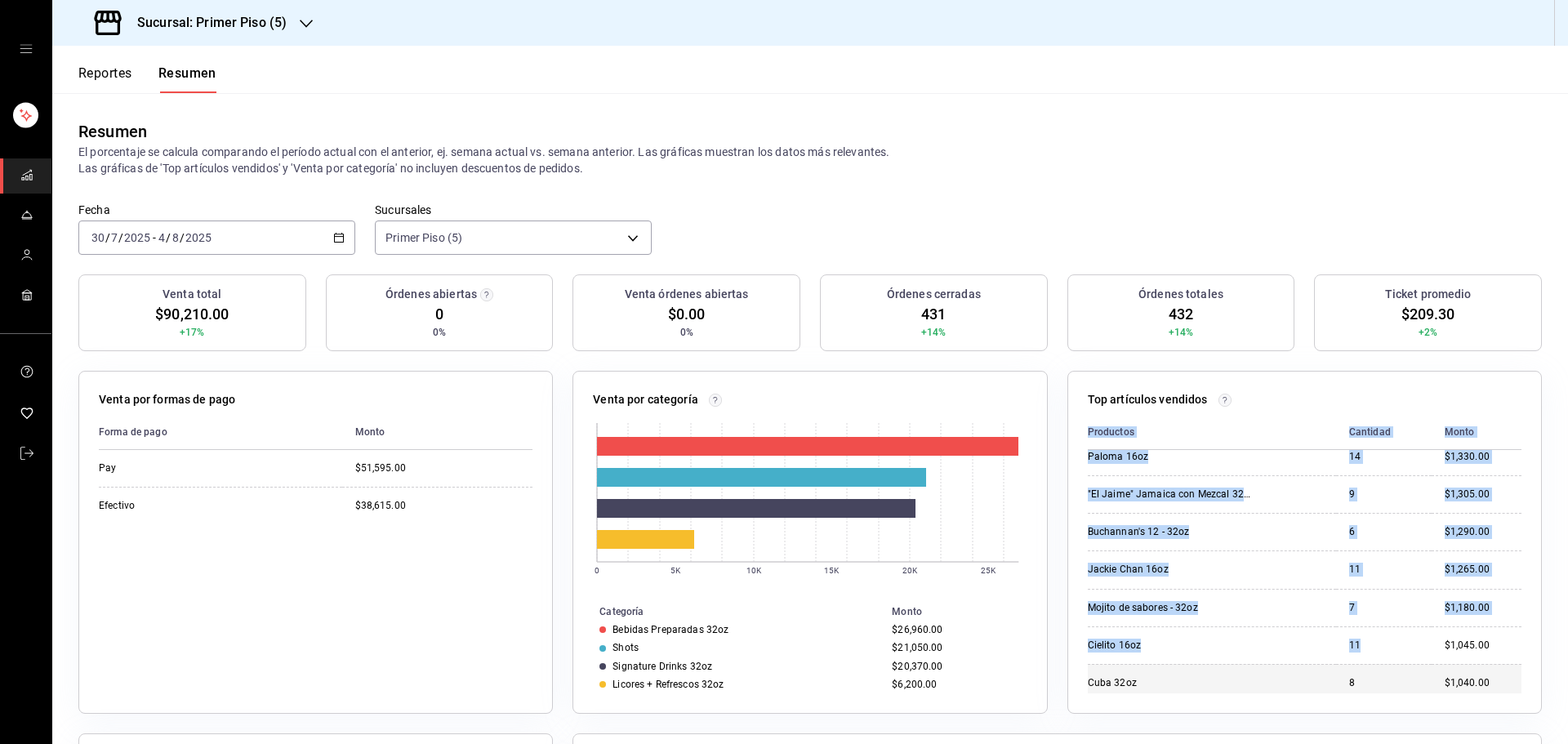 scroll, scrollTop: 510, scrollLeft: 0, axis: vertical 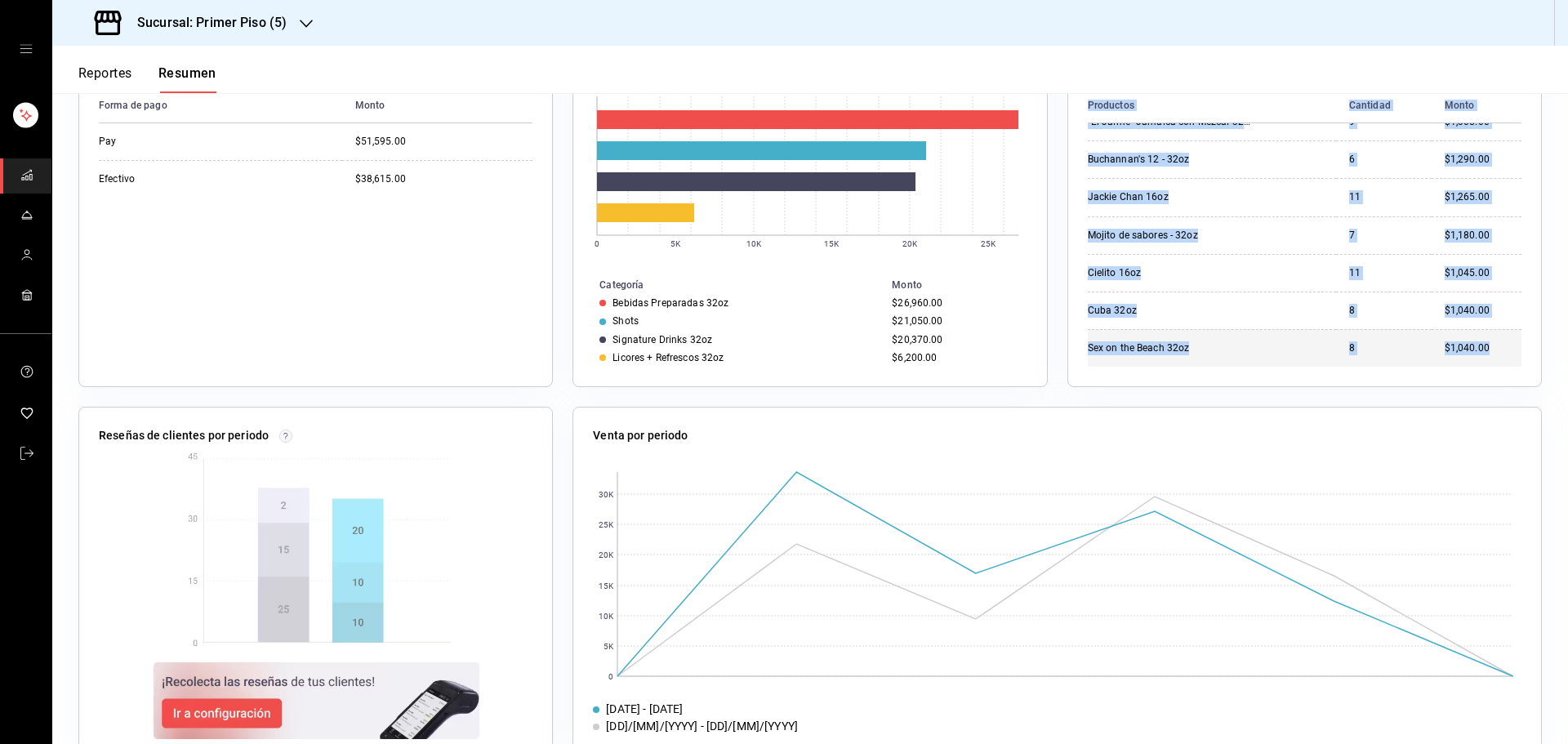 drag, startPoint x: 1079, startPoint y: 434, endPoint x: 1475, endPoint y: 360, distance: 402.85481 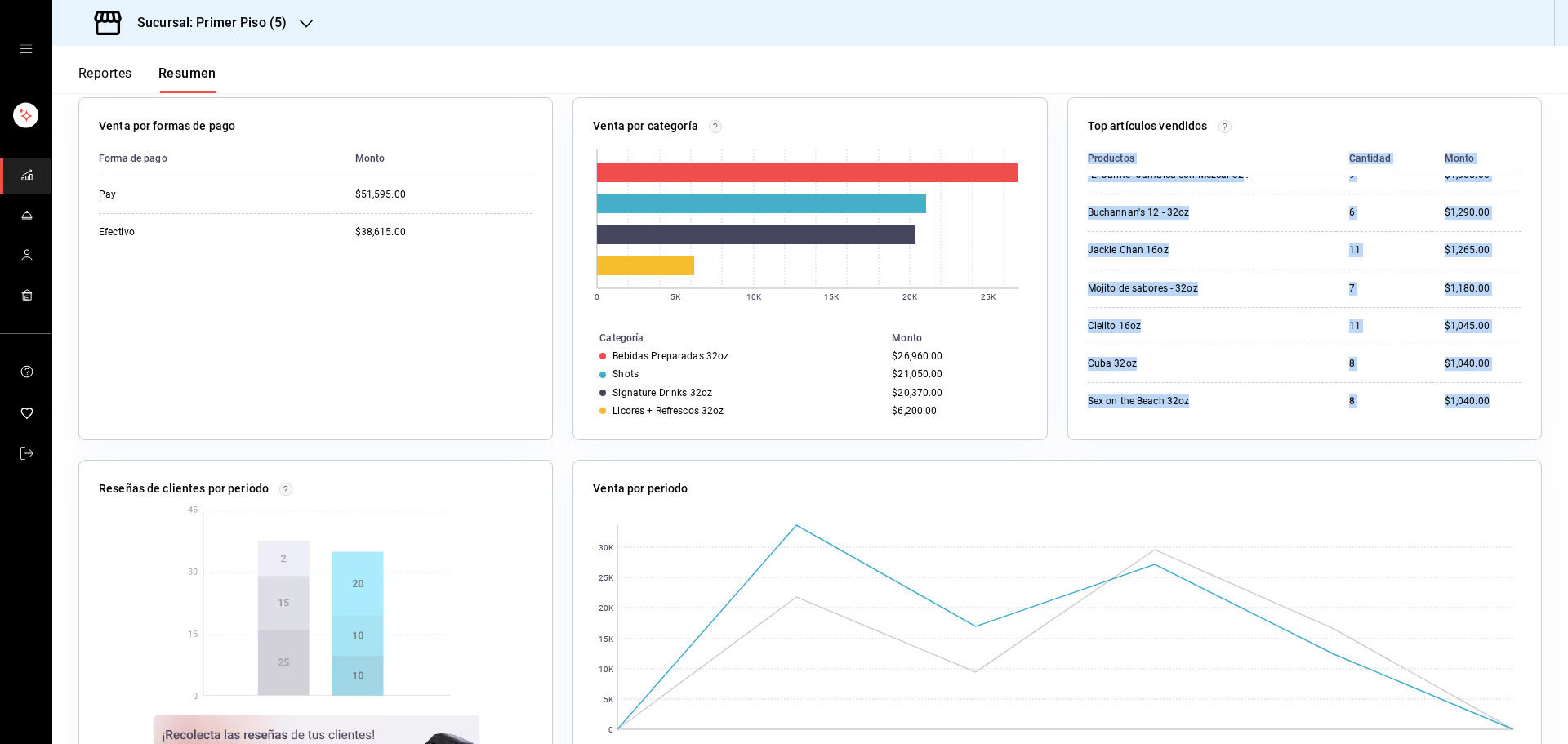 scroll, scrollTop: 245, scrollLeft: 0, axis: vertical 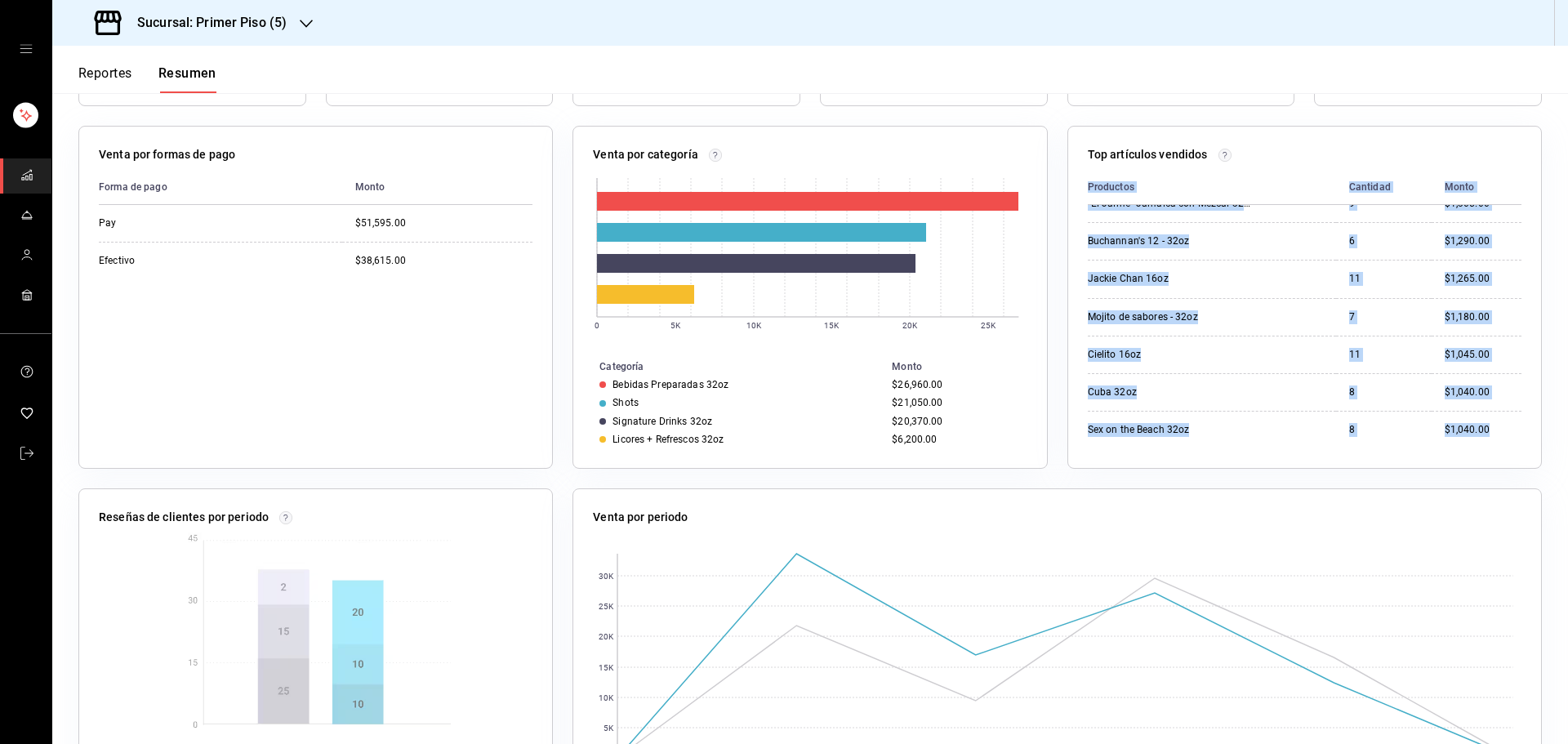 click 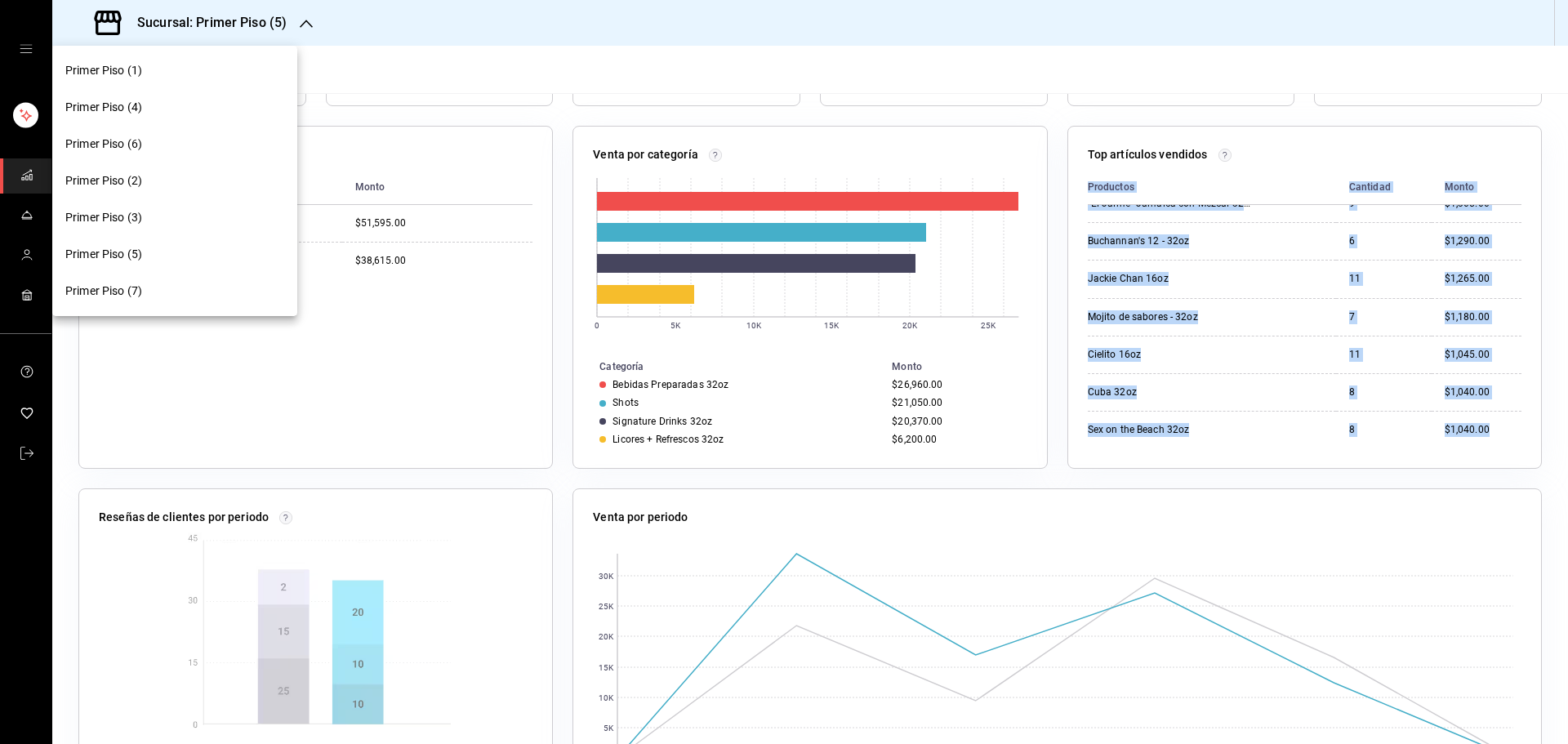 click on "Primer Piso (7)" at bounding box center [175, 291] 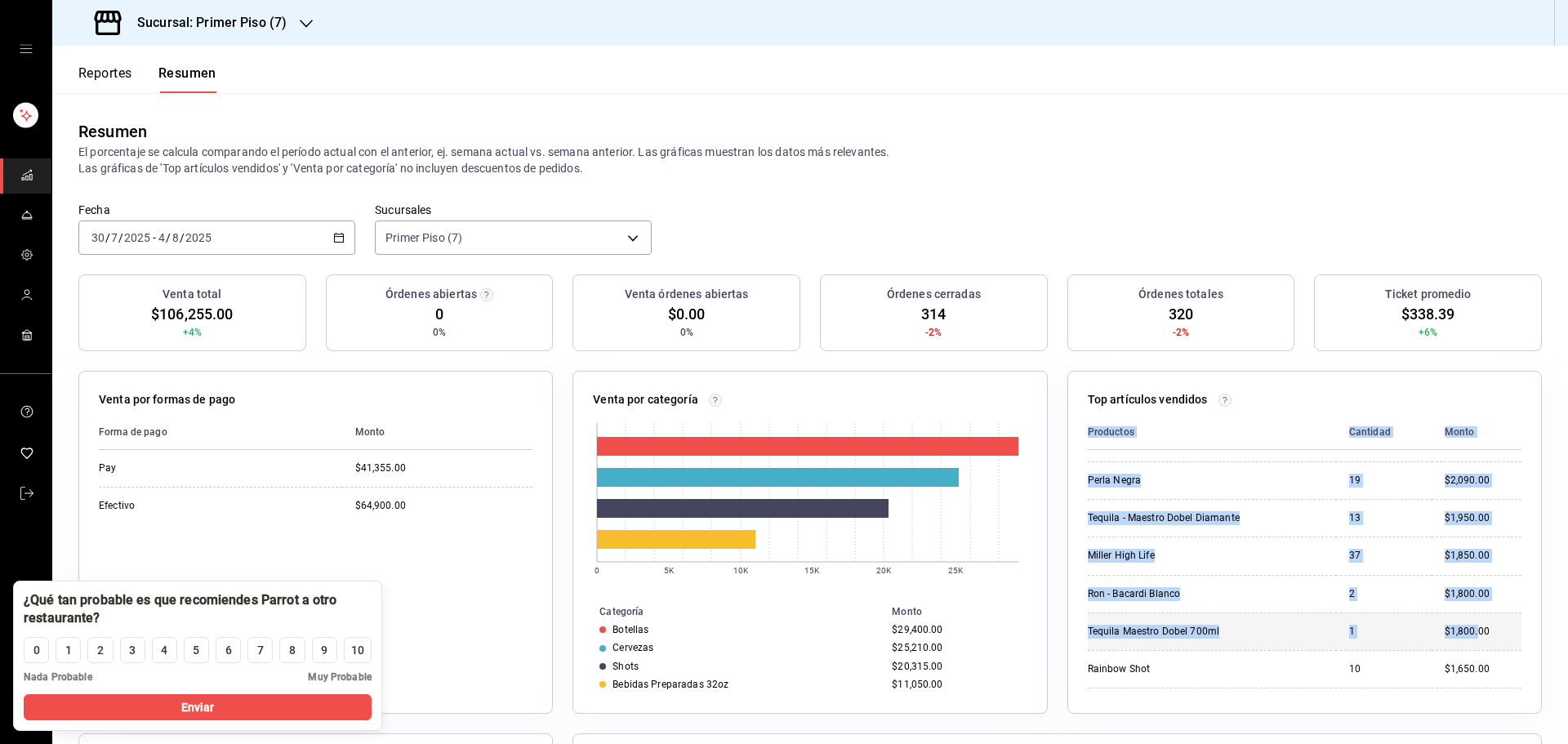 scroll, scrollTop: 510, scrollLeft: 0, axis: vertical 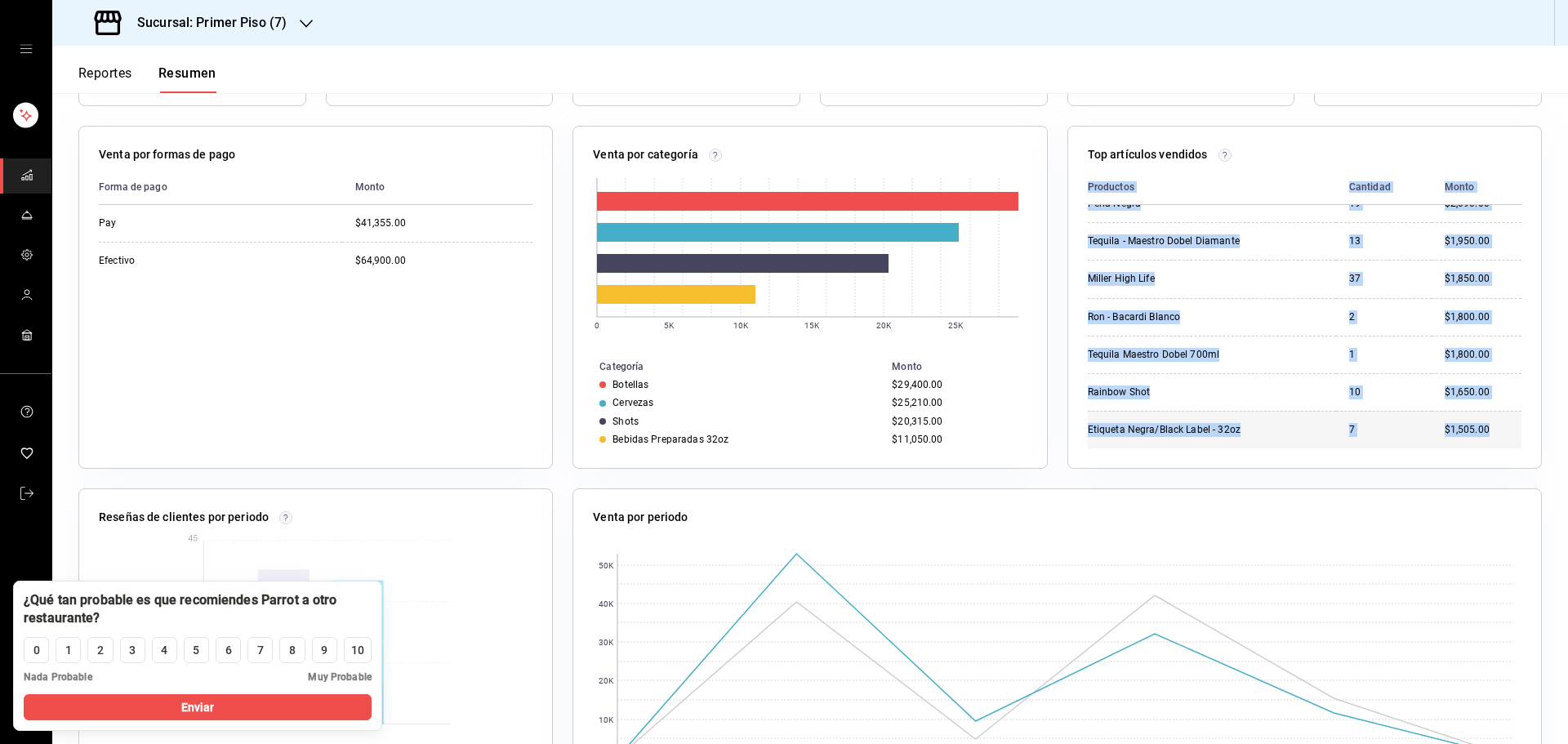drag, startPoint x: 1078, startPoint y: 428, endPoint x: 1477, endPoint y: 434, distance: 399.04511 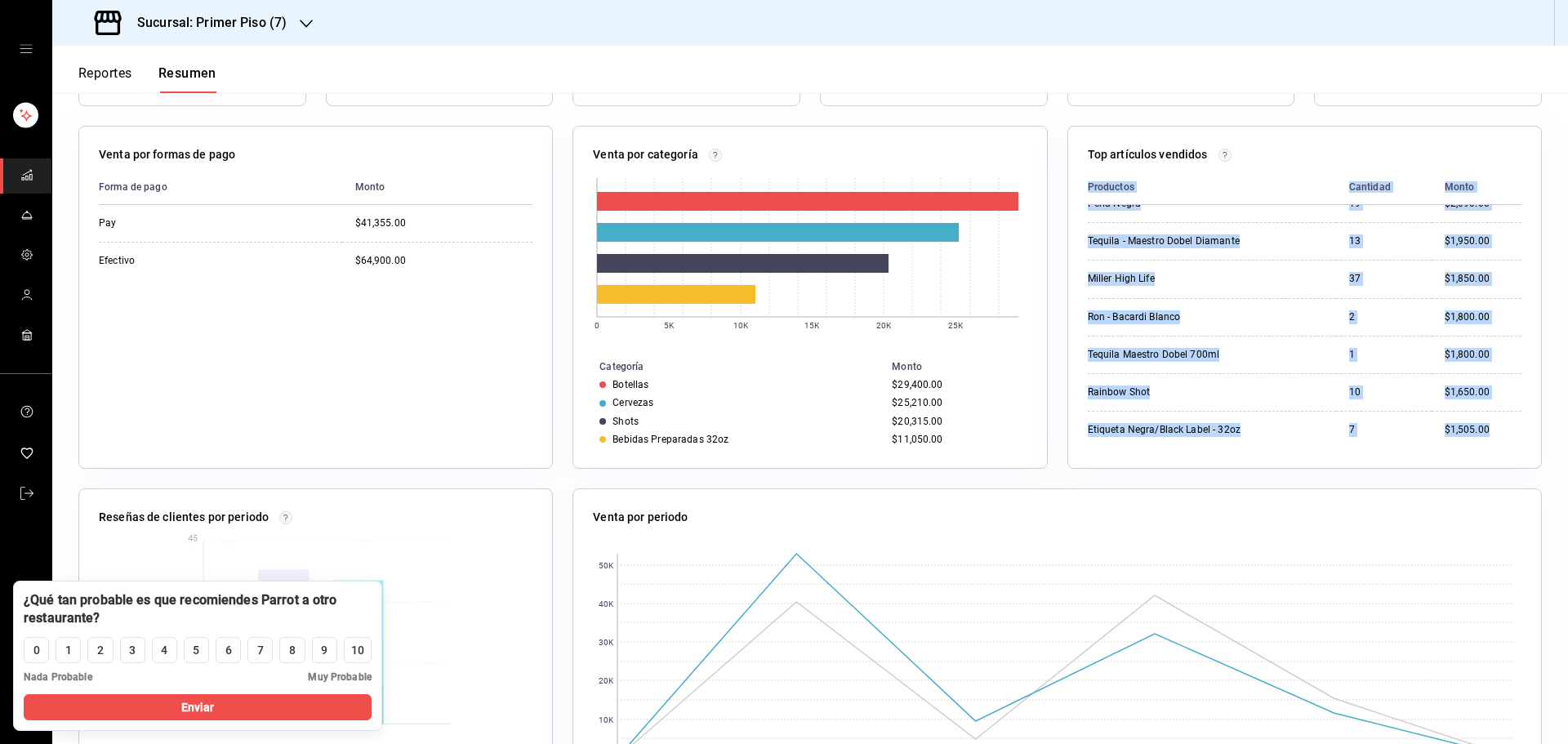 click 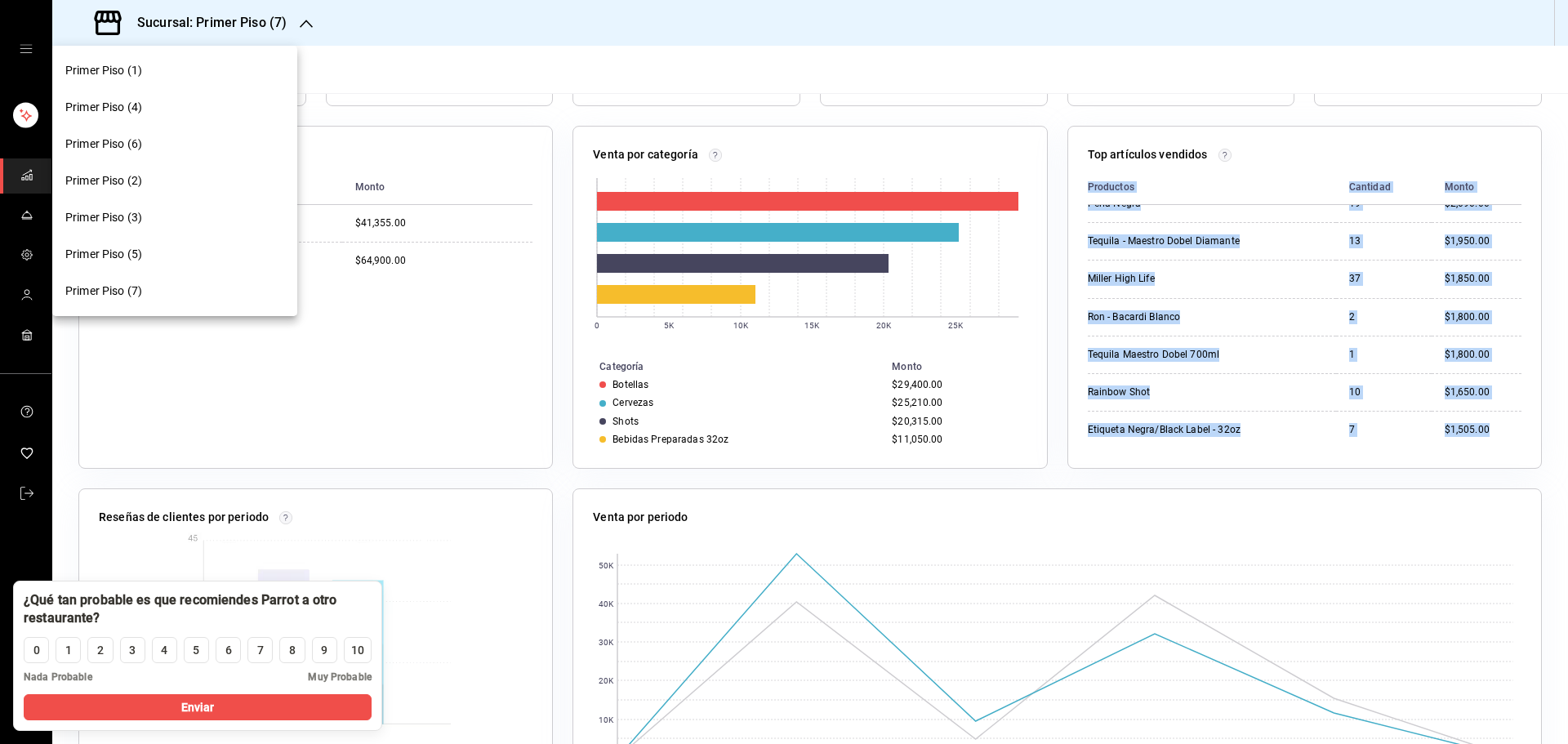 click on "Primer Piso (3)" at bounding box center [175, 217] 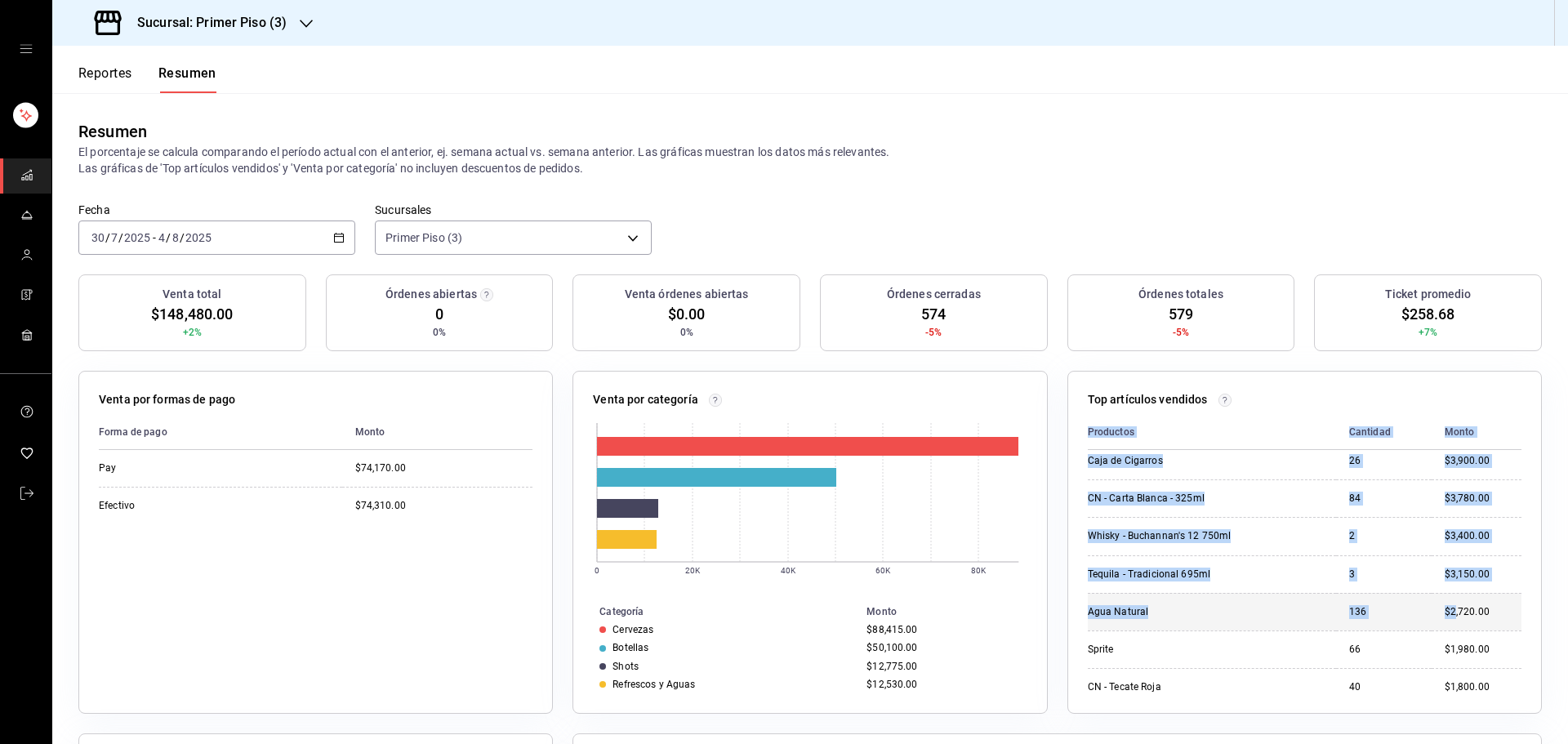 scroll, scrollTop: 510, scrollLeft: 0, axis: vertical 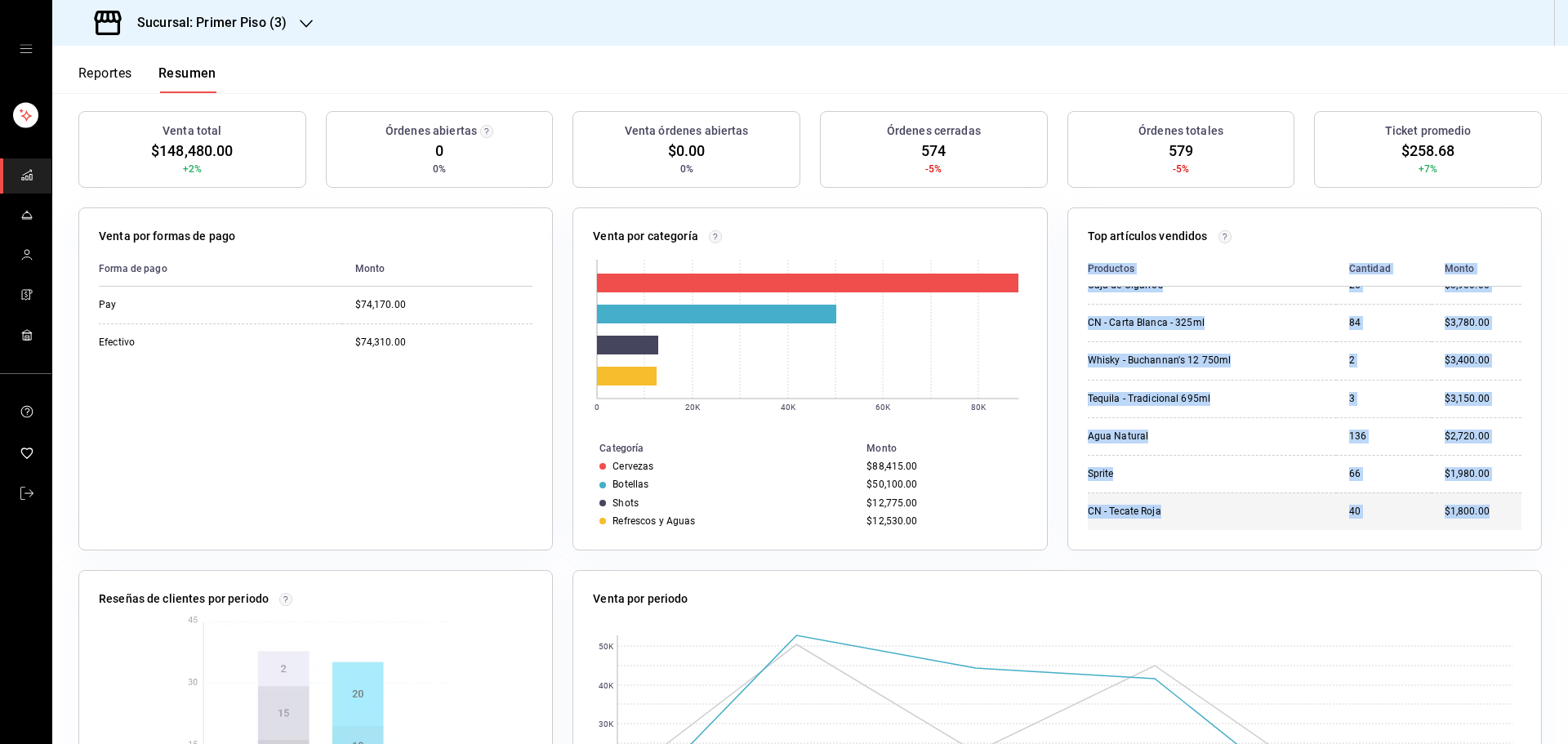 drag, startPoint x: 1080, startPoint y: 434, endPoint x: 1476, endPoint y: 517, distance: 404.60475 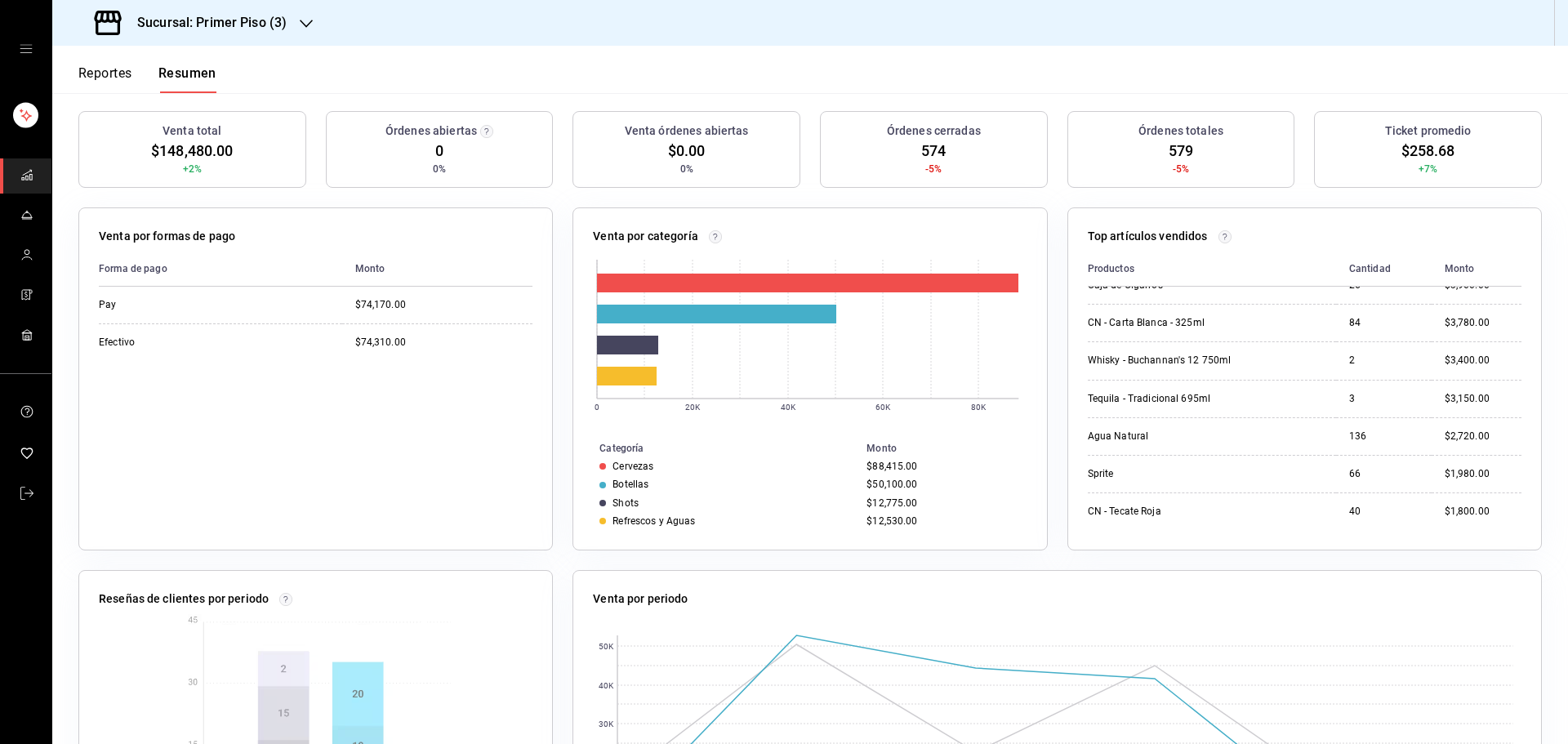 click at bounding box center (306, 23) 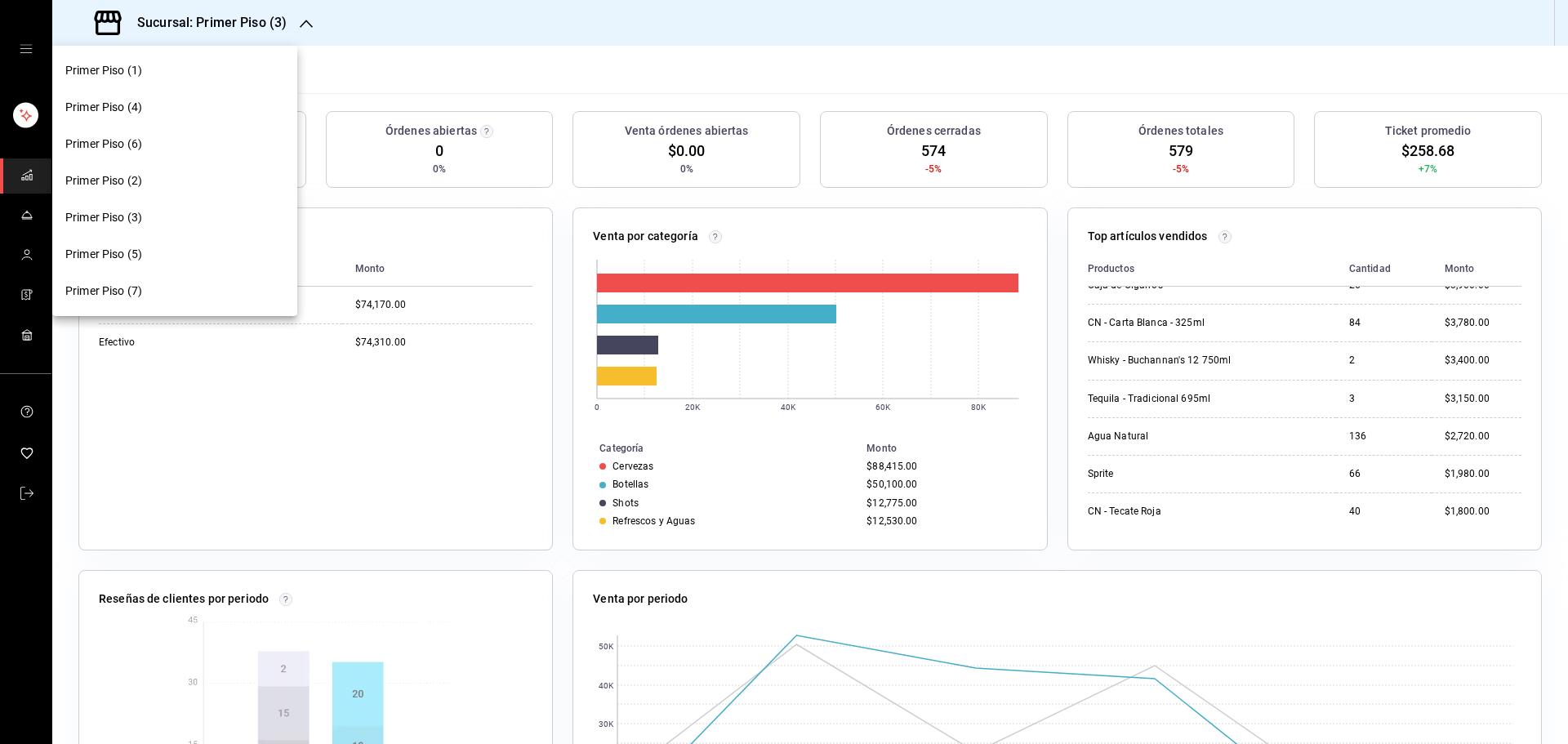 click on "Primer Piso (4)" at bounding box center [175, 107] 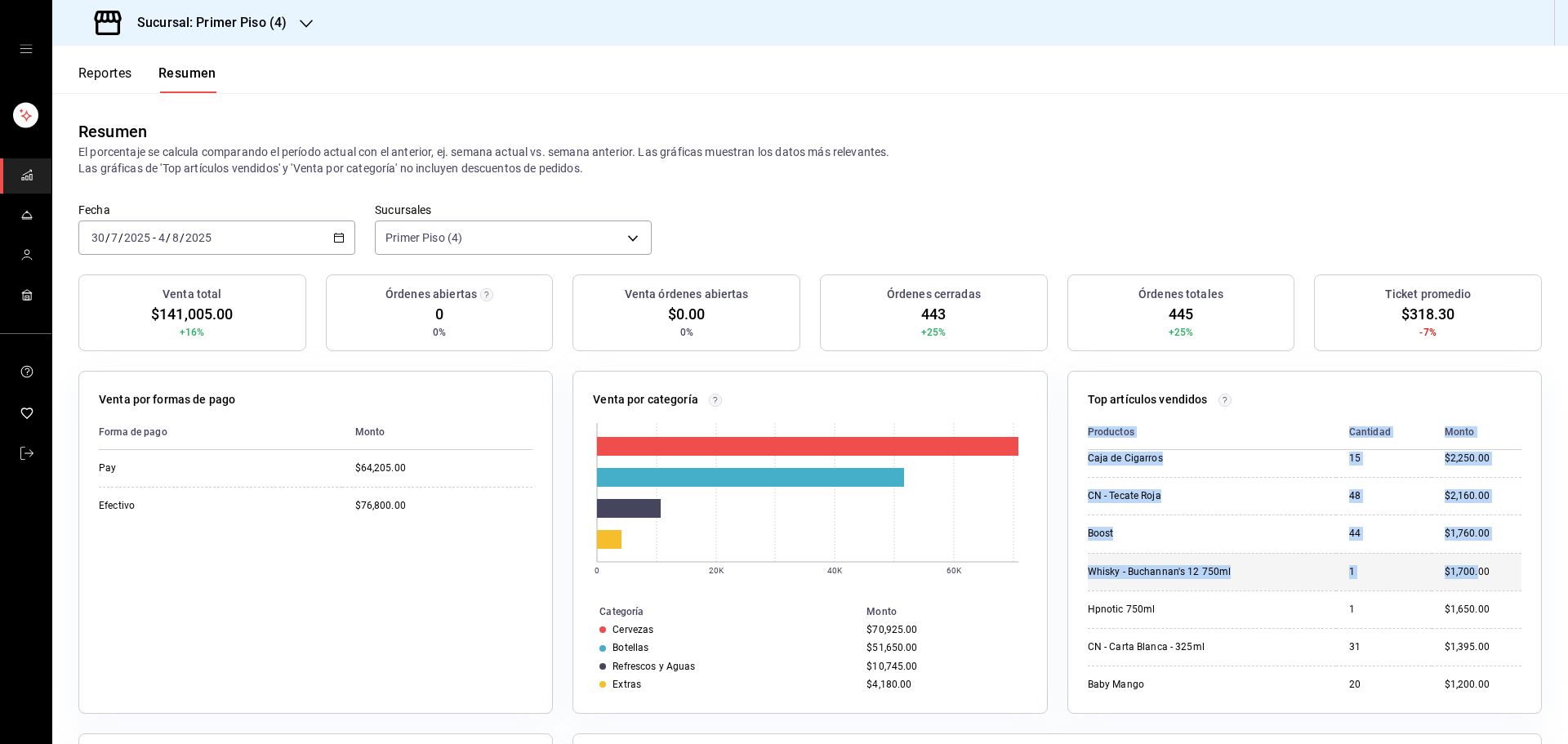 scroll, scrollTop: 510, scrollLeft: 0, axis: vertical 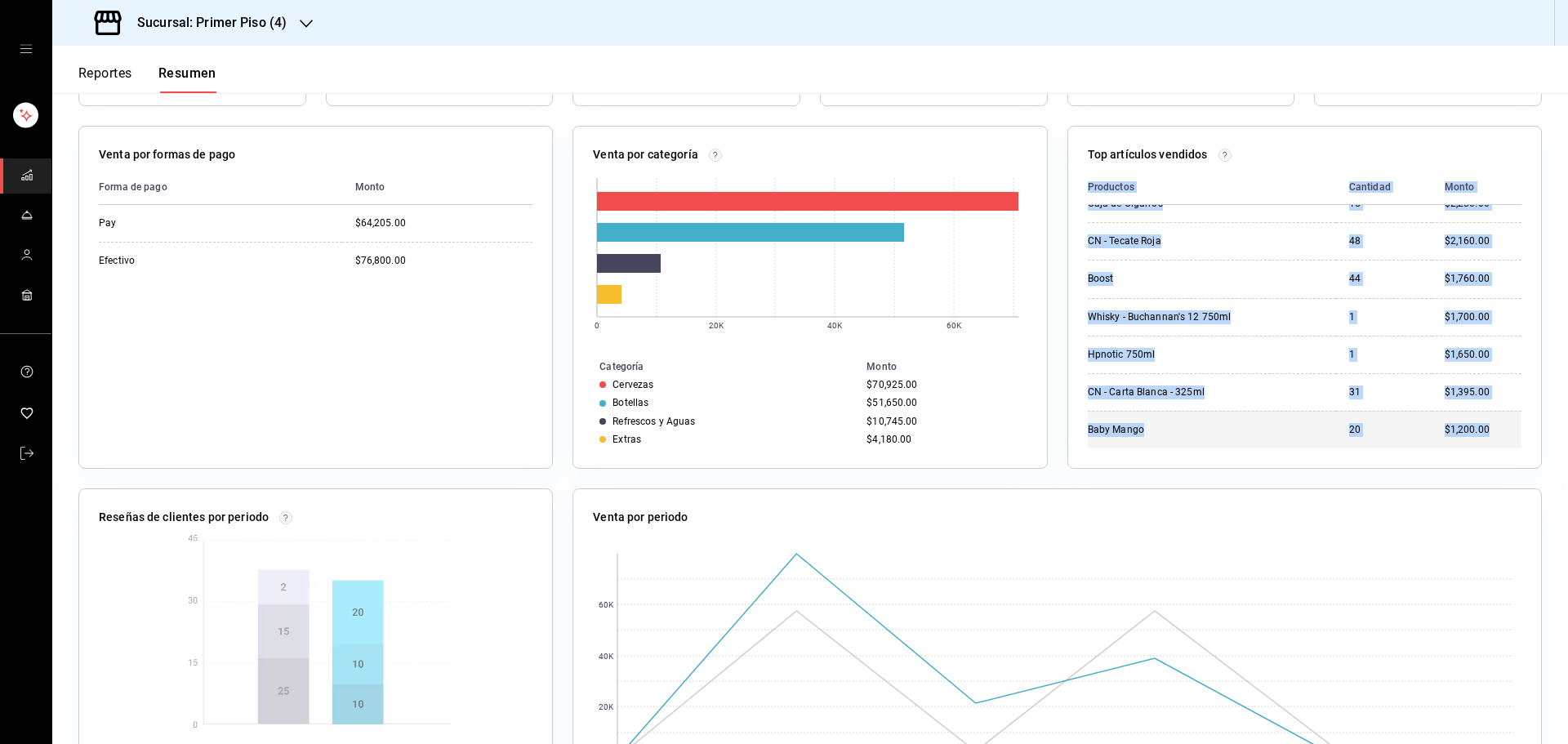 drag, startPoint x: 1080, startPoint y: 435, endPoint x: 1474, endPoint y: 433, distance: 394.0051 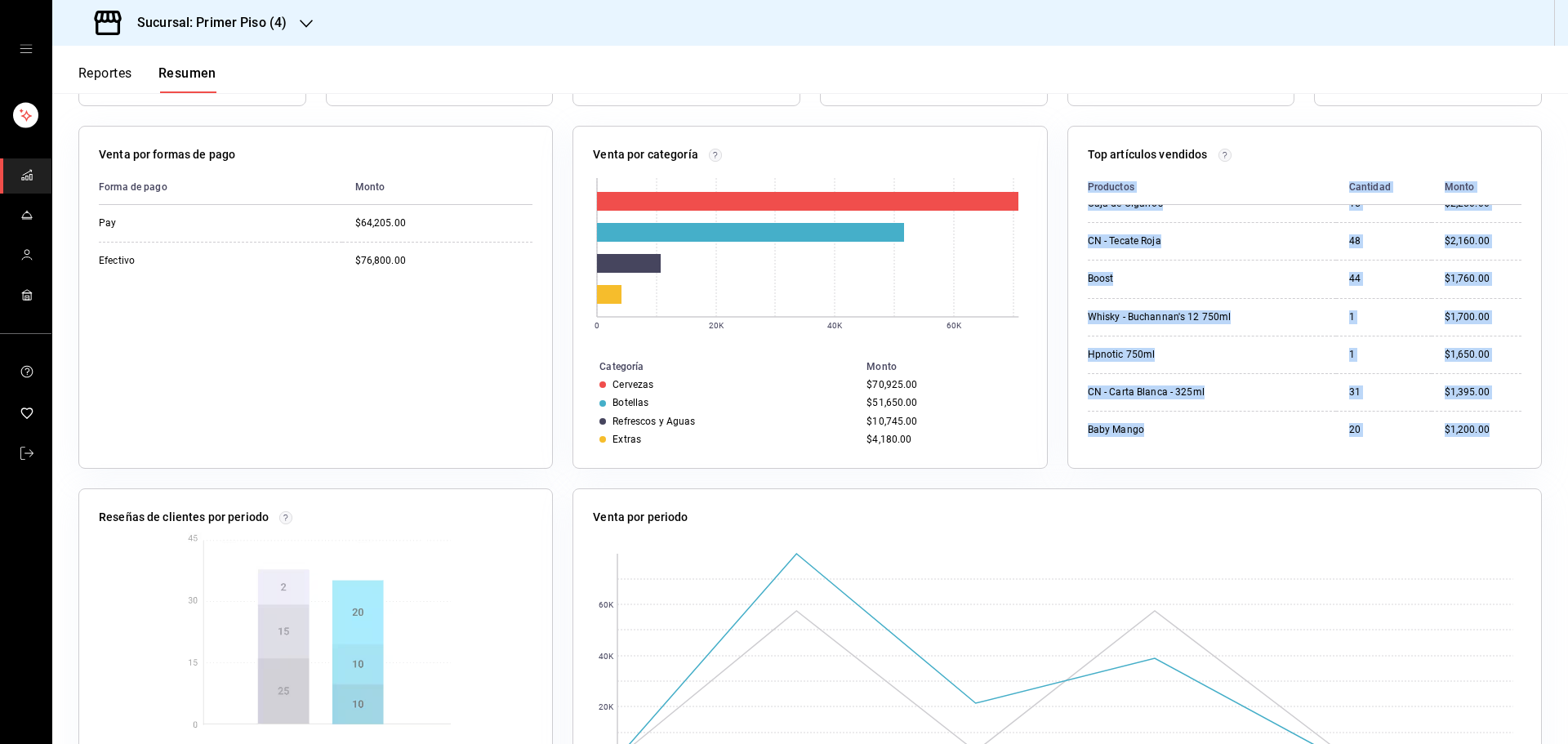 click 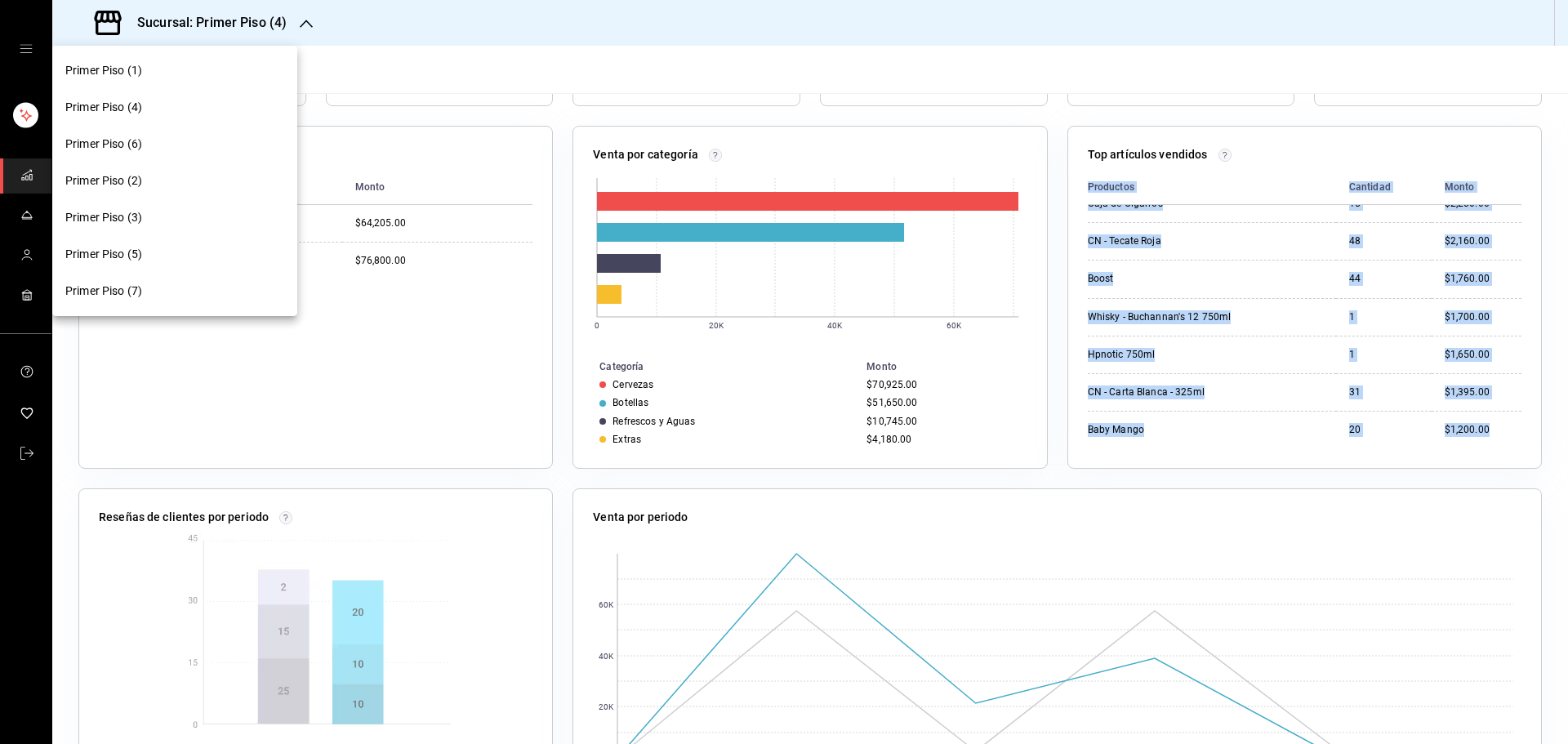 click on "Primer Piso (6)" at bounding box center (175, 144) 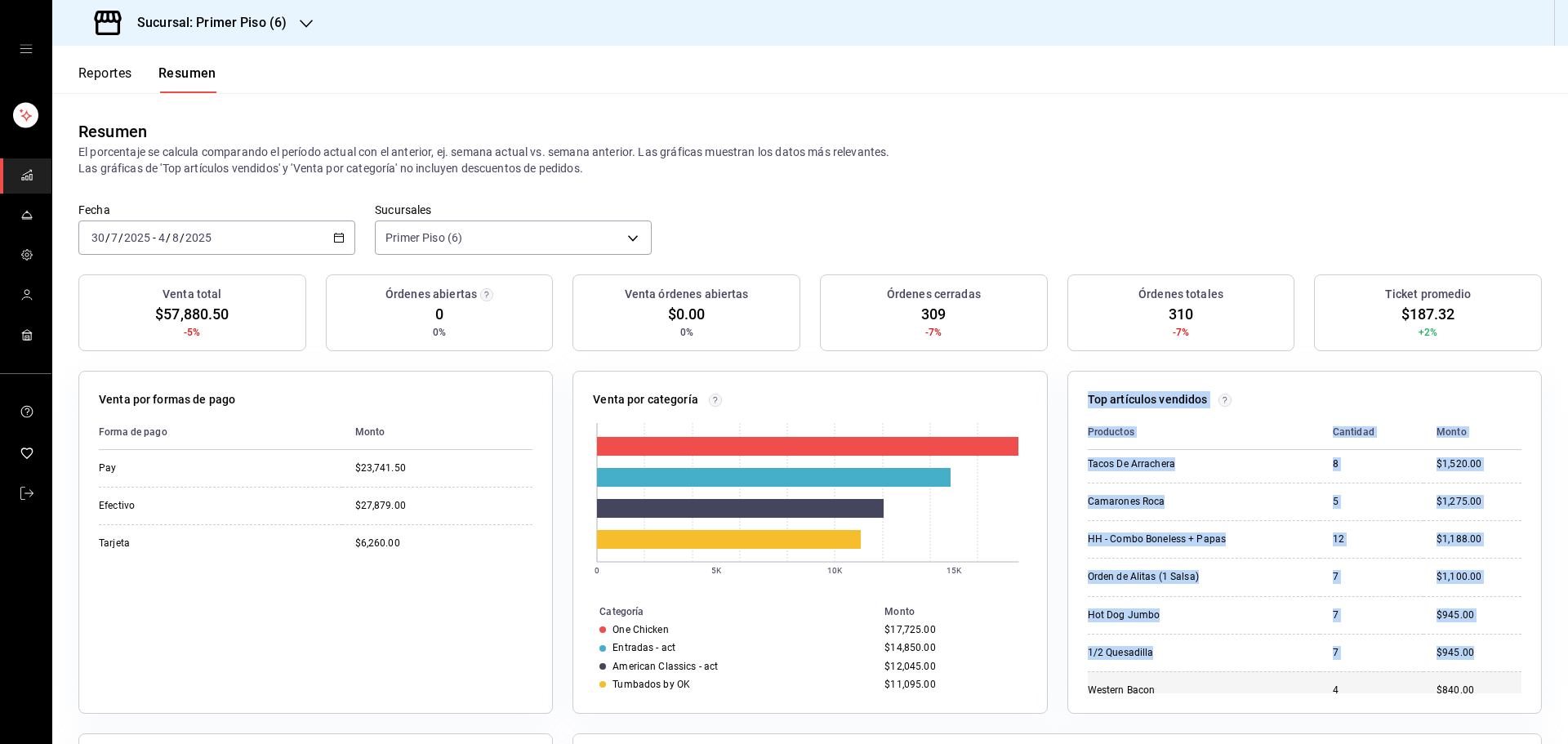 scroll, scrollTop: 510, scrollLeft: 0, axis: vertical 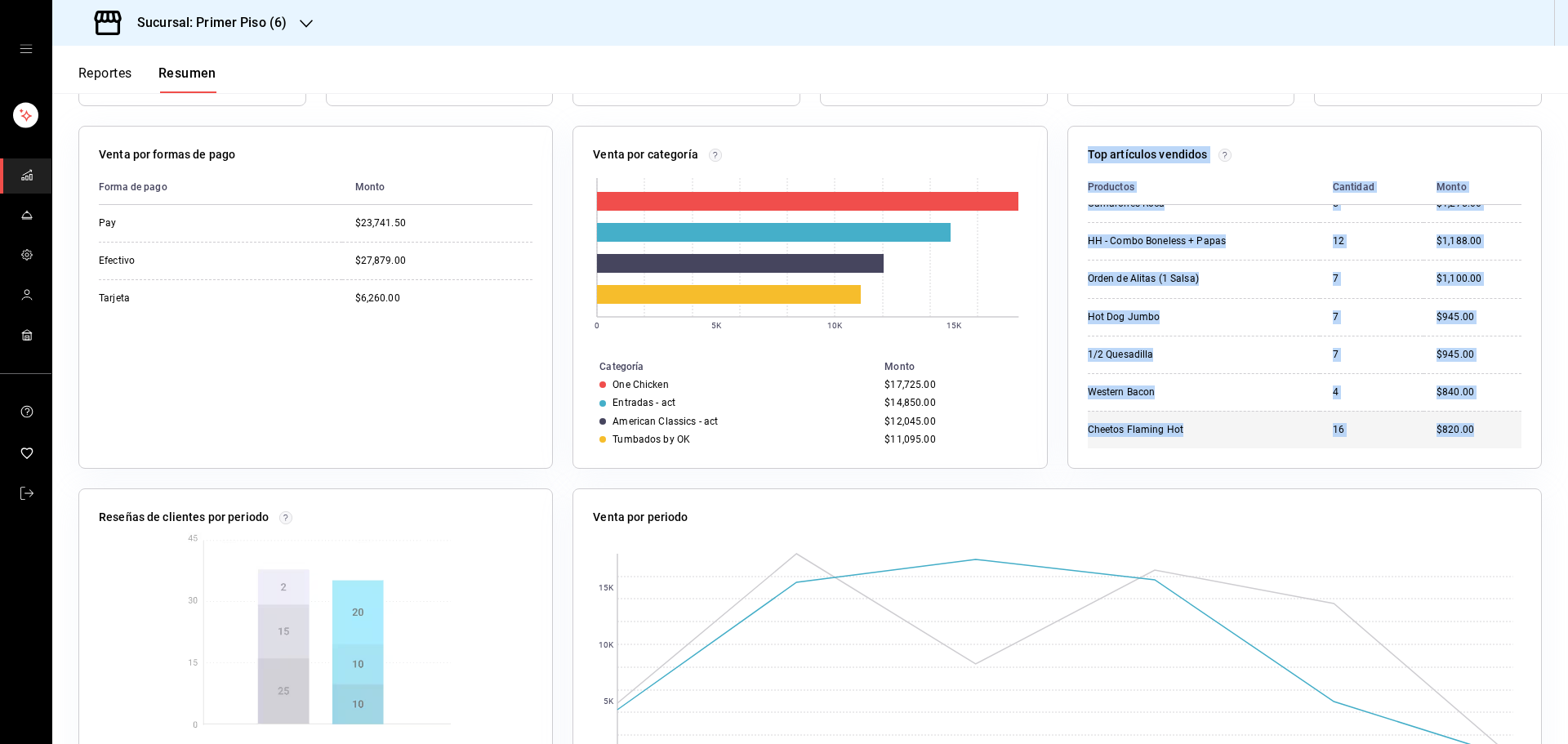 drag, startPoint x: 1125, startPoint y: 424, endPoint x: 1469, endPoint y: 437, distance: 344.24555 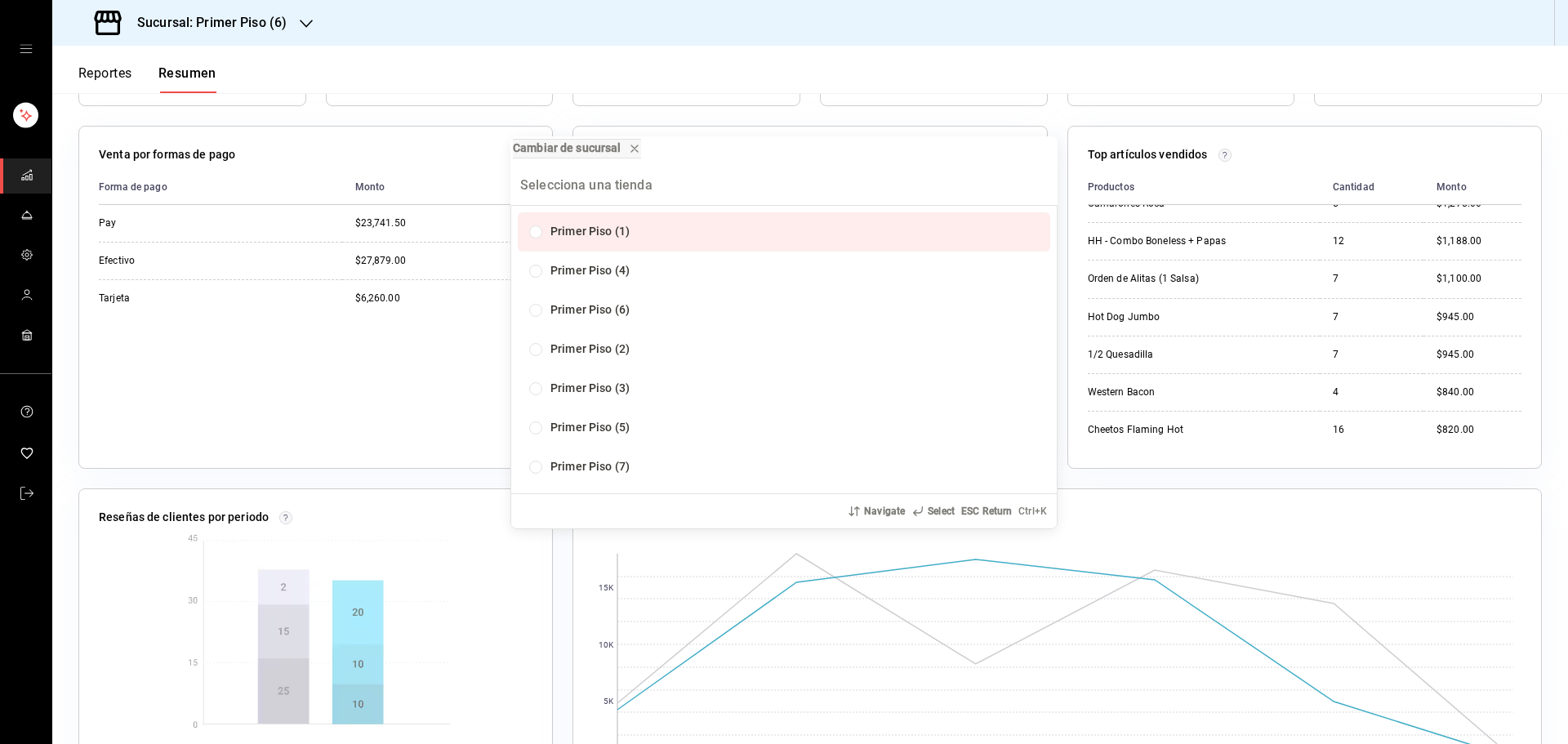 click on "Cambiar de sucursal Primer Piso (1) Primer Piso (4) Primer Piso (6) Primer Piso (2) Primer Piso (3) Primer Piso (5) Primer Piso (7) Navigate Select ESC Return Ctrl+ K" at bounding box center (784, 372) 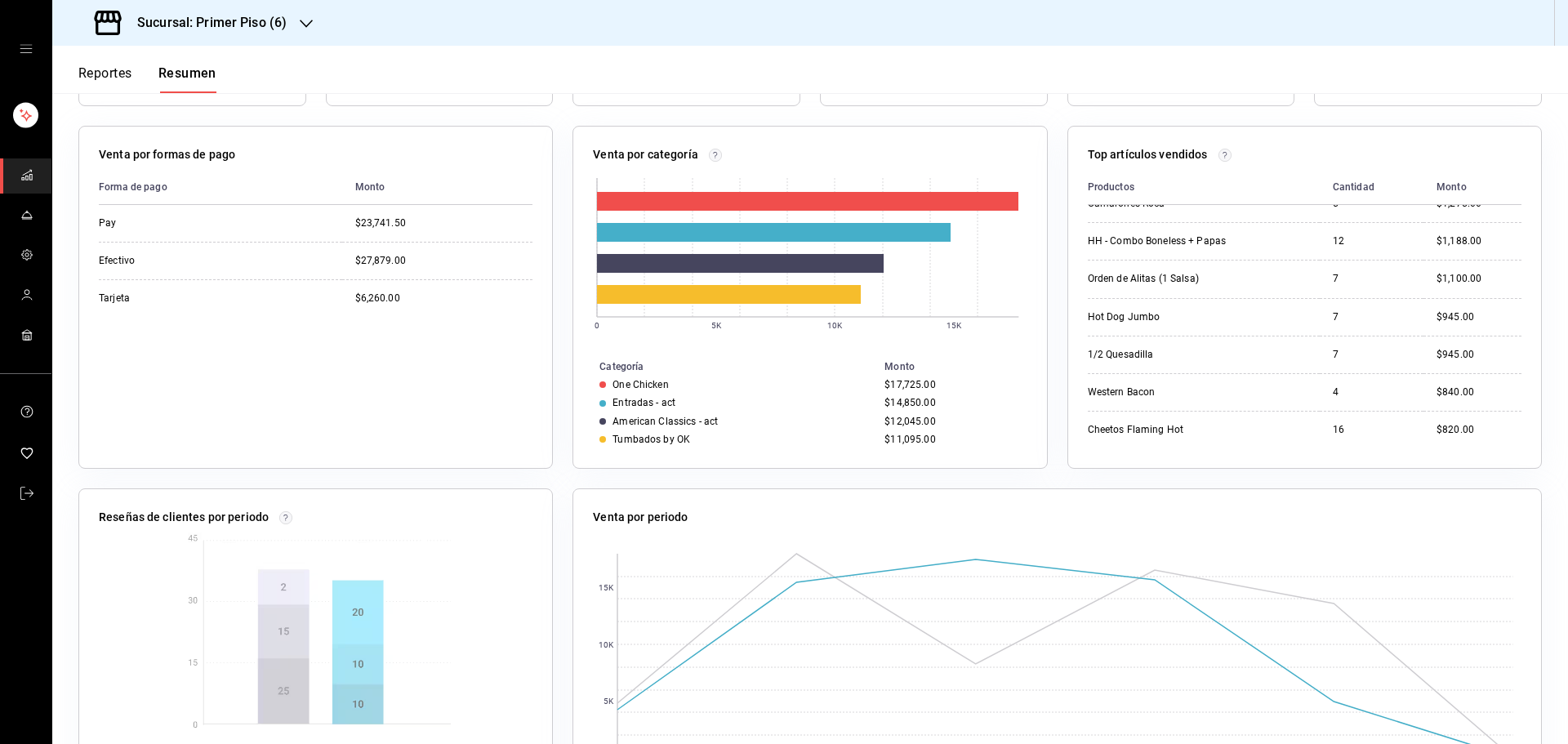 click on "Reportes" at bounding box center (105, 79) 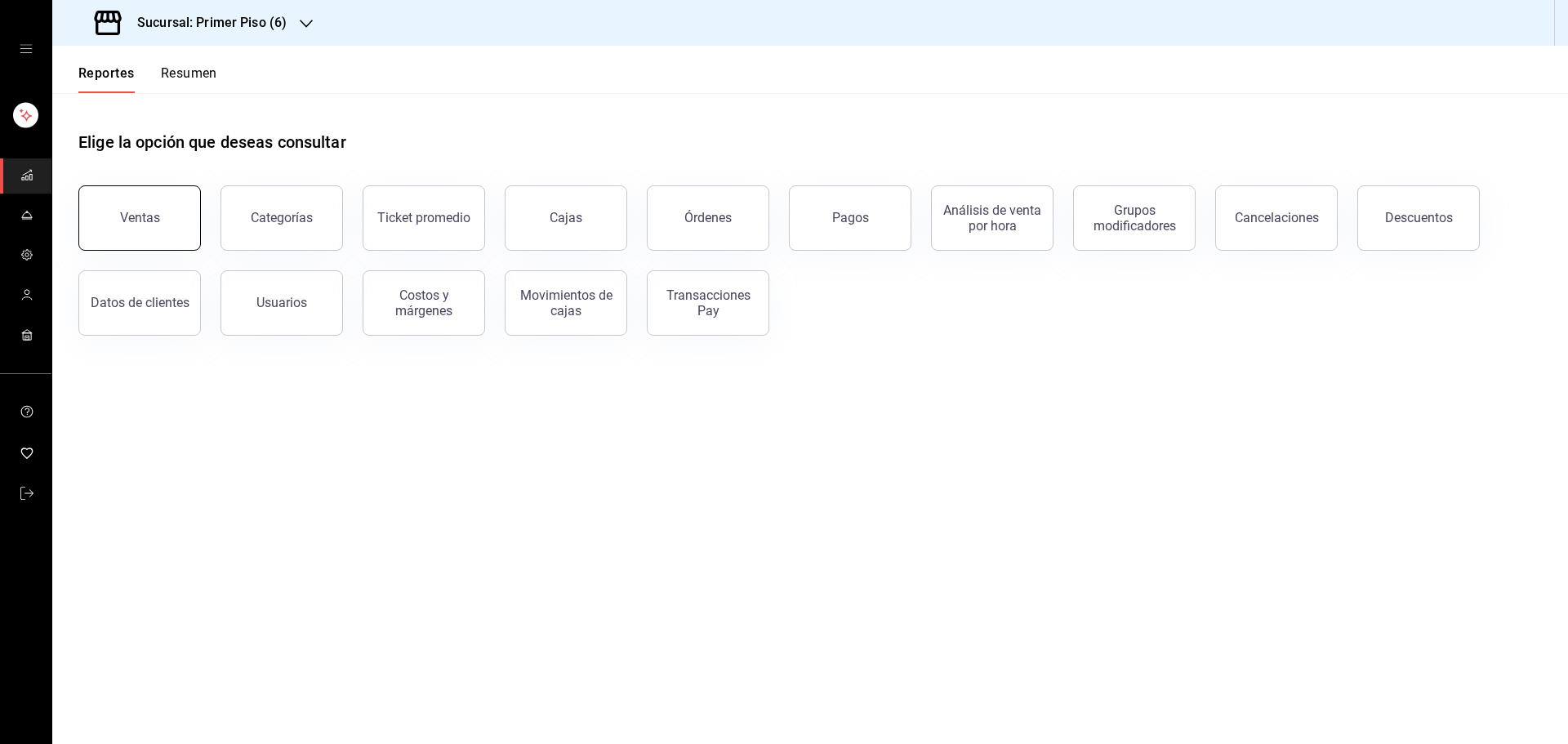 click on "Ventas" at bounding box center [140, 218] 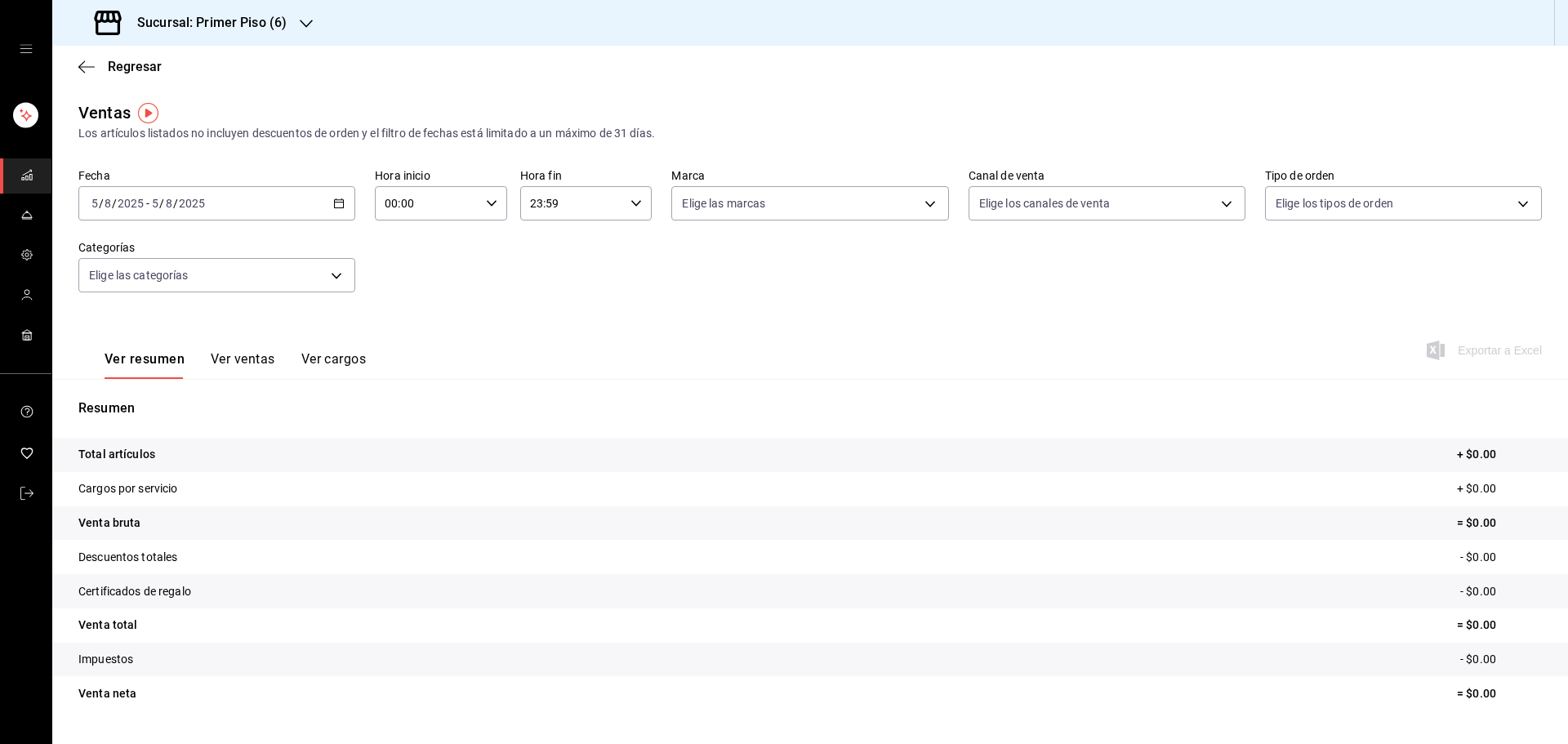 click 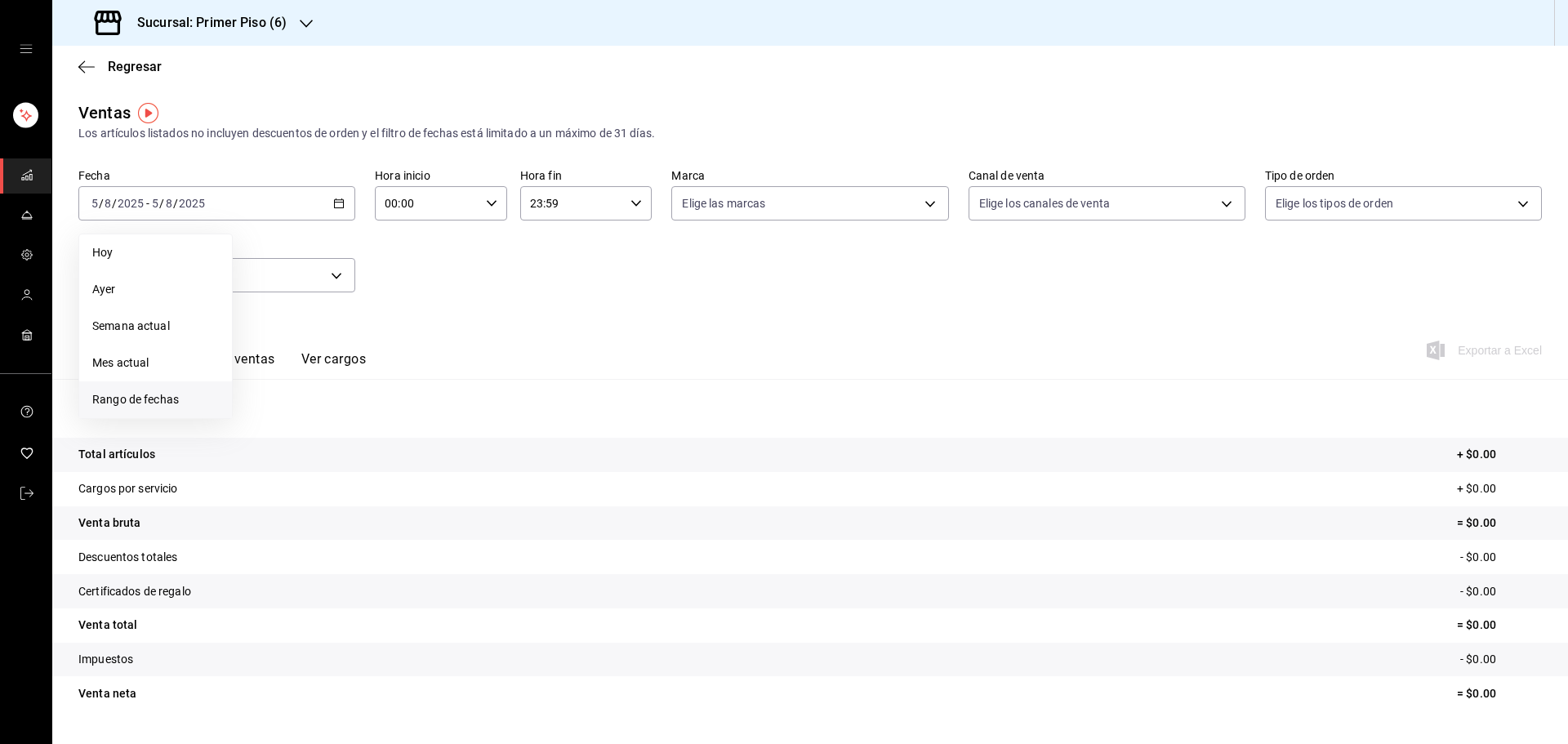 click on "Rango de fechas" at bounding box center (155, 399) 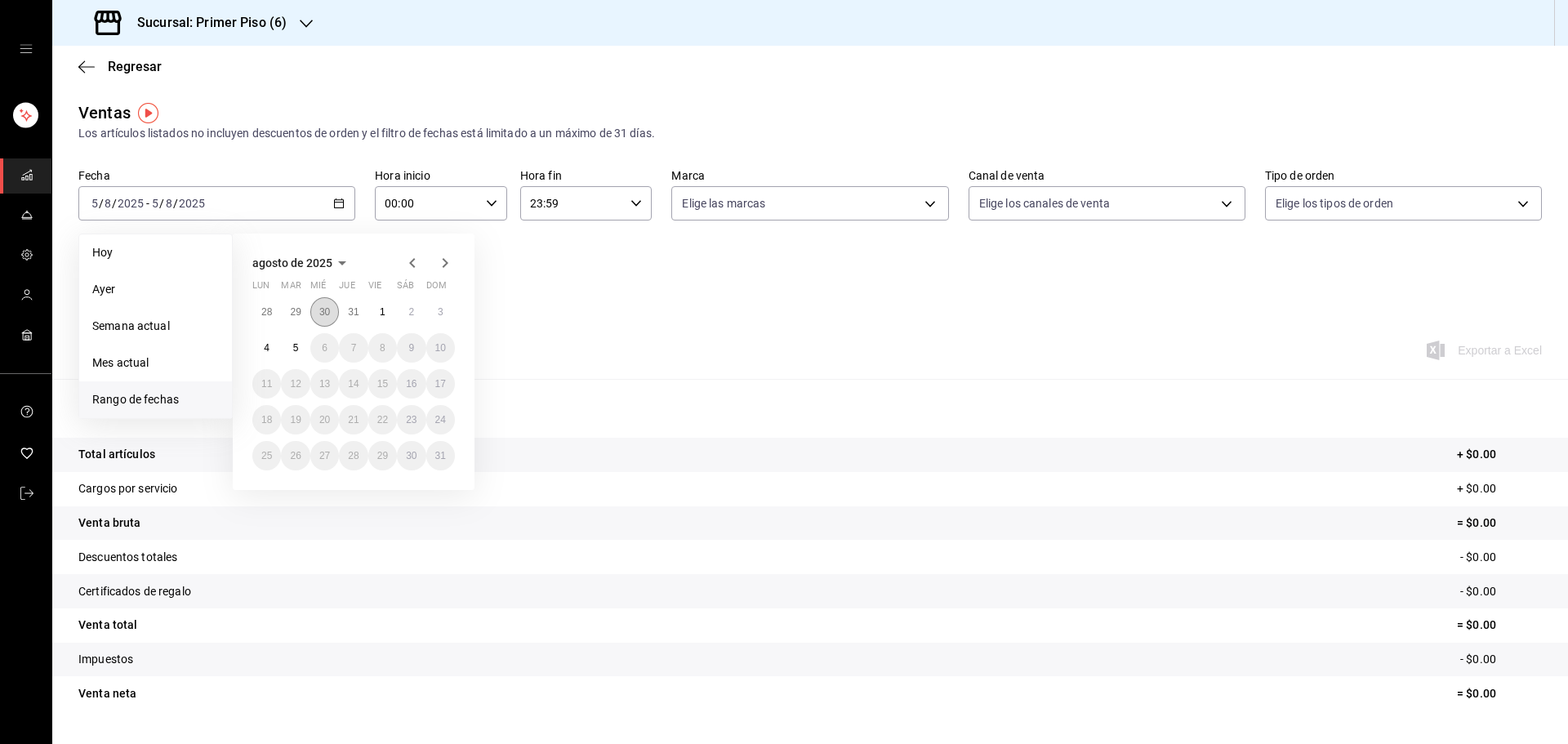 click on "30" at bounding box center (324, 312) 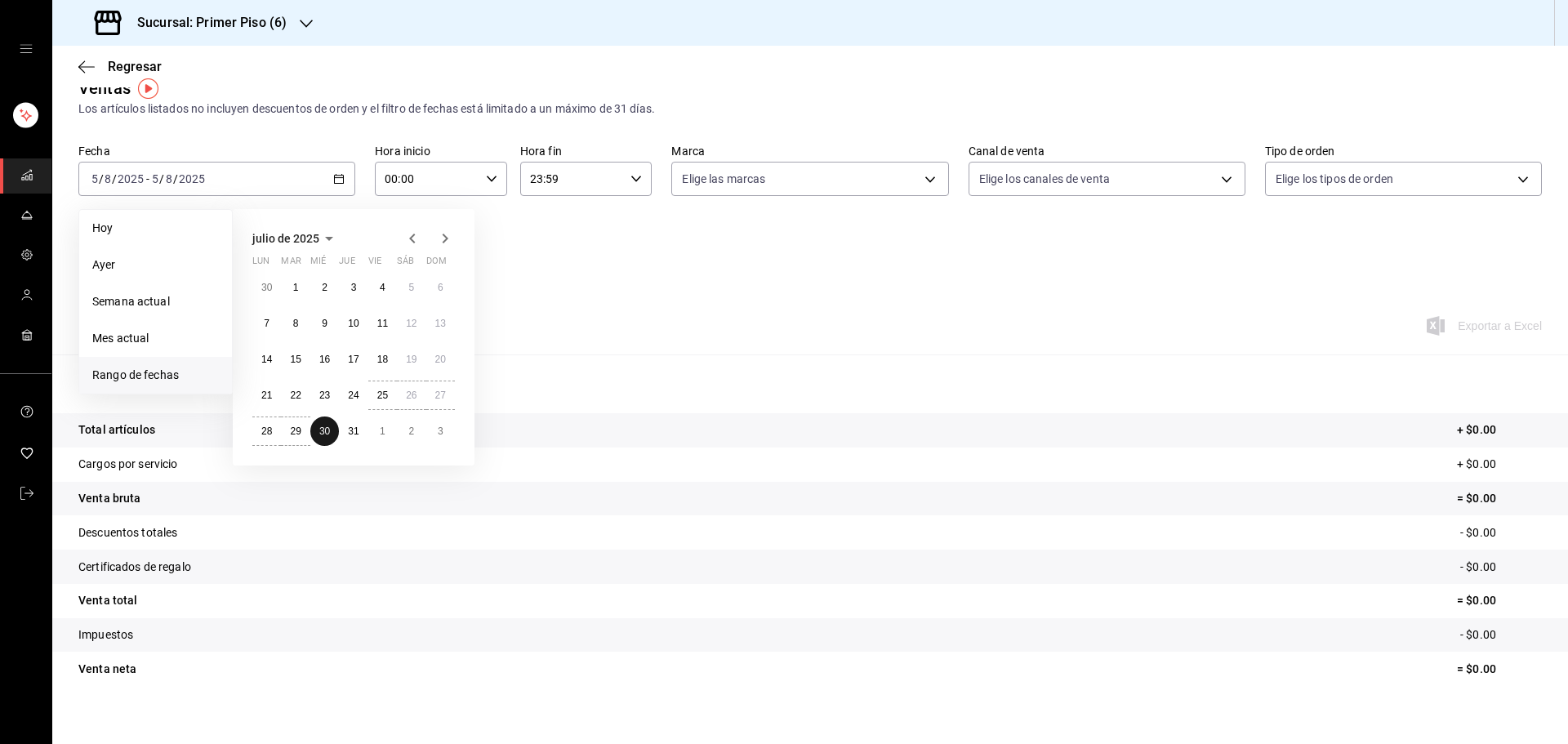 scroll, scrollTop: 38, scrollLeft: 0, axis: vertical 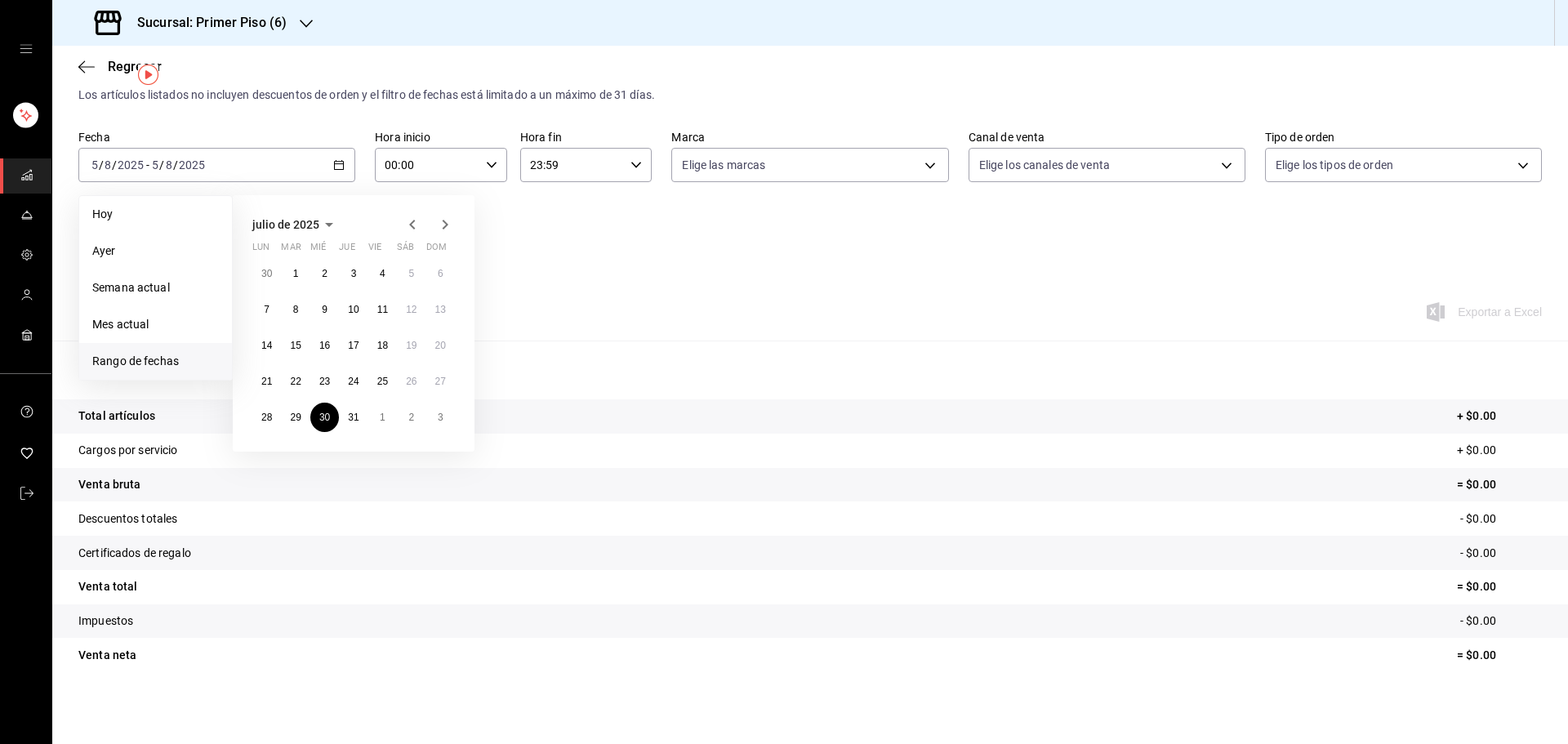 click 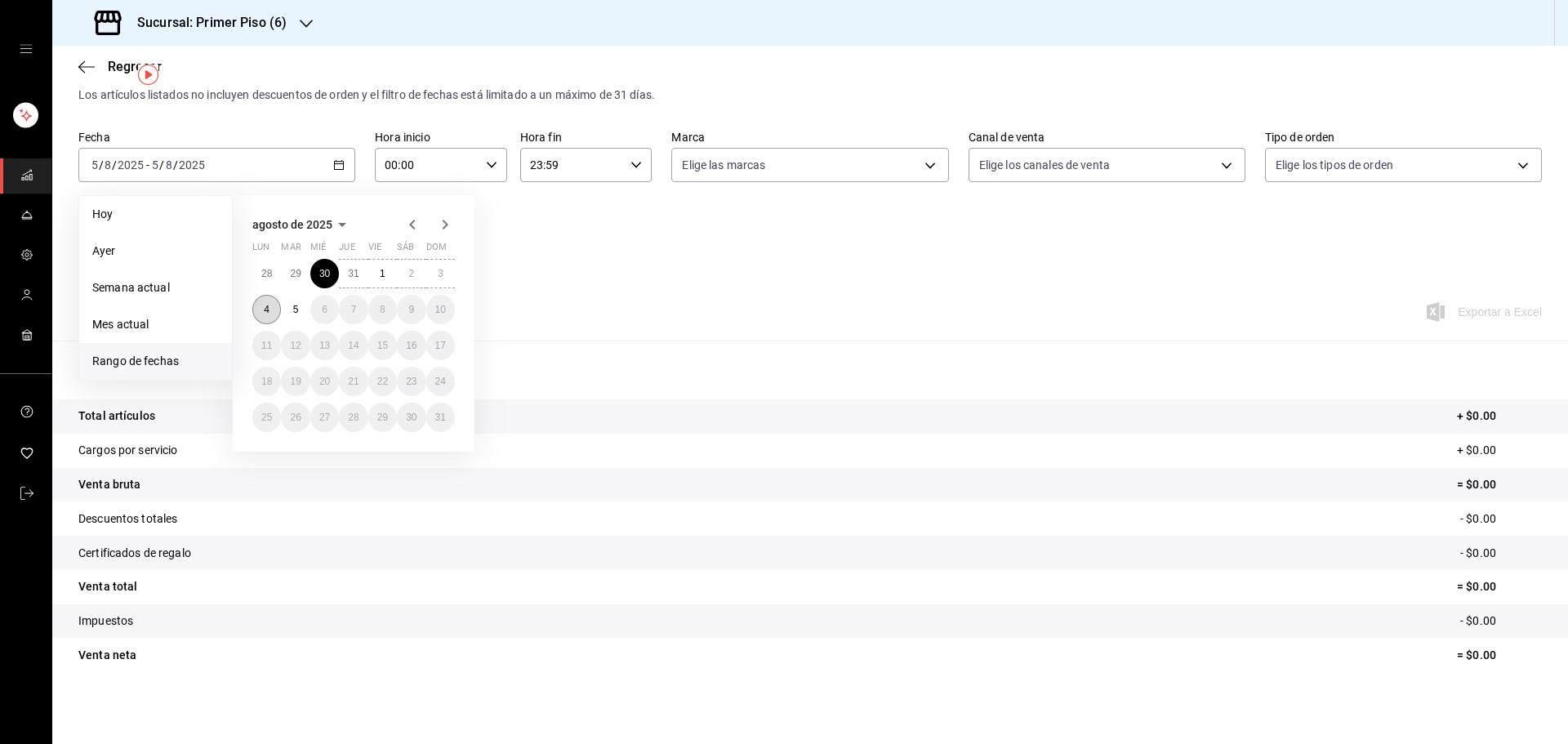 click on "4" at bounding box center (266, 310) 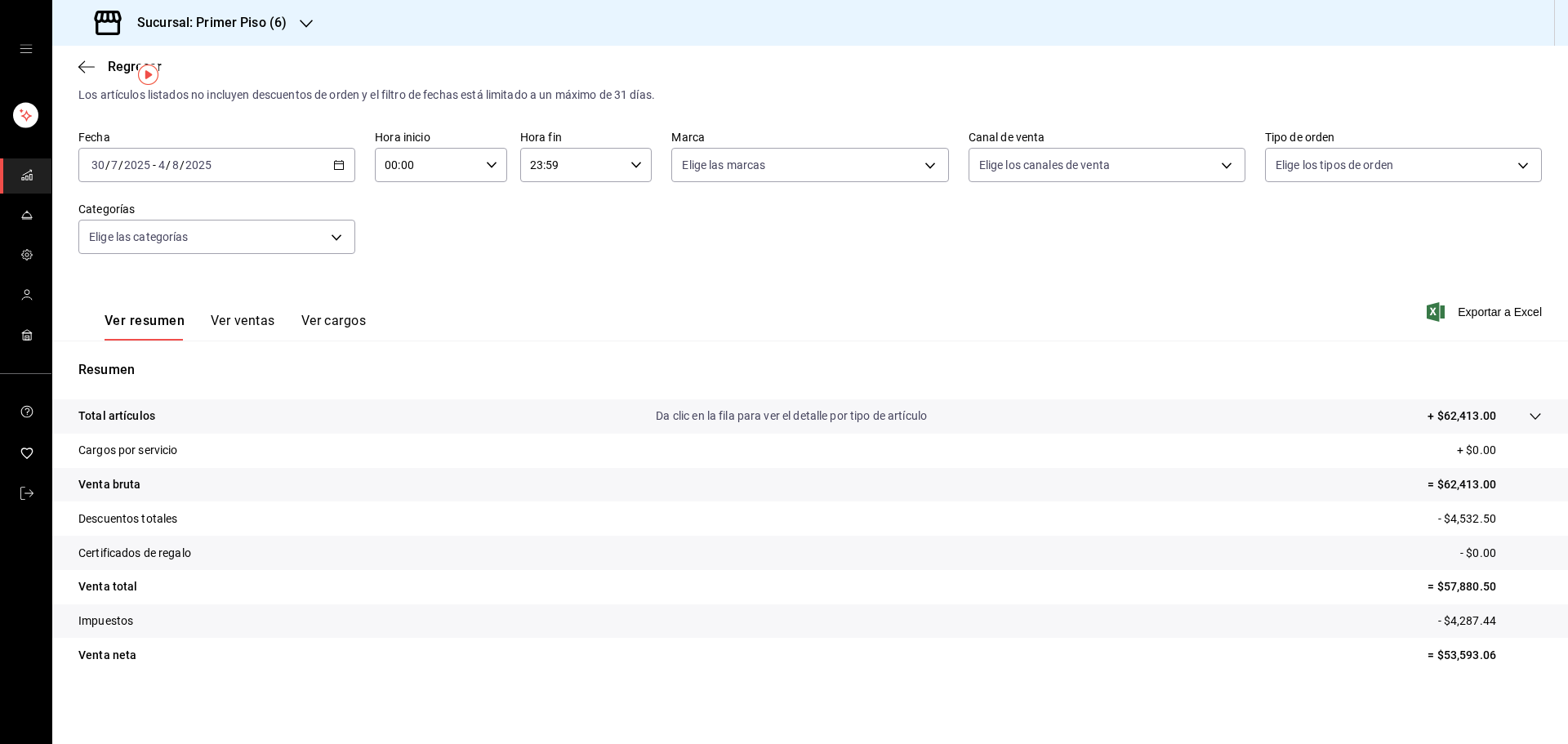 click on "Ver ventas" at bounding box center (243, 327) 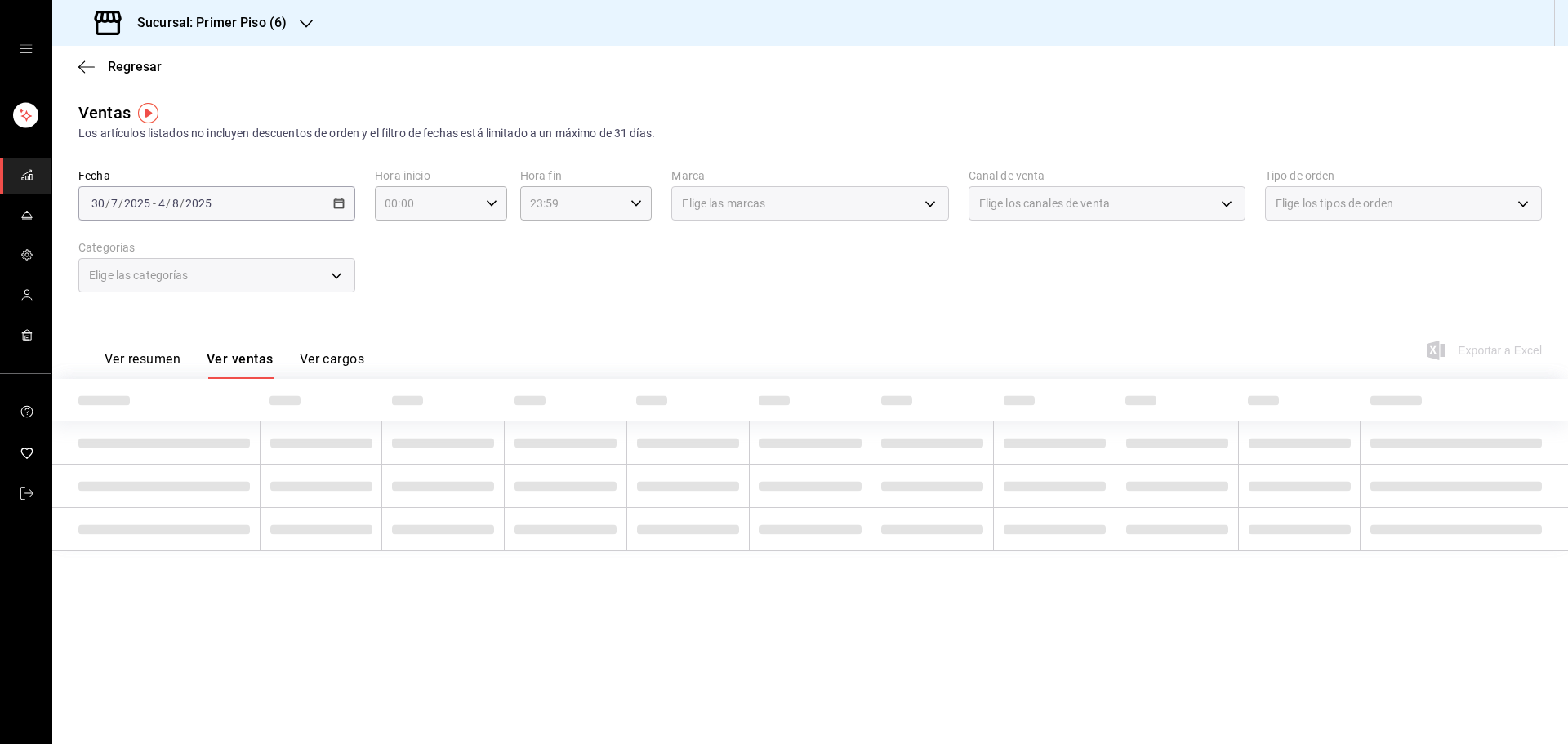 scroll, scrollTop: 0, scrollLeft: 0, axis: both 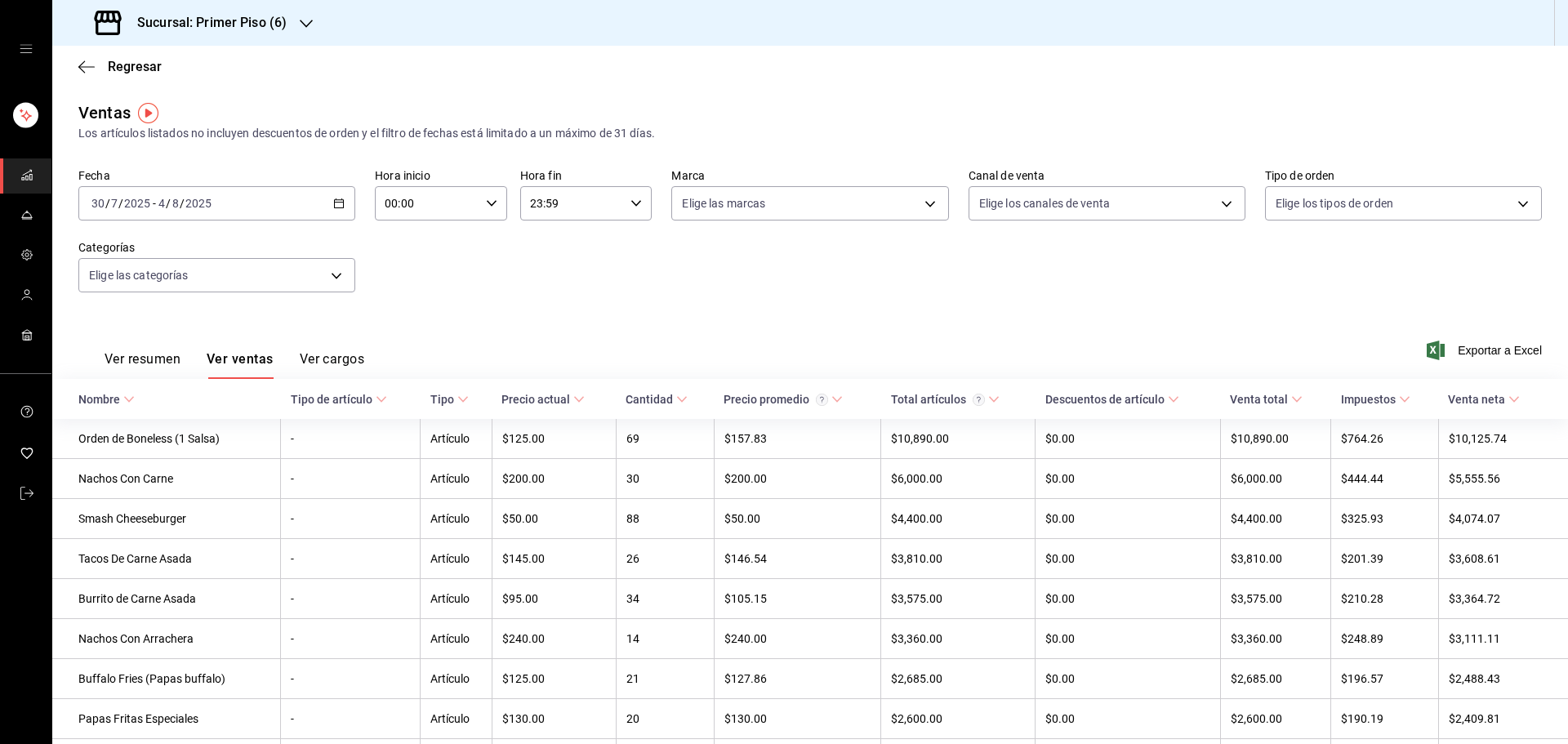 click 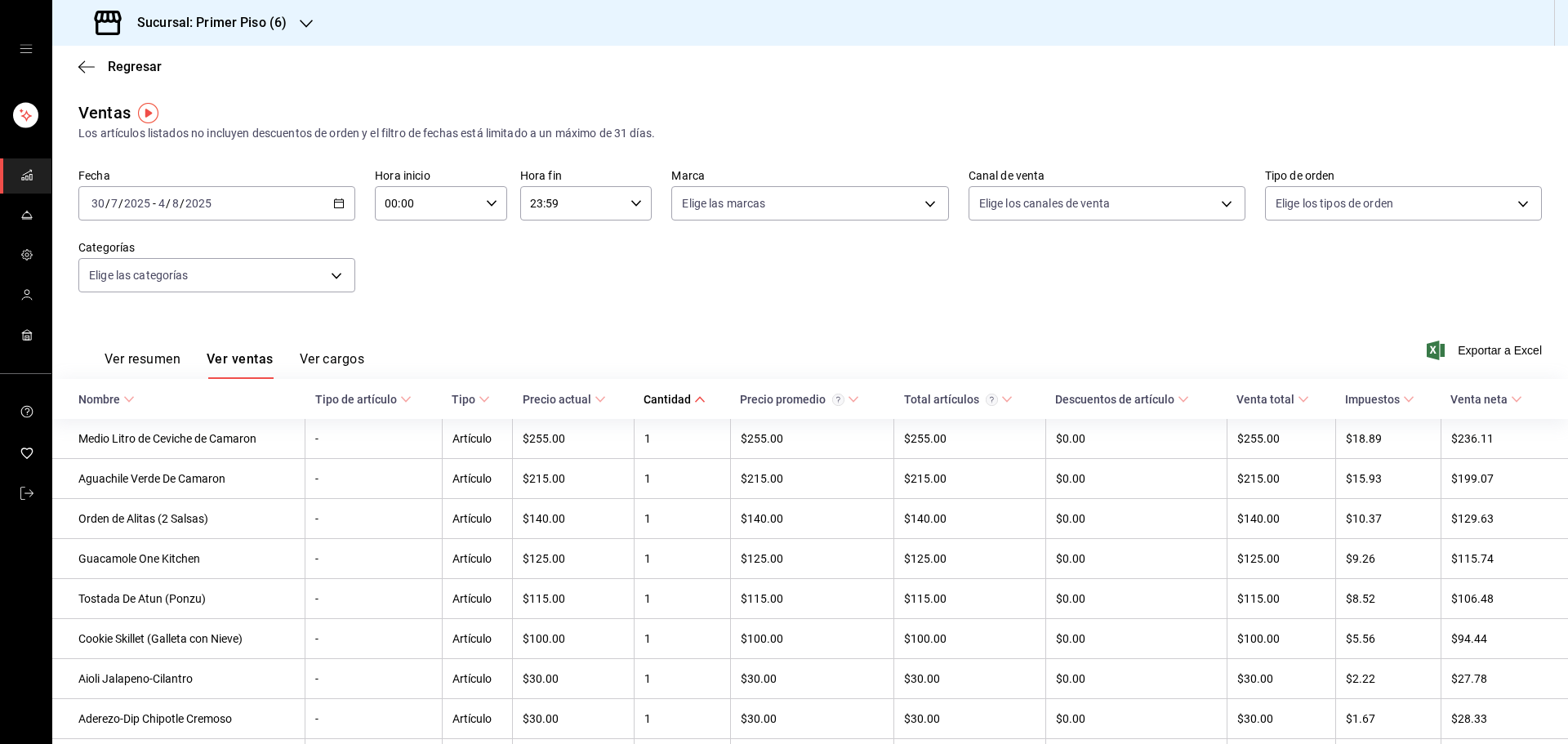 click 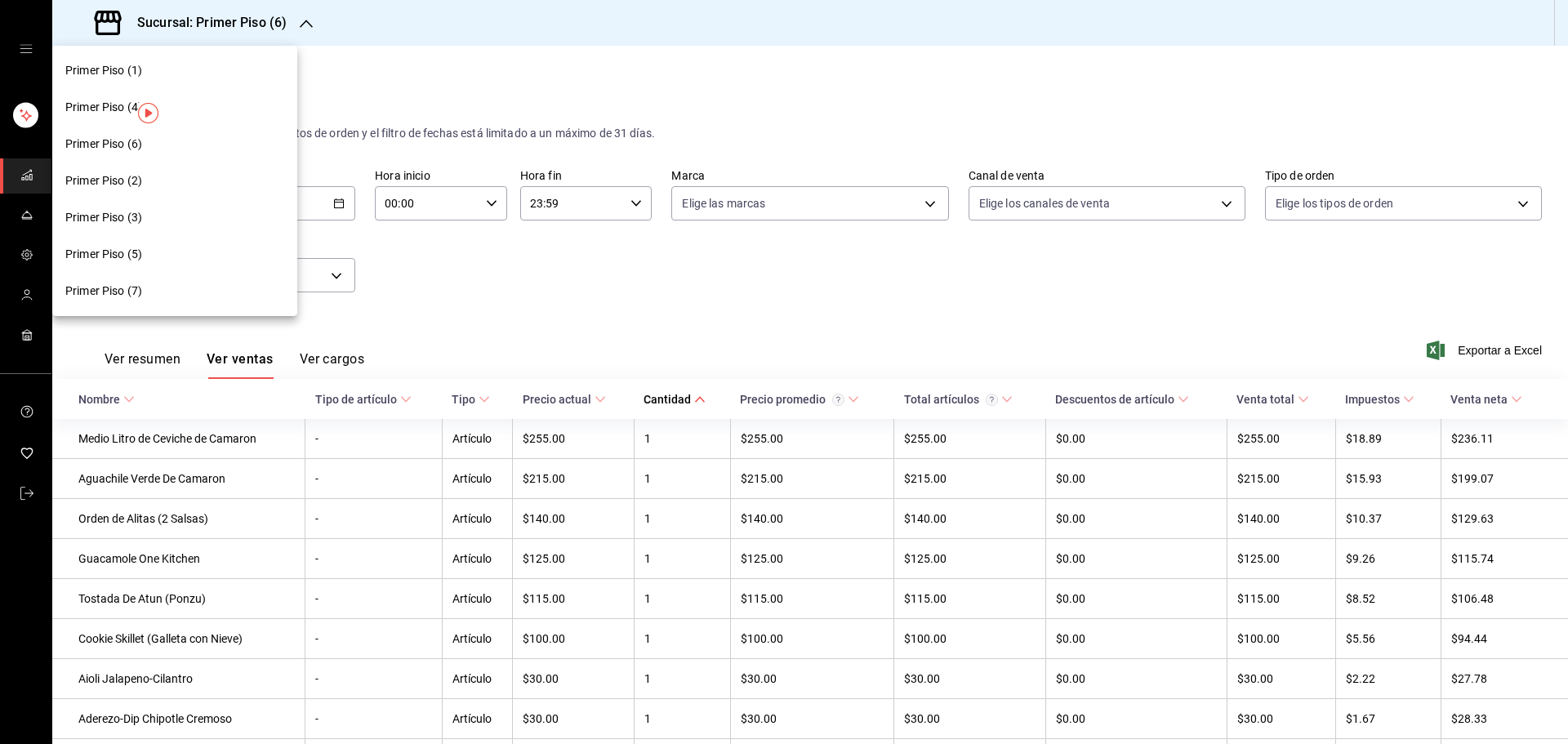 click at bounding box center (784, 372) 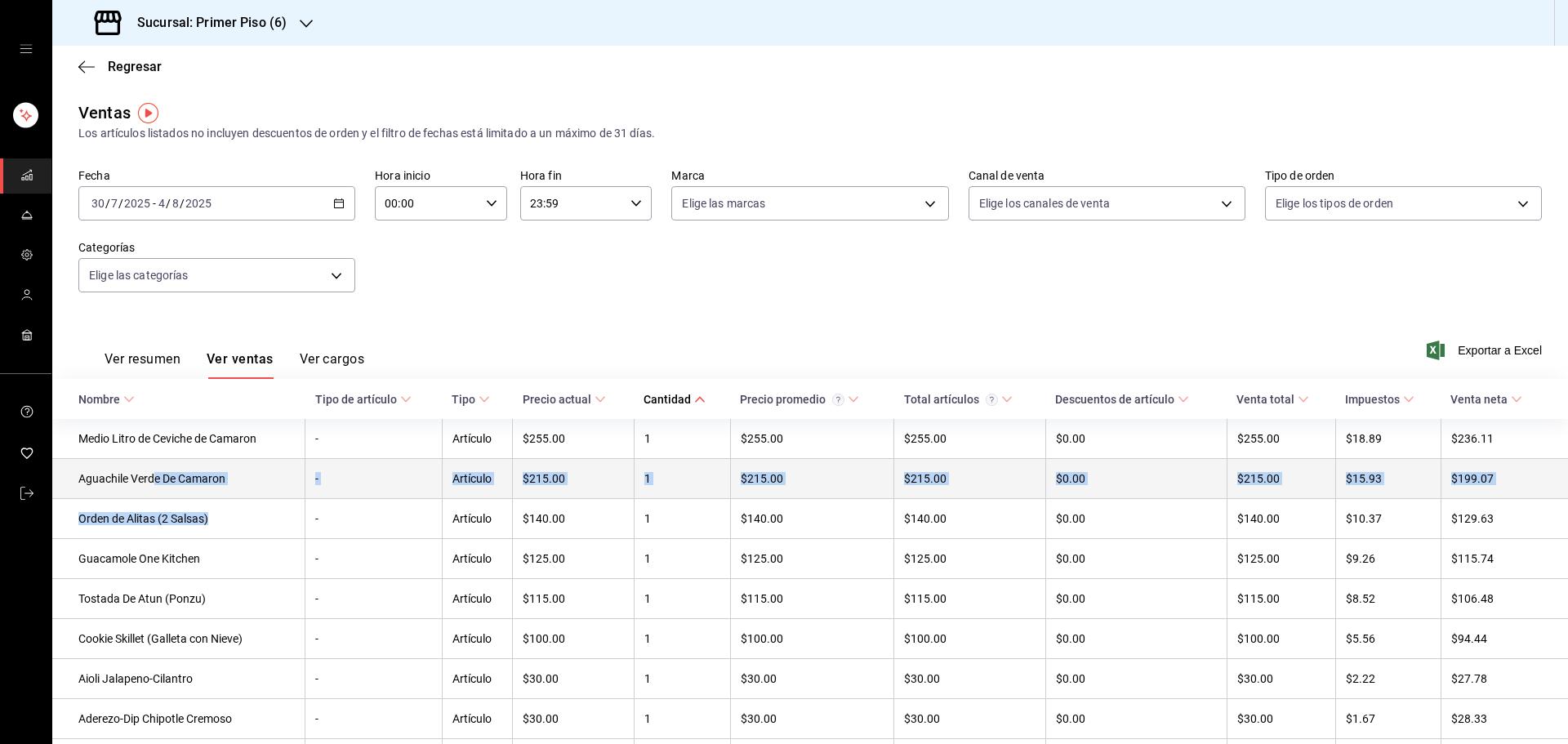 drag, startPoint x: 219, startPoint y: 518, endPoint x: 165, endPoint y: 474, distance: 69.656299 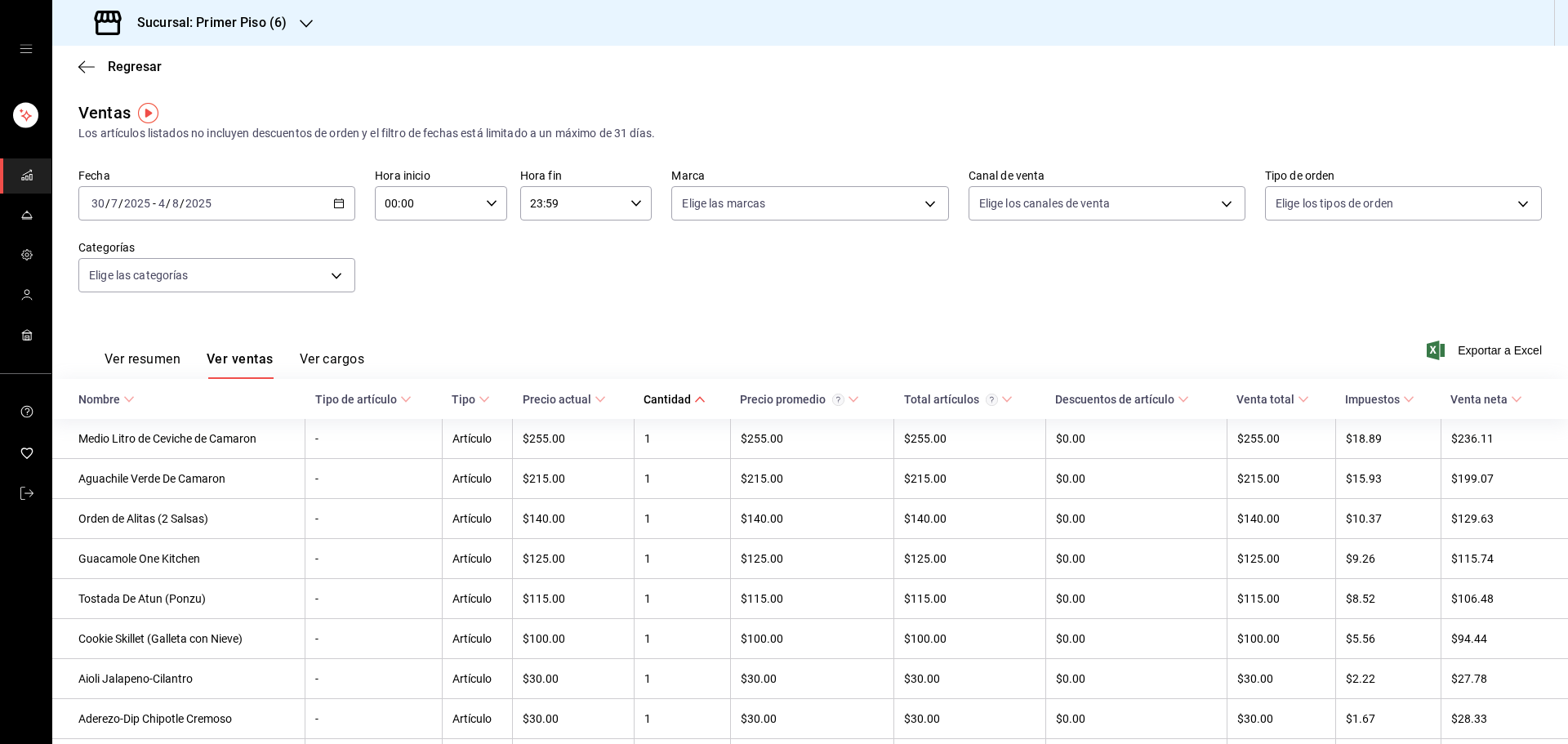 click on "Fecha [DATE] [DATE] - [DATE] Hora inicio 00:00 Hora inicio Hora fin 23:59 Hora fin Marca Elige las marcas Canal de venta Elige los canales de venta Tipo de orden Elige los tipos de orden Categorías Elige las categorías" at bounding box center (810, 240) 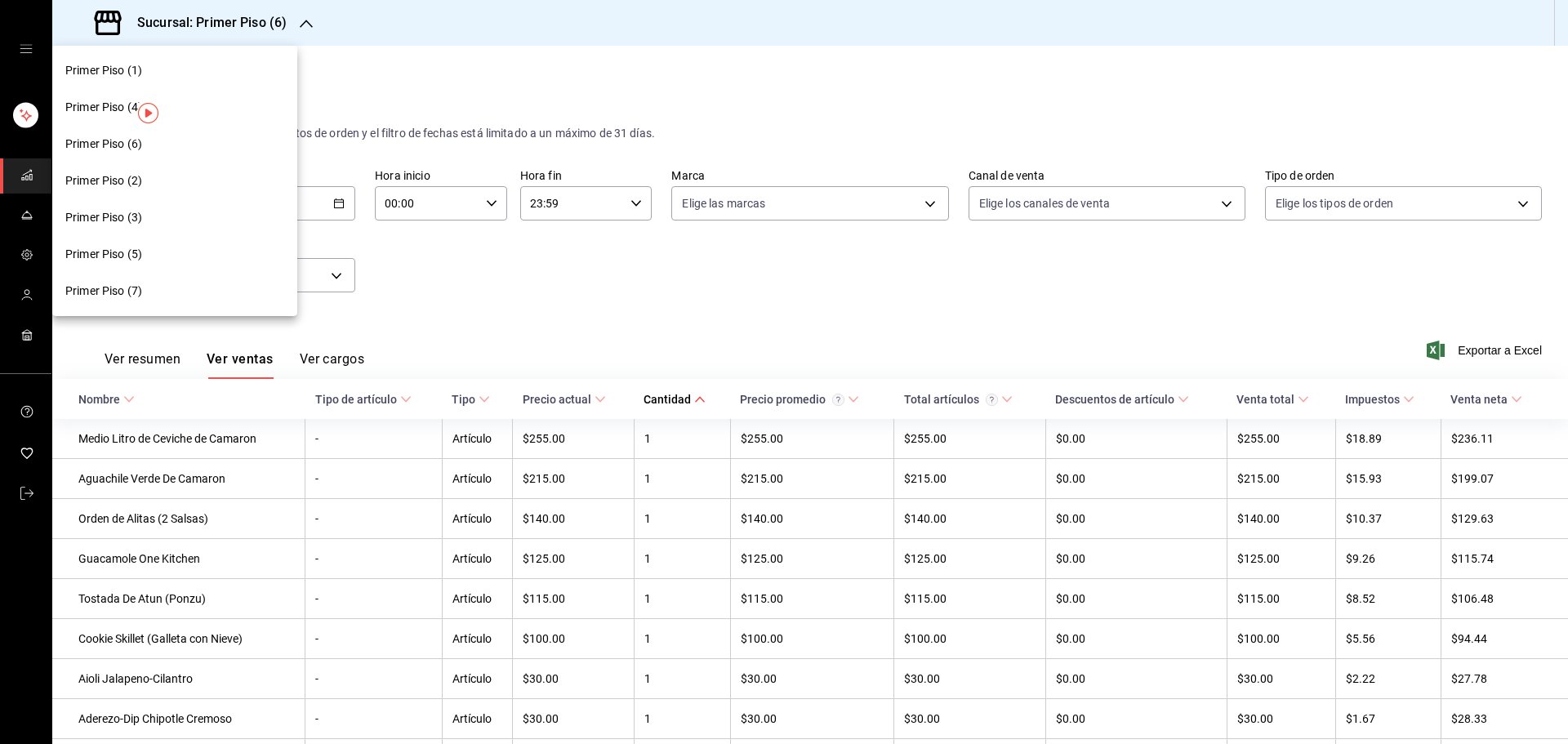click on "Primer Piso (3)" at bounding box center (175, 217) 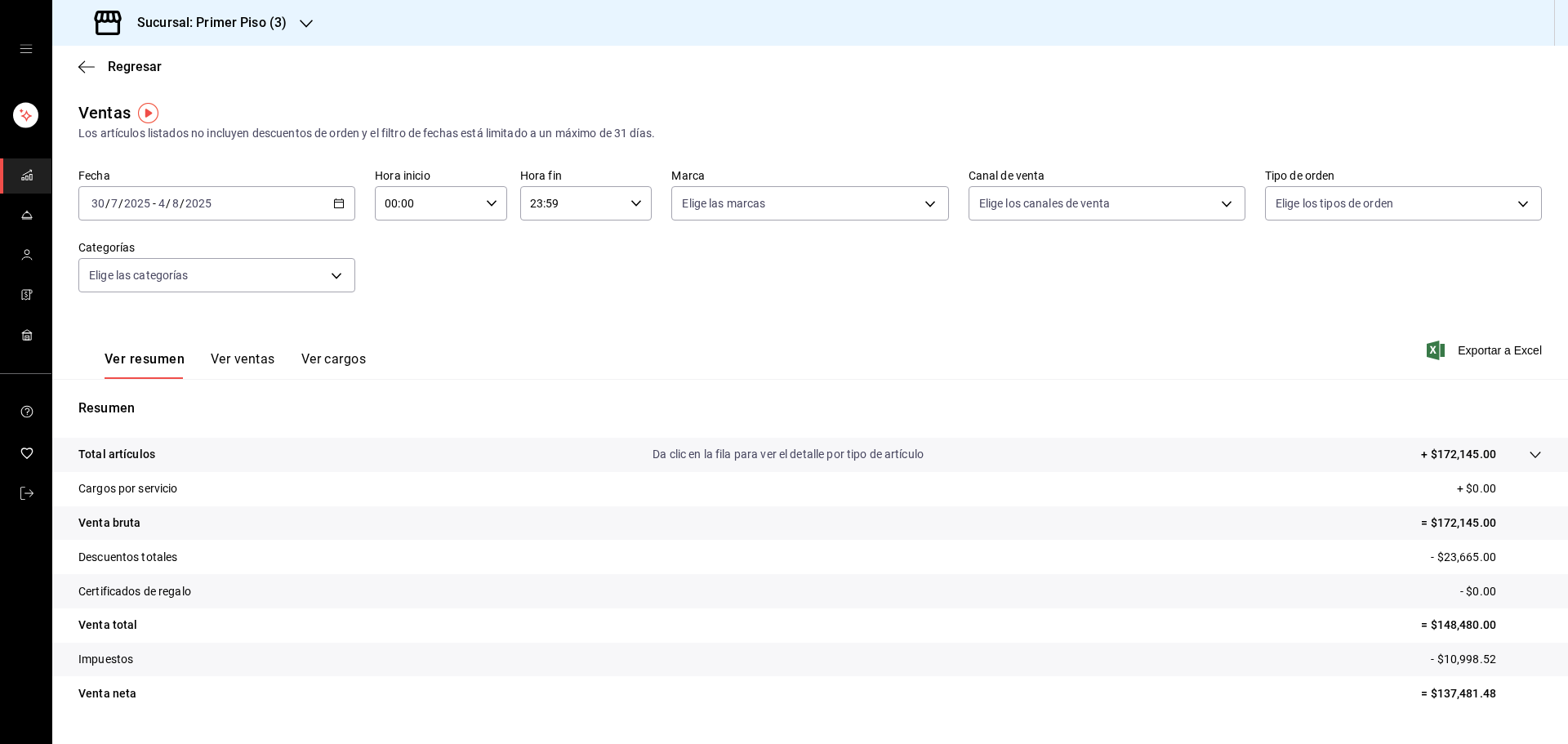 click on "Ver ventas" at bounding box center [243, 365] 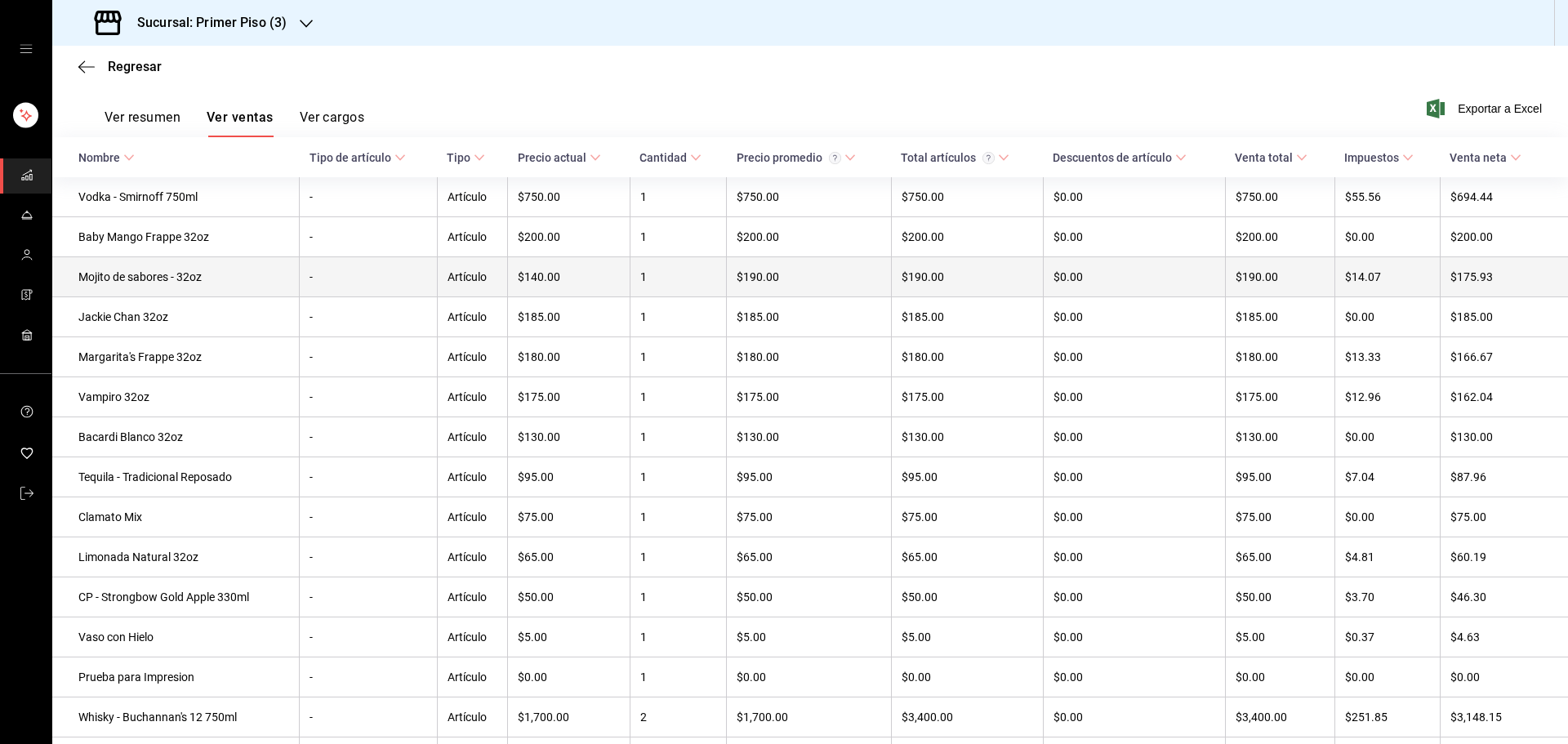 scroll, scrollTop: 245, scrollLeft: 0, axis: vertical 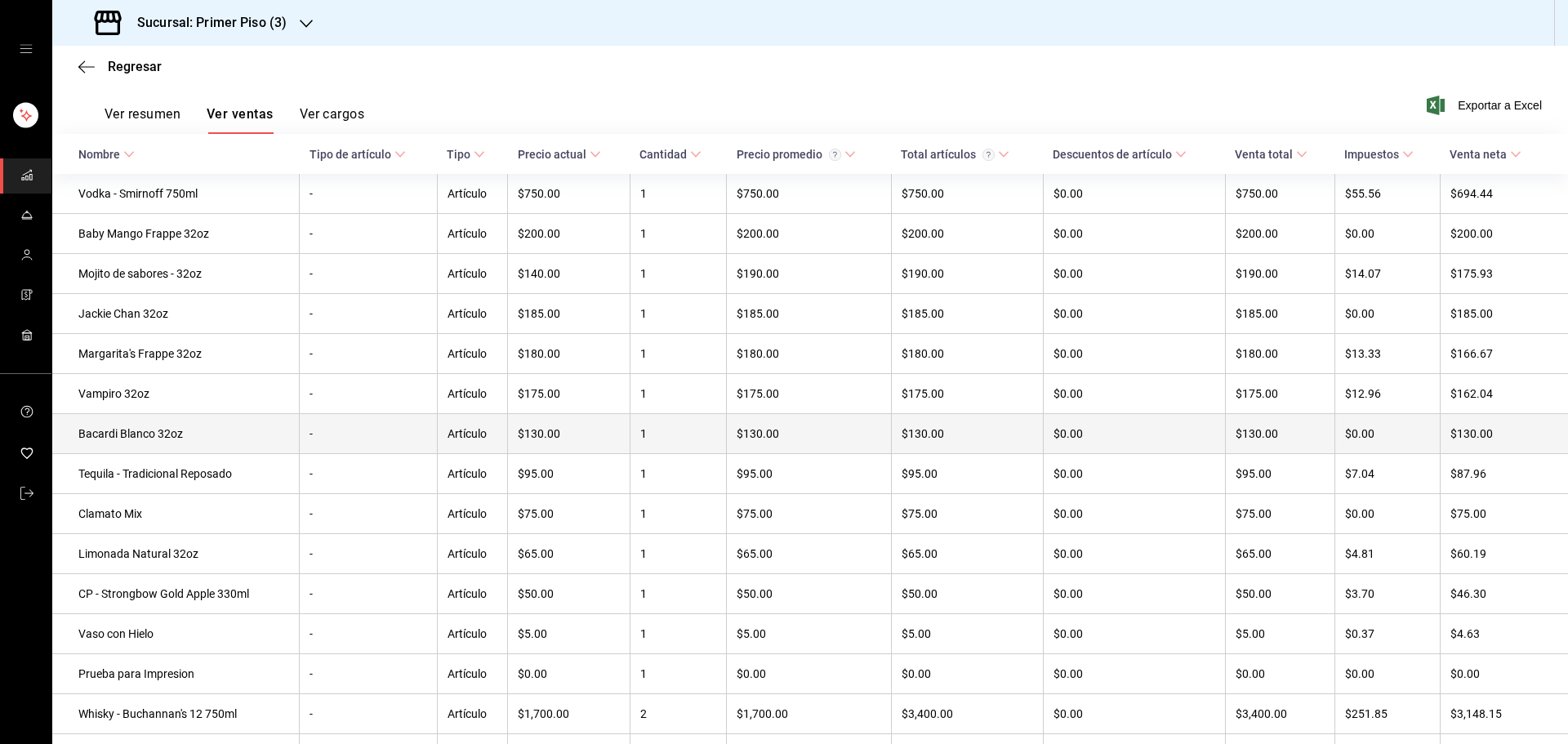 type 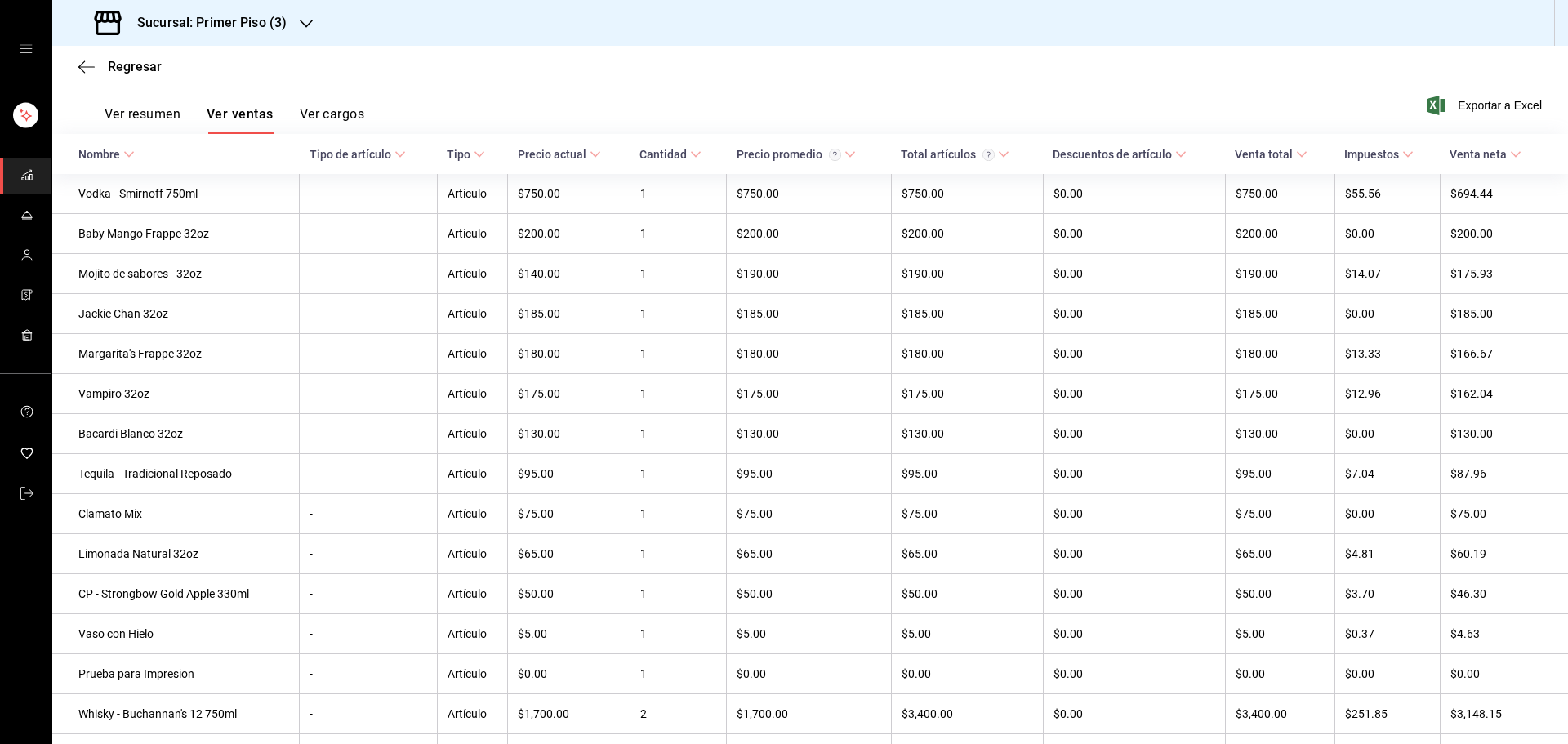 click on "Sucursal: Primer Piso (3)" at bounding box center [192, 23] 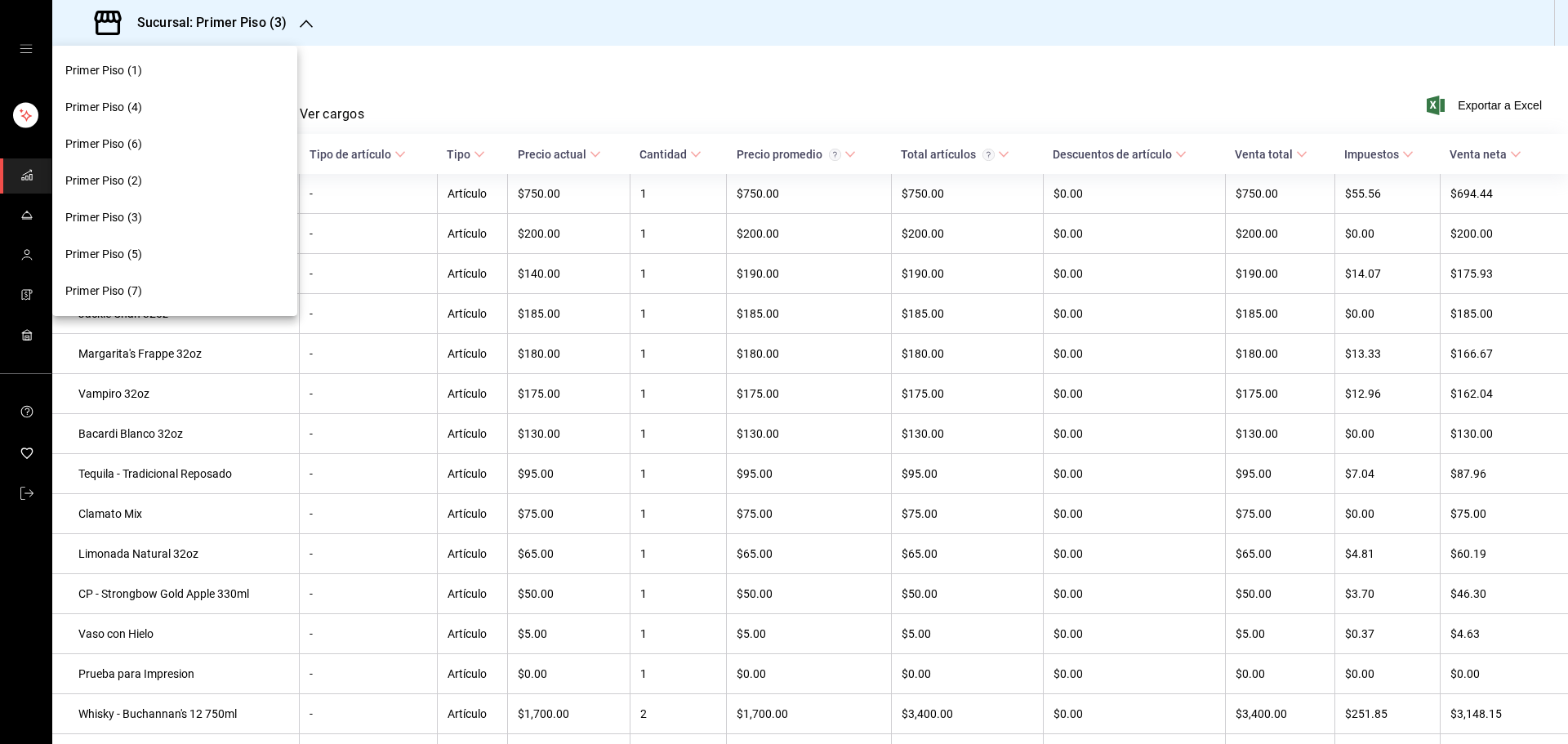click on "Primer Piso (4)" at bounding box center [175, 107] 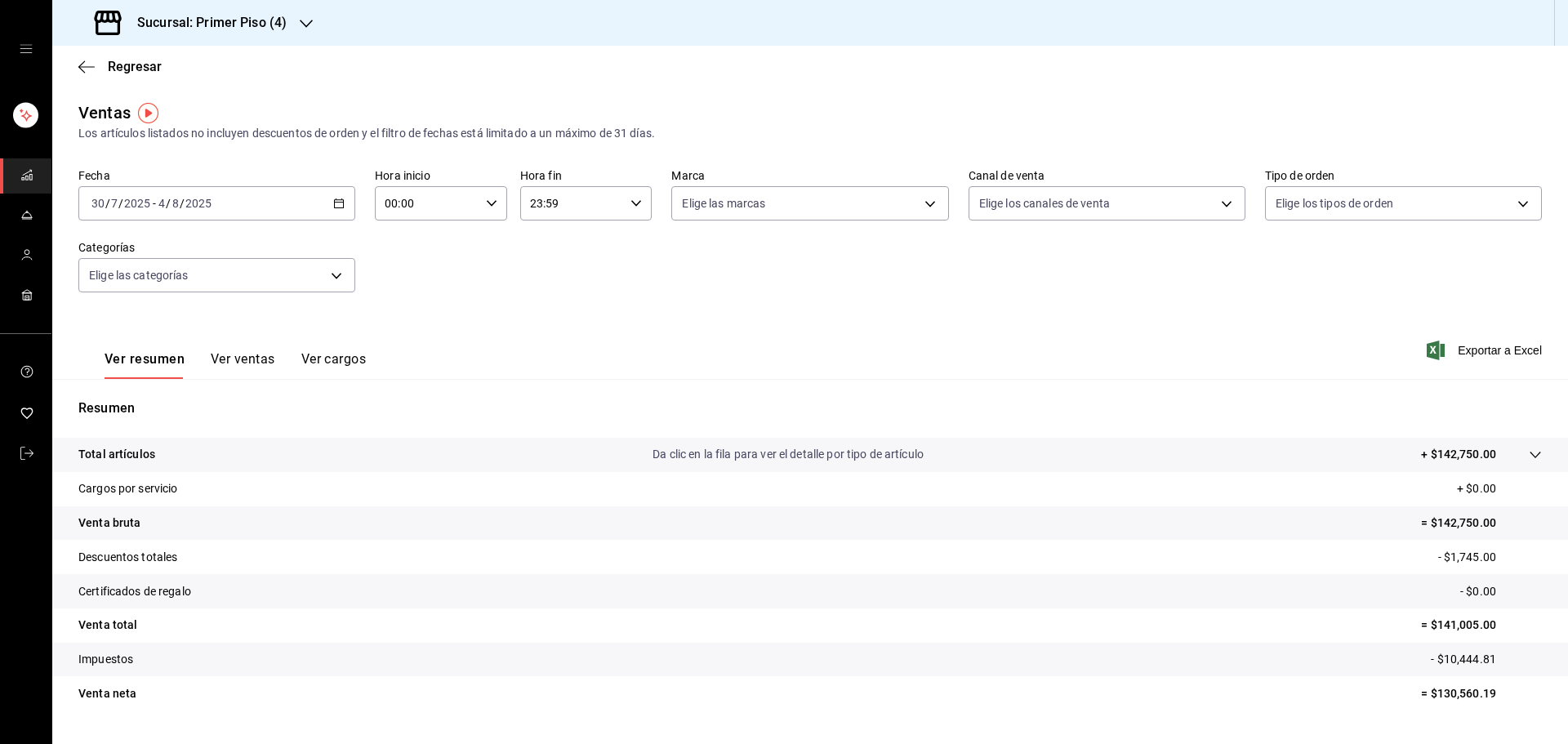 click on "Ver ventas" at bounding box center (243, 365) 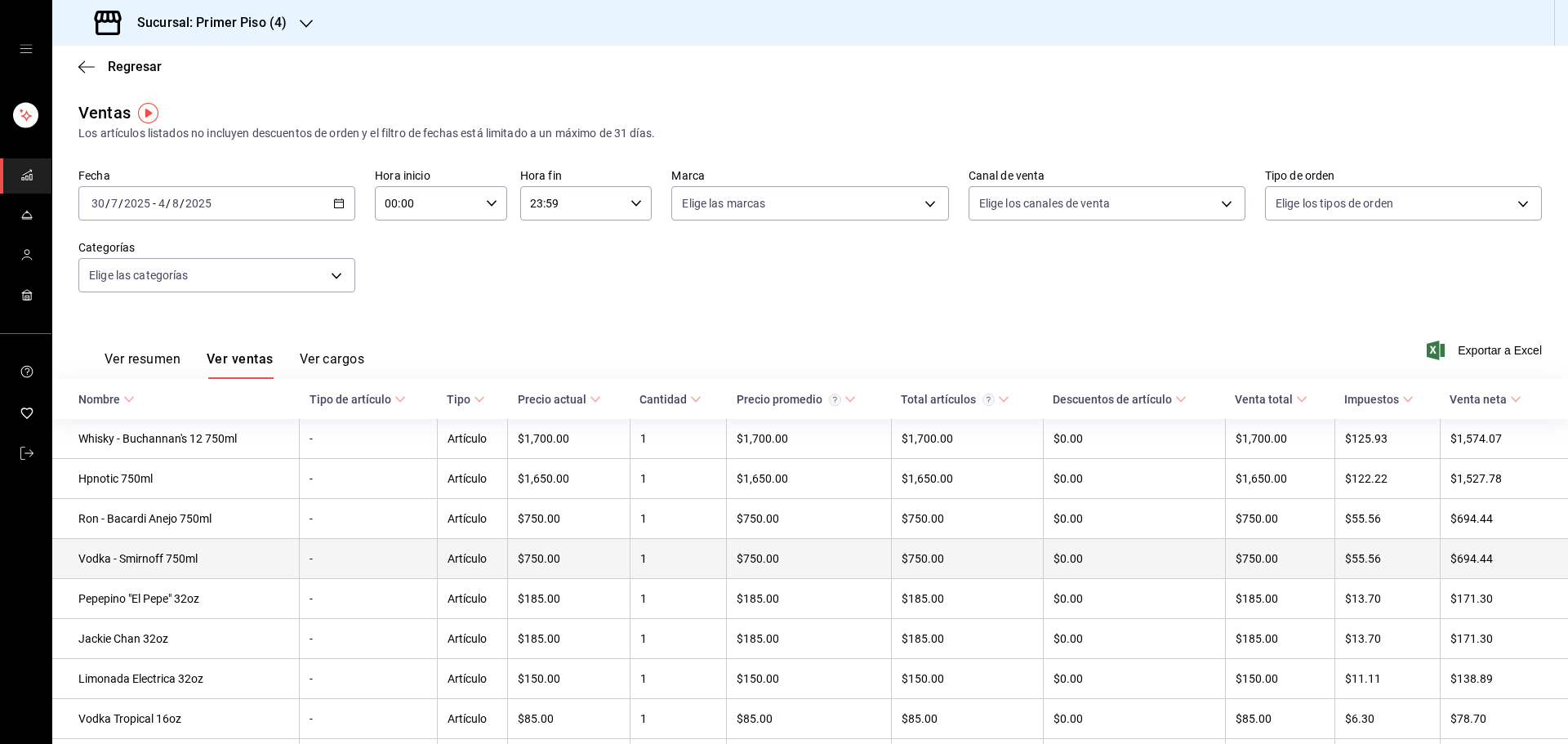 type 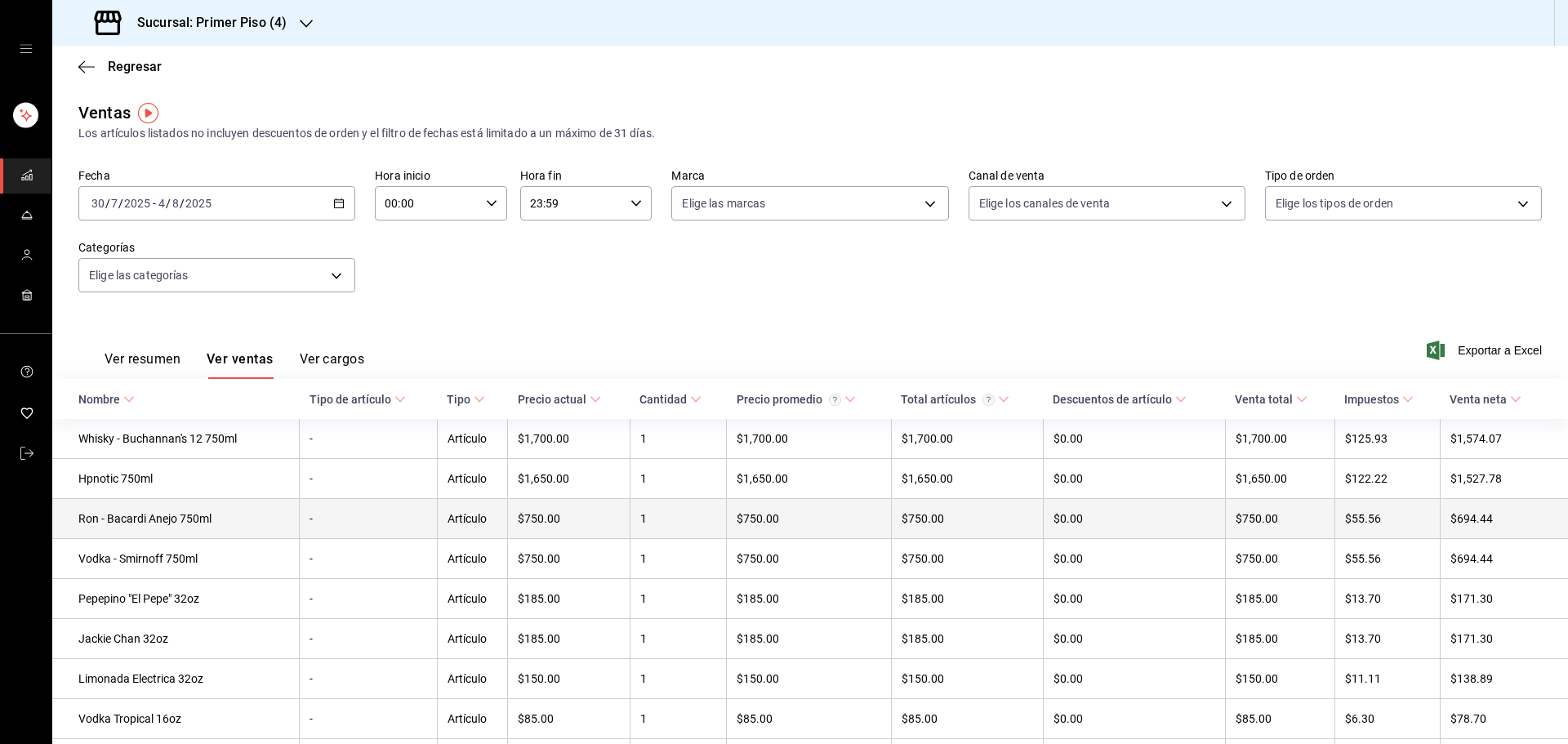 type 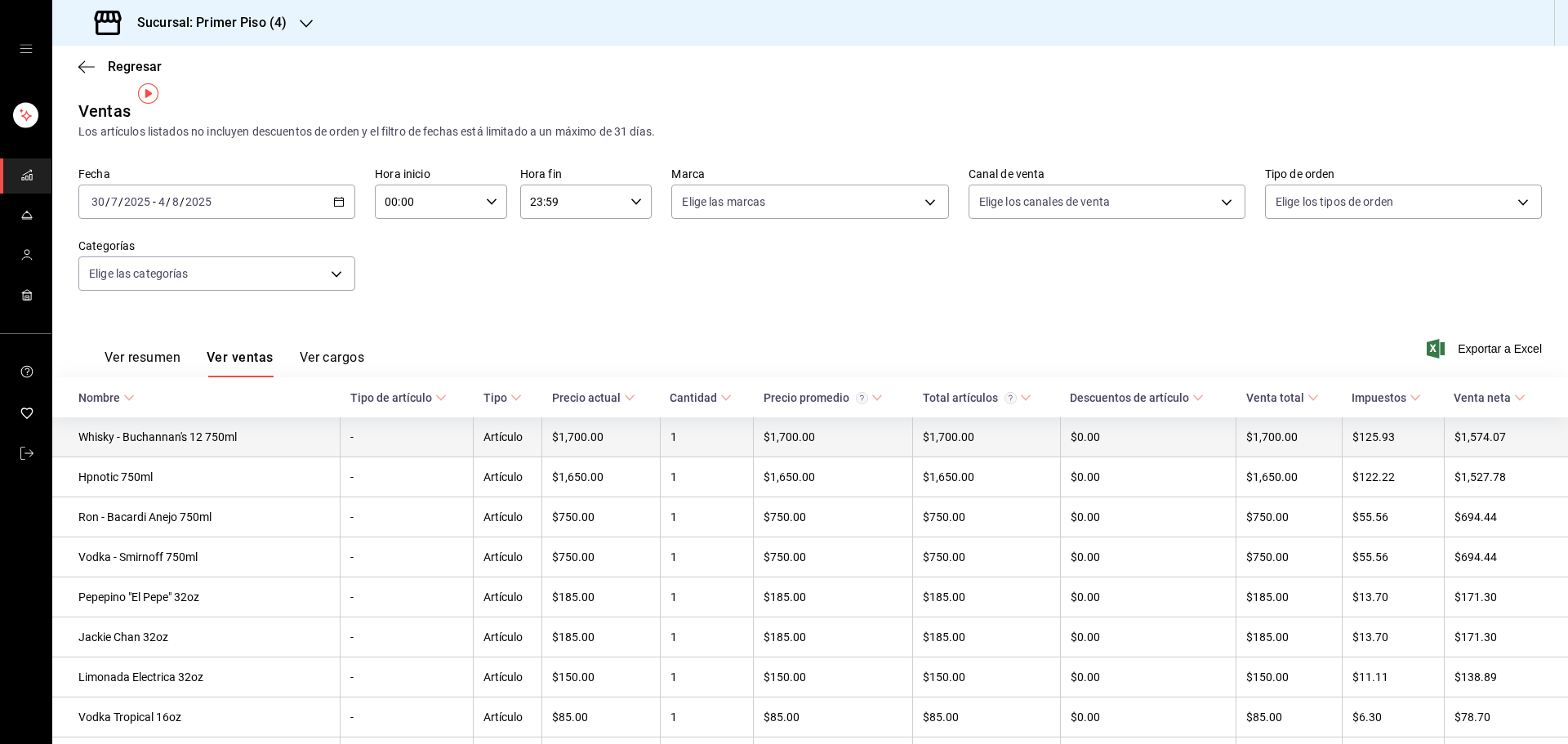 scroll, scrollTop: 0, scrollLeft: 0, axis: both 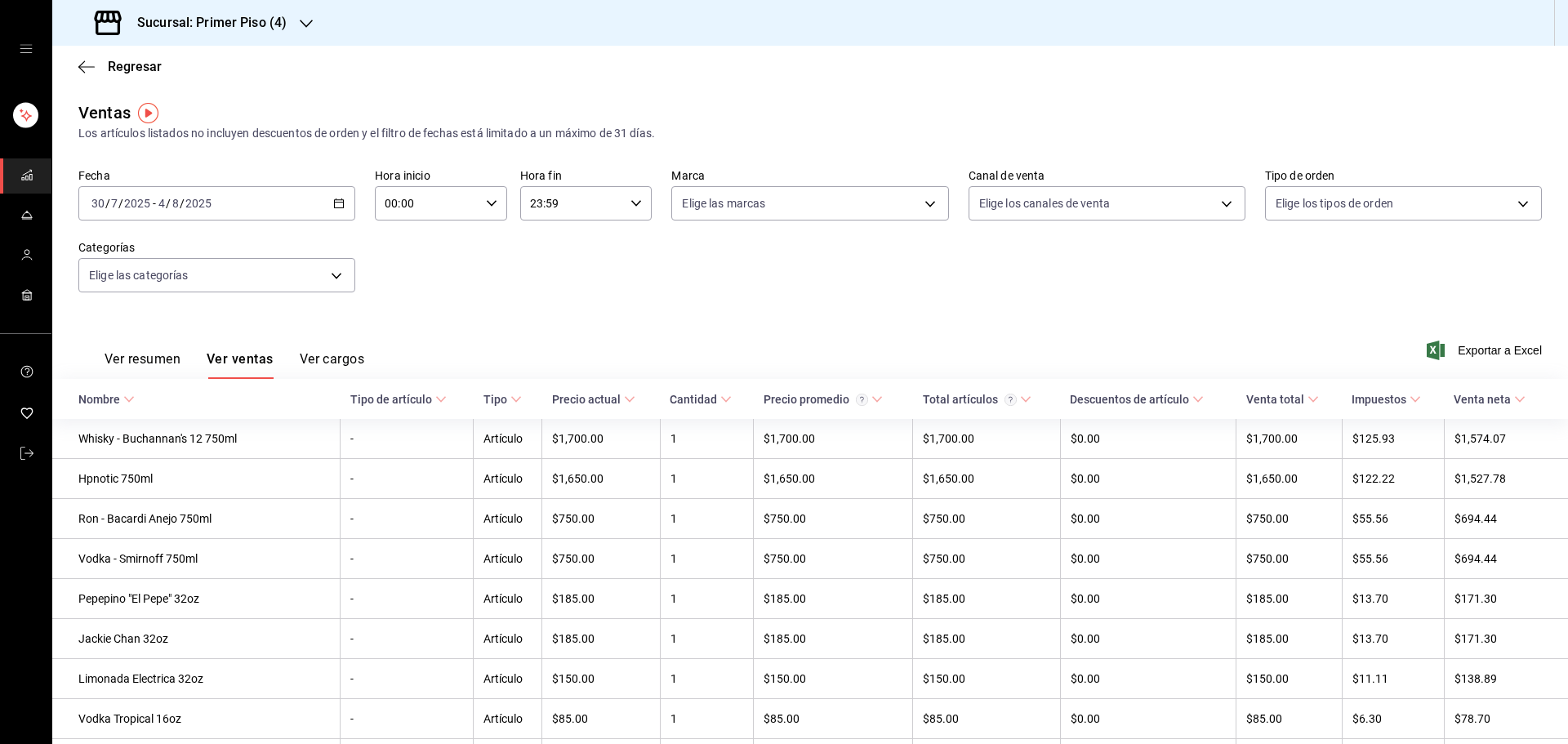 click 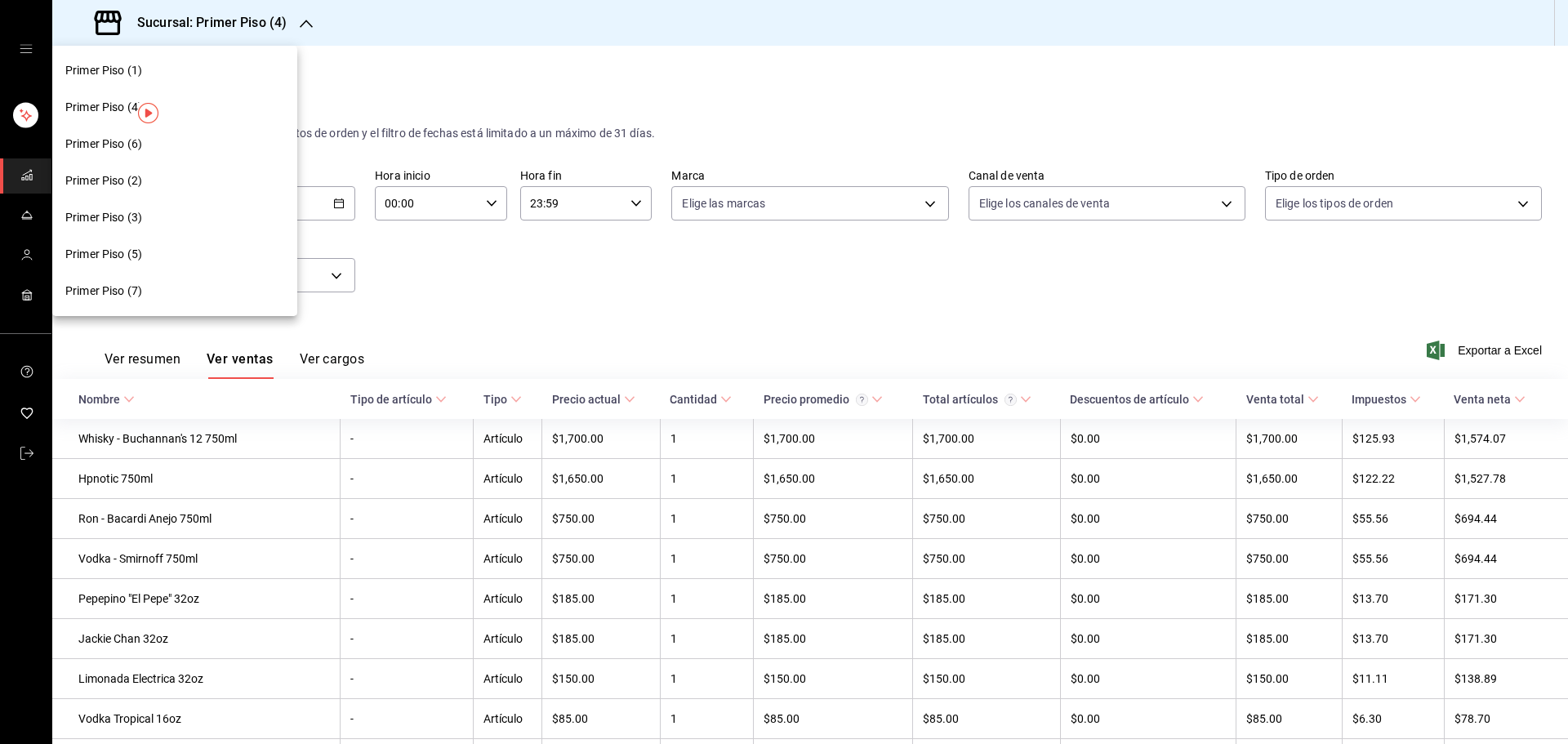 click on "Primer Piso (3)" at bounding box center [175, 217] 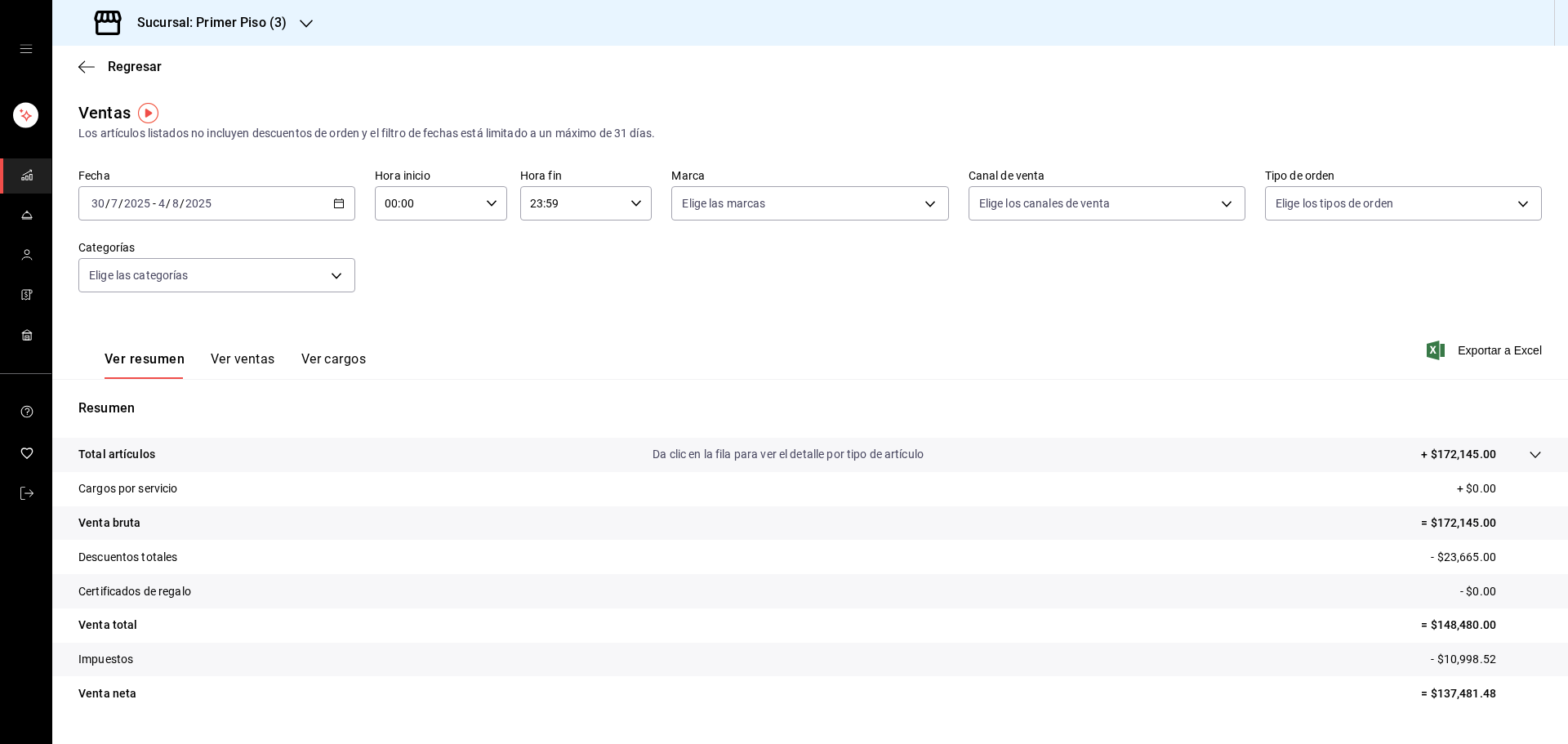 click on "Ver resumen Ver ventas Ver cargos" at bounding box center (222, 355) 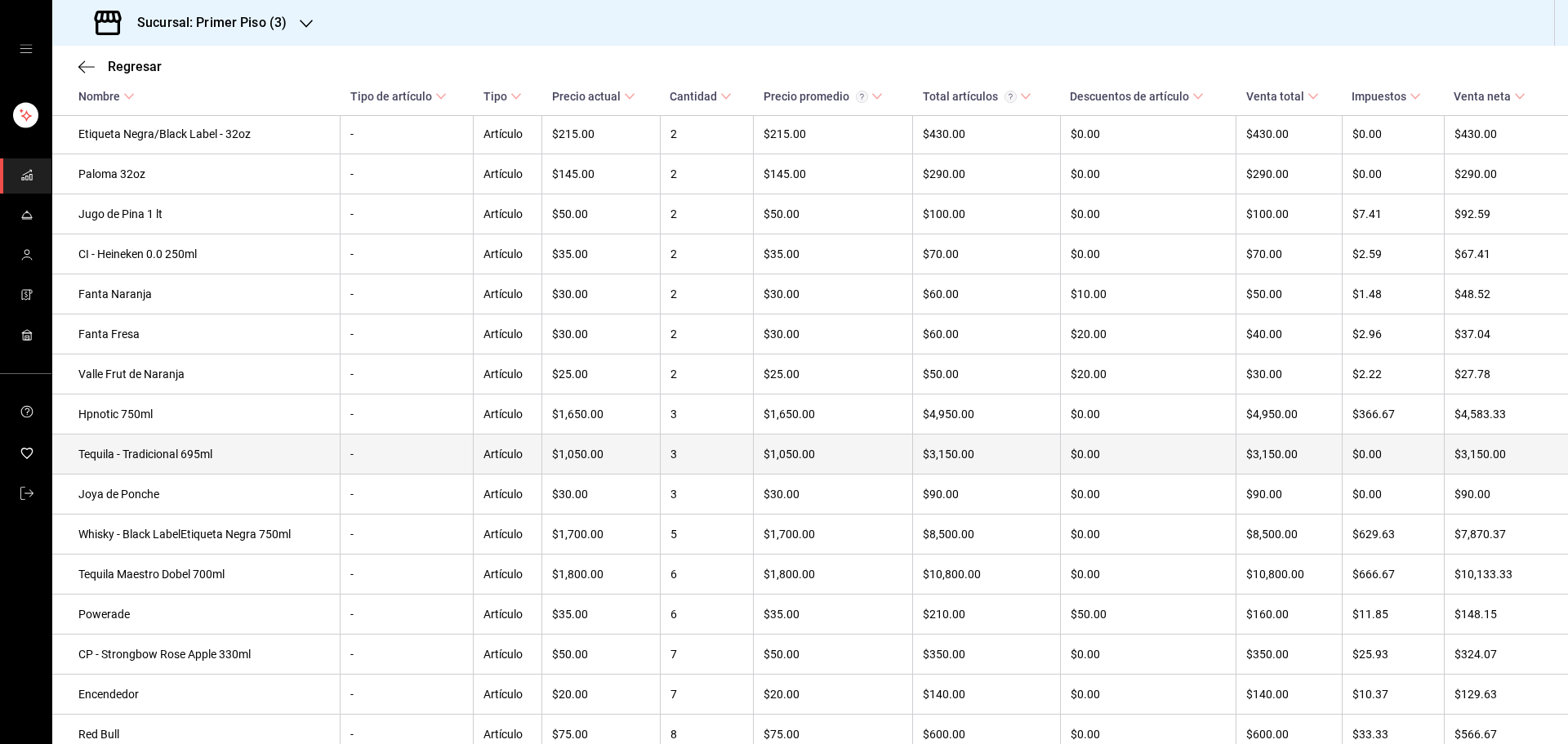scroll, scrollTop: 908, scrollLeft: 0, axis: vertical 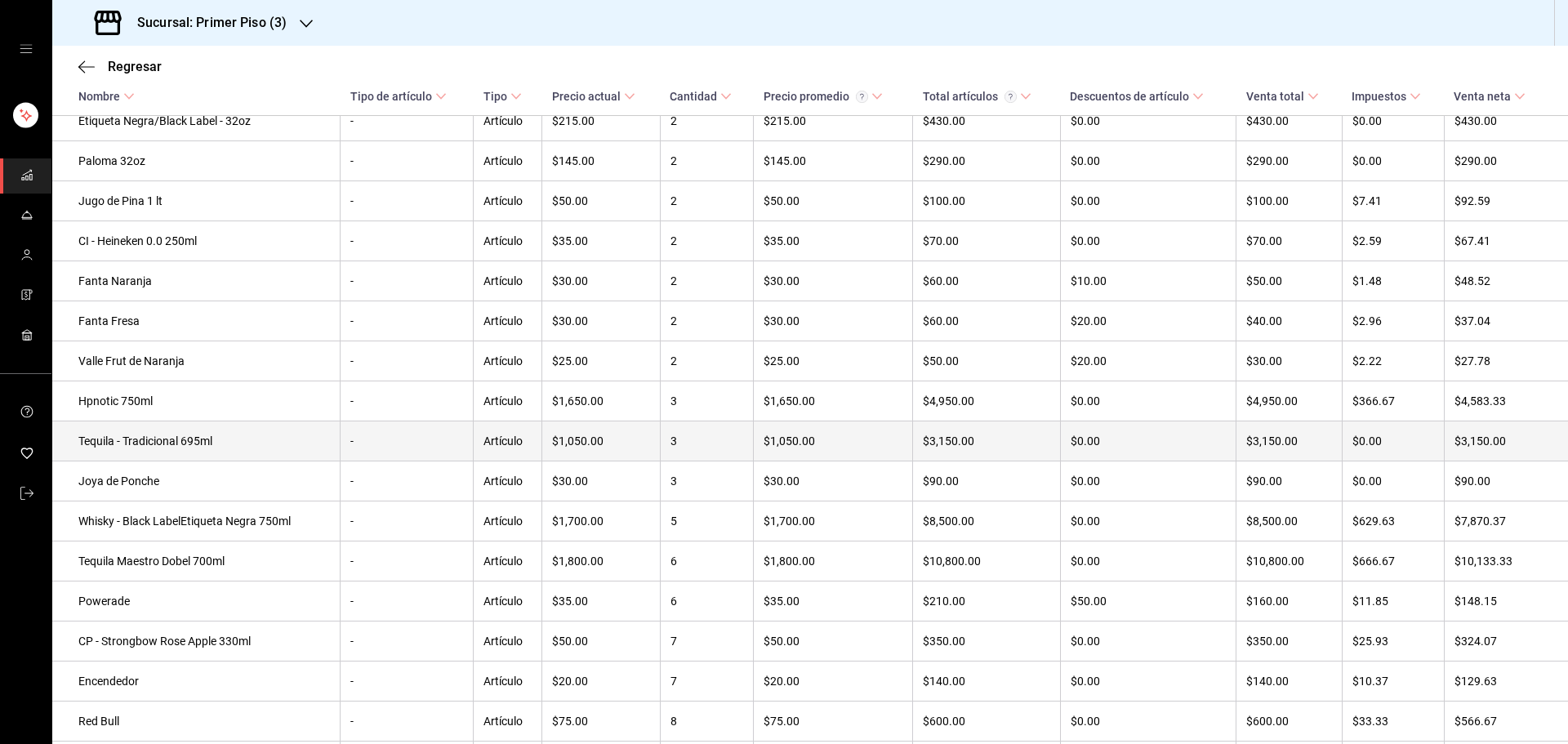 type 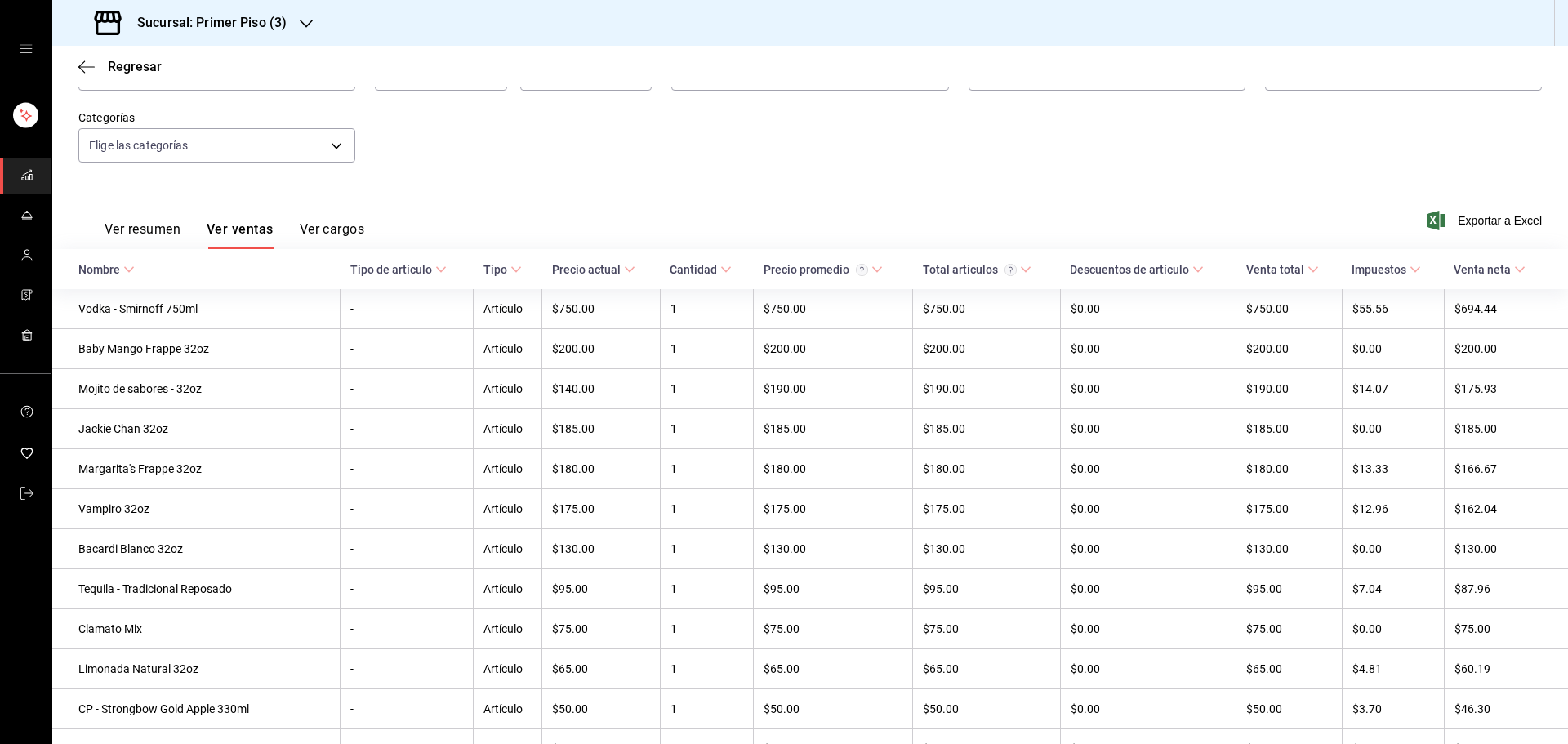 scroll, scrollTop: 100, scrollLeft: 0, axis: vertical 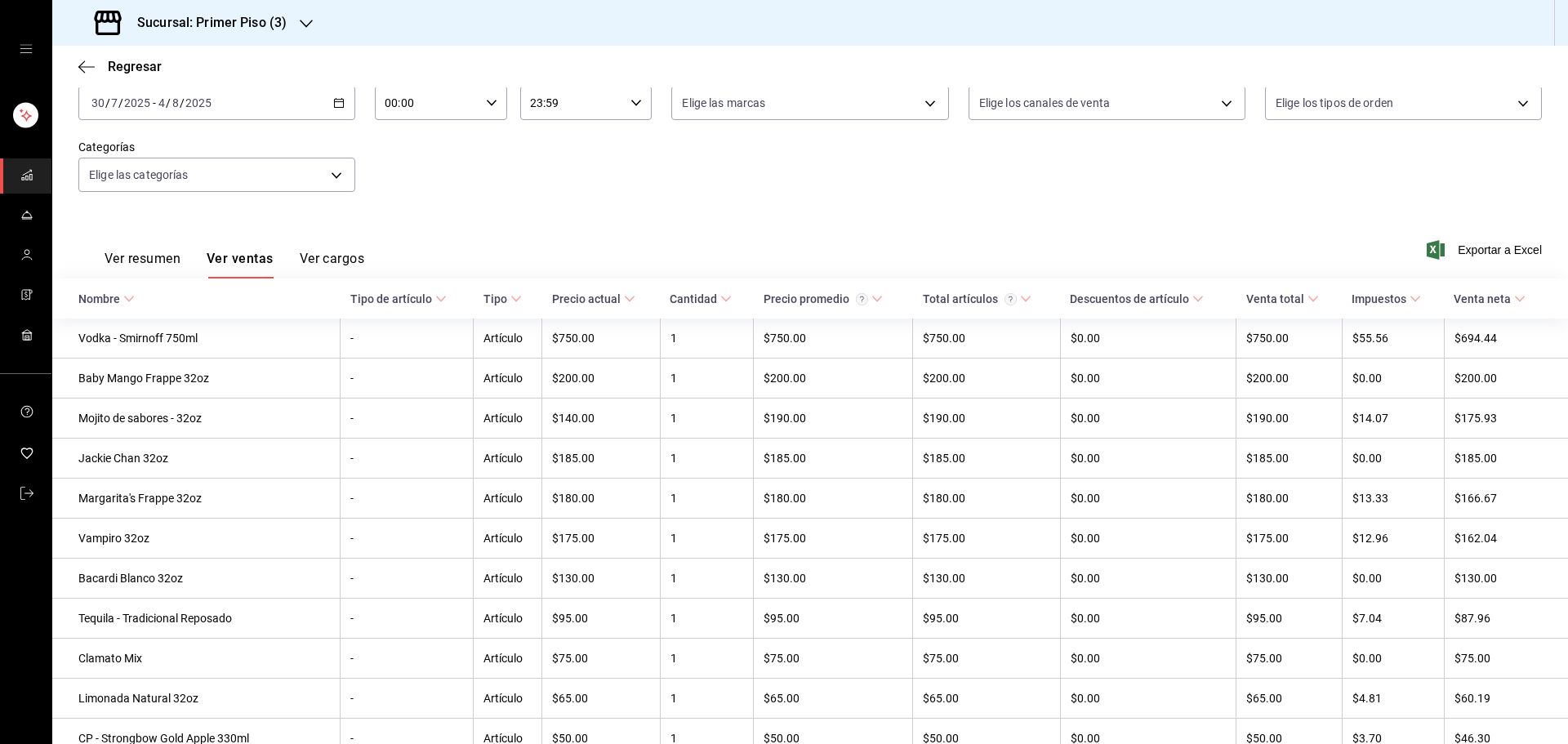 click 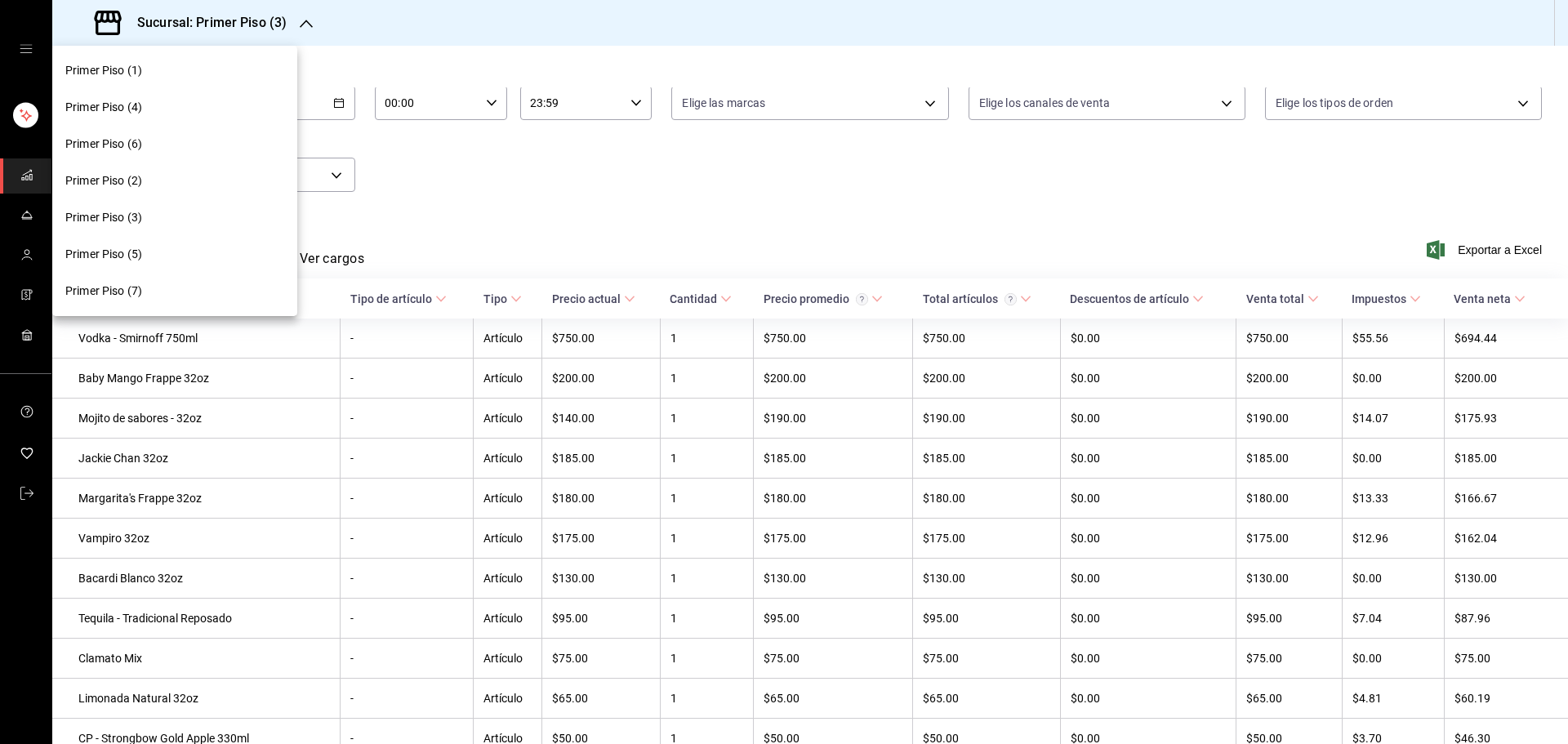 click on "Primer Piso (4)" at bounding box center [175, 107] 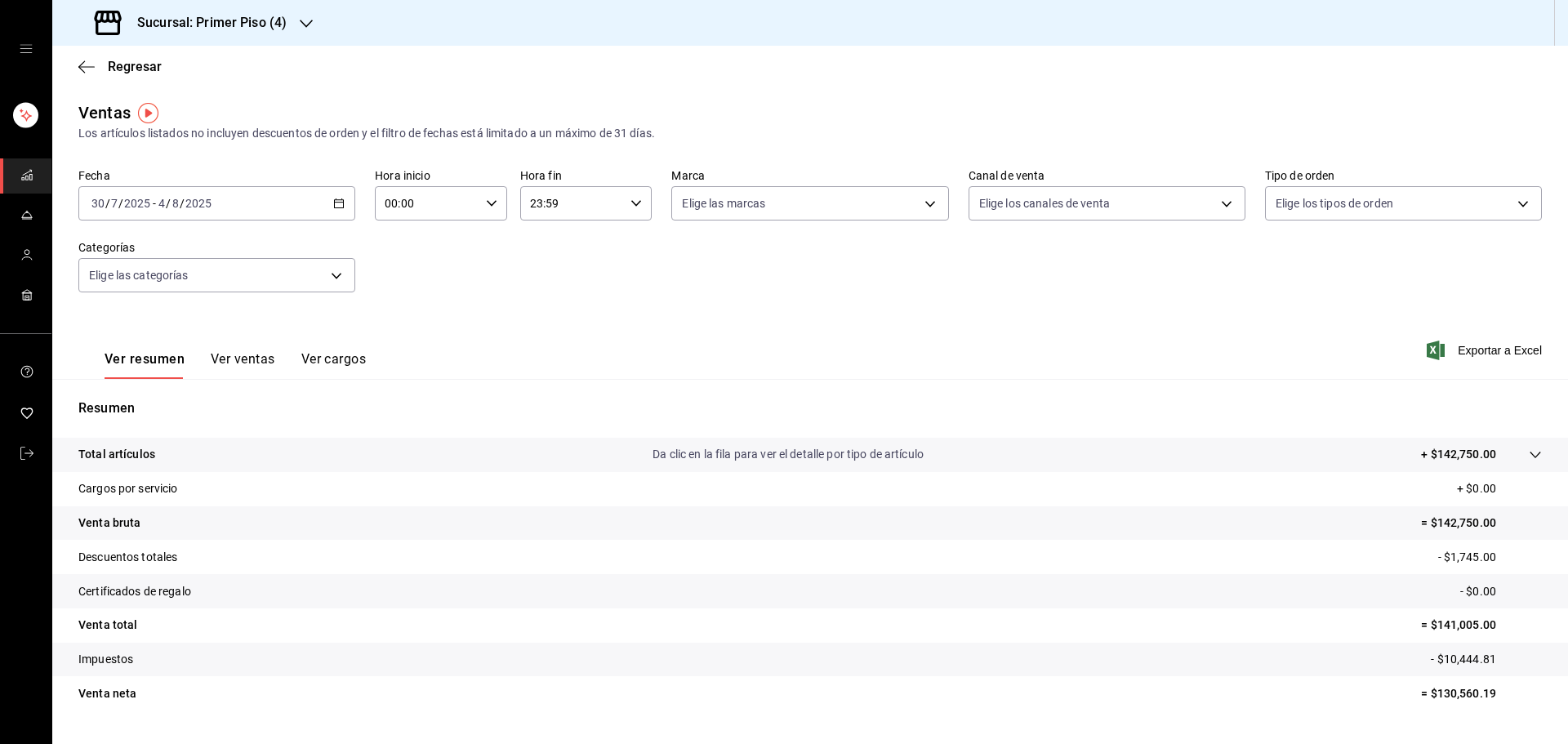 drag, startPoint x: 228, startPoint y: 356, endPoint x: 258, endPoint y: 369, distance: 32.695565 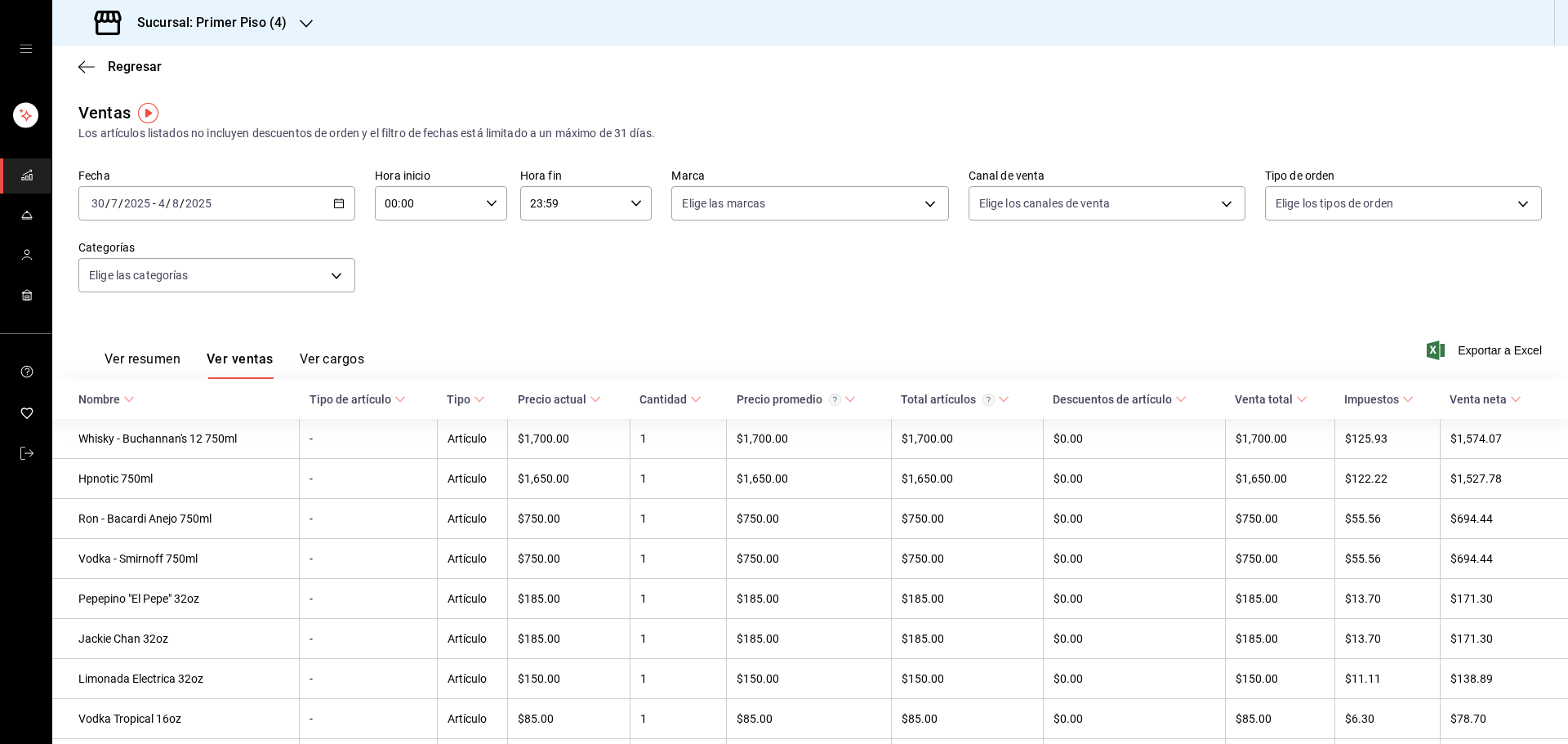 click 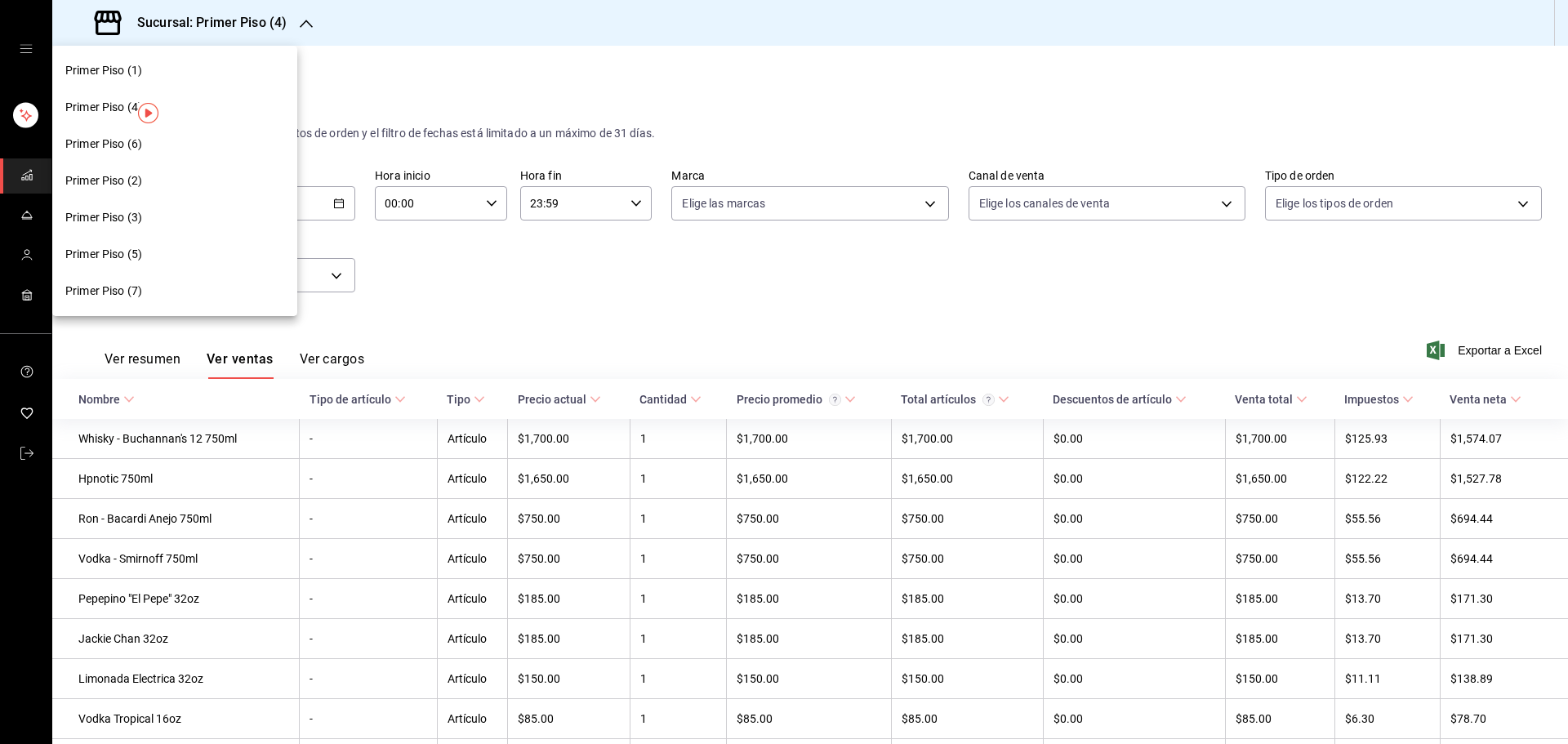 click on "Primer Piso (3)" at bounding box center [175, 217] 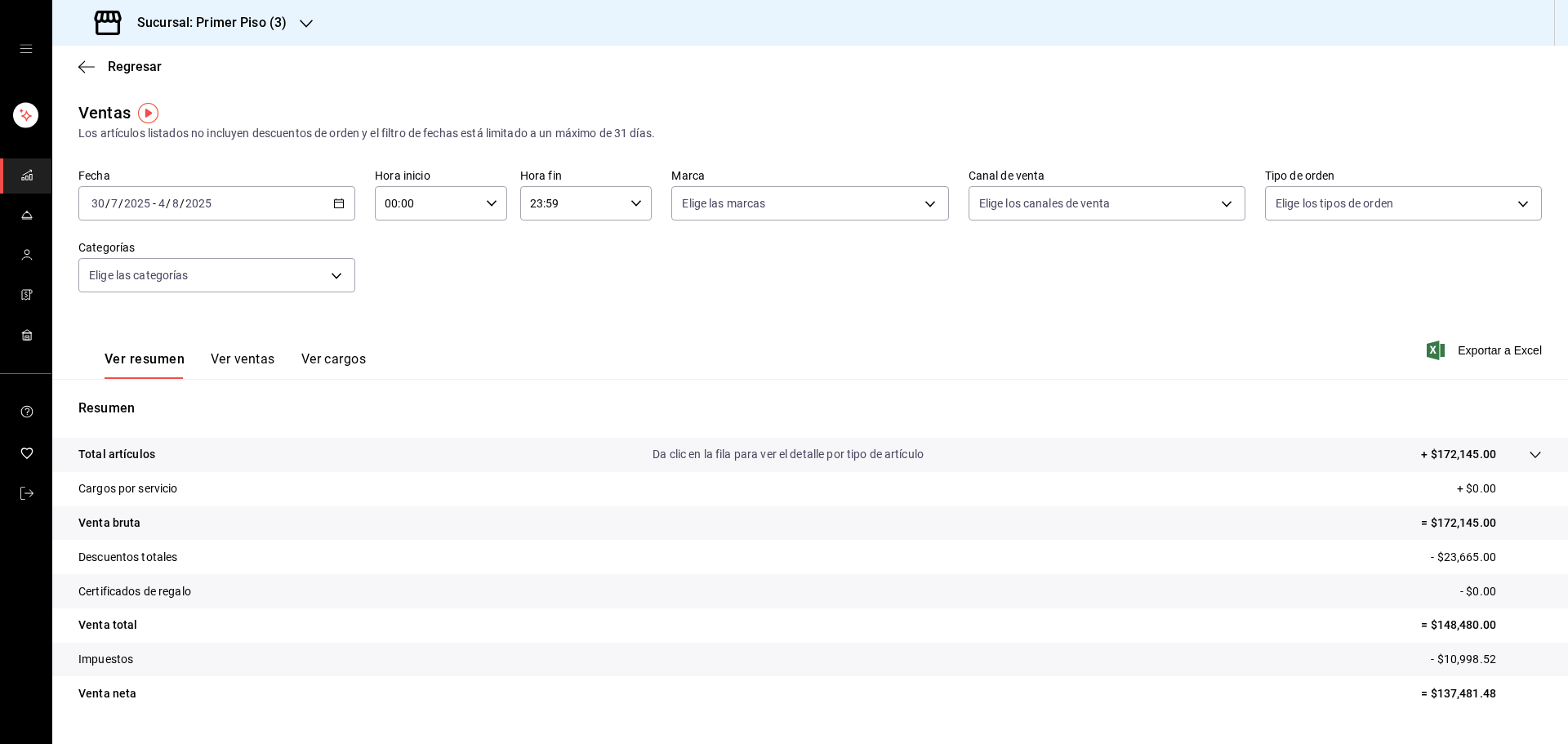 click on "Ver ventas" at bounding box center [243, 365] 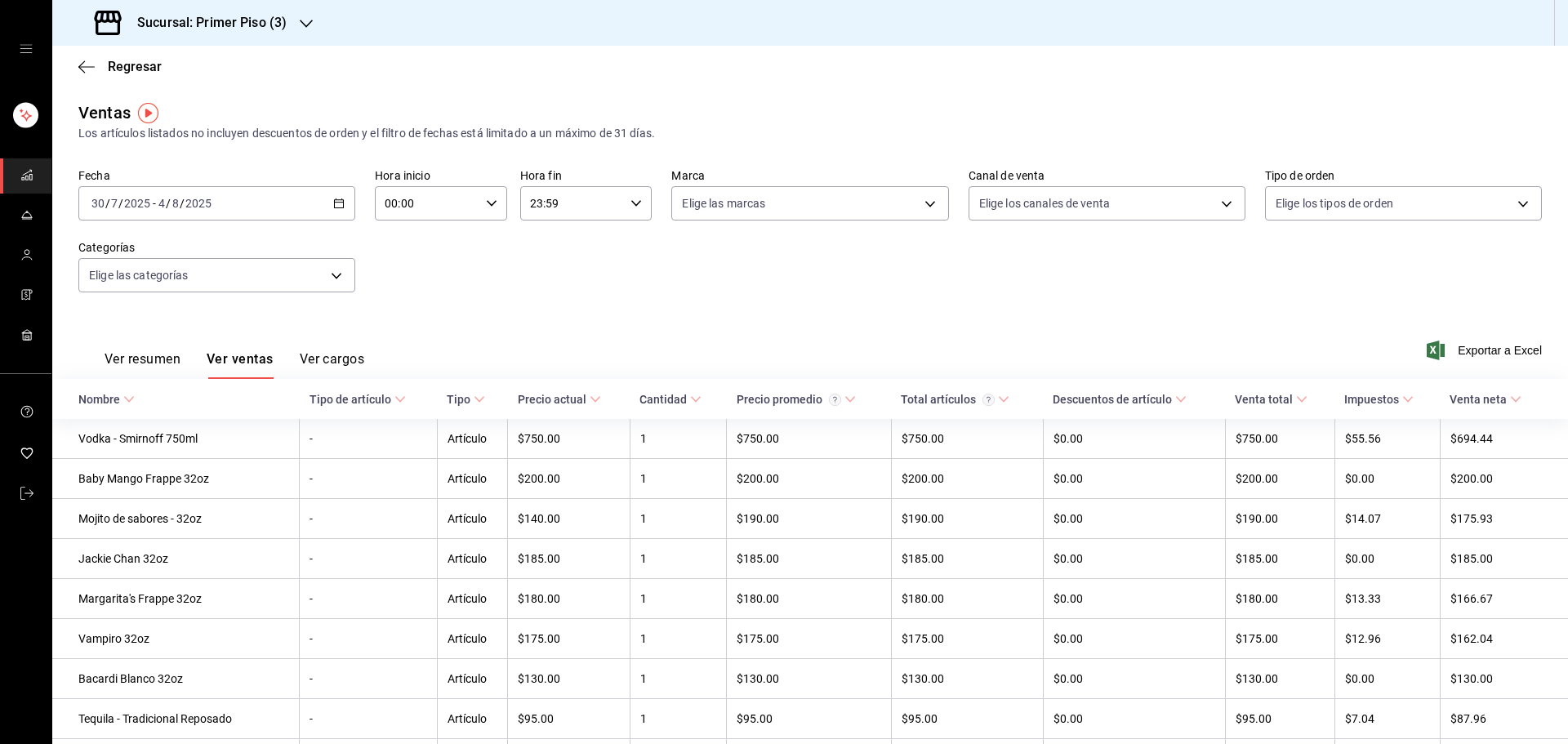 click on "Fecha [DATE] [DATE] - [DATE] Hora inicio 00:00 Hora inicio Hora fin 23:59 Hora fin Marca Elige las marcas Canal de venta Elige los canales de venta Tipo de orden Elige los tipos de orden Categorías Elige las categorías" at bounding box center [810, 240] 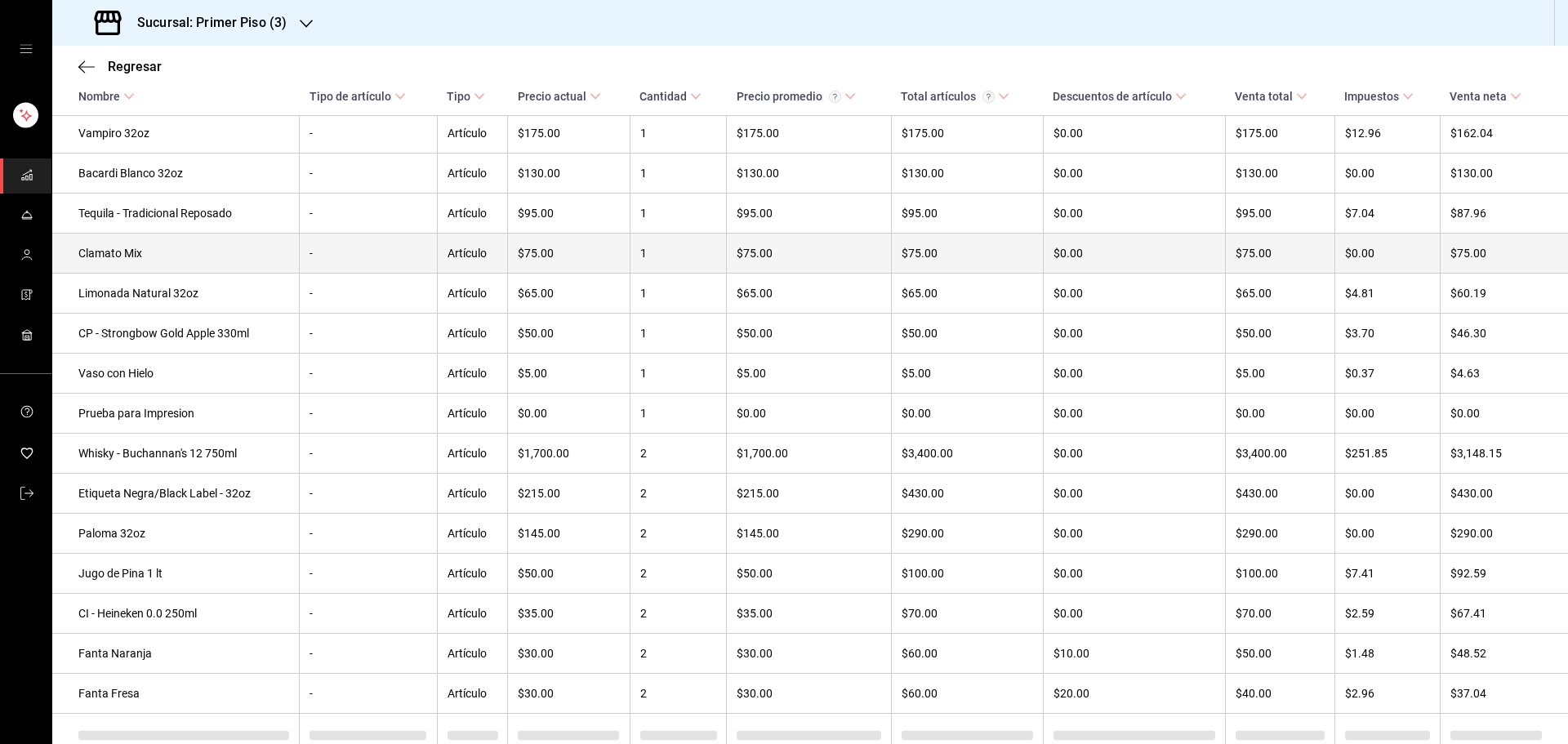 scroll, scrollTop: 581, scrollLeft: 0, axis: vertical 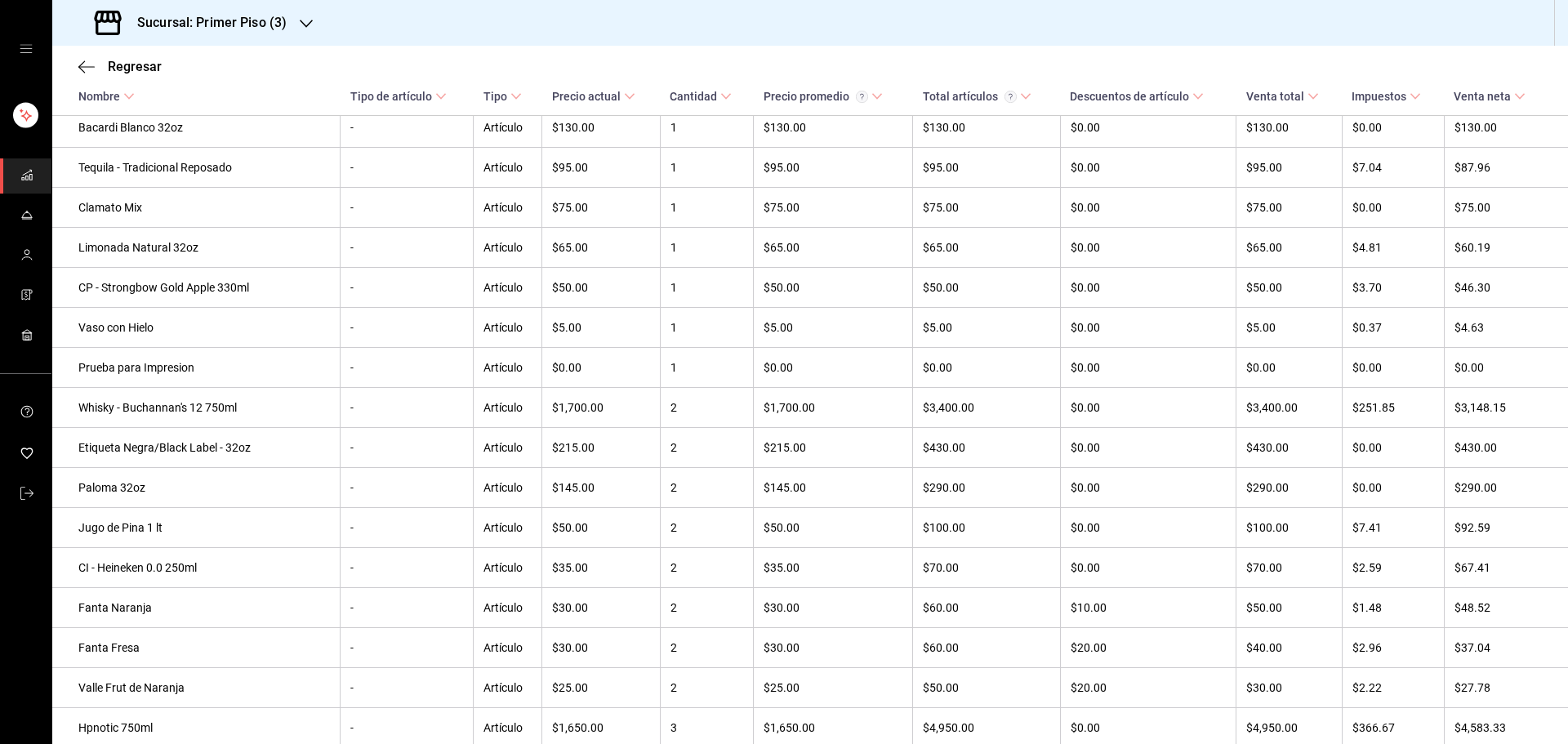 click on "Nombre" at bounding box center (99, 96) 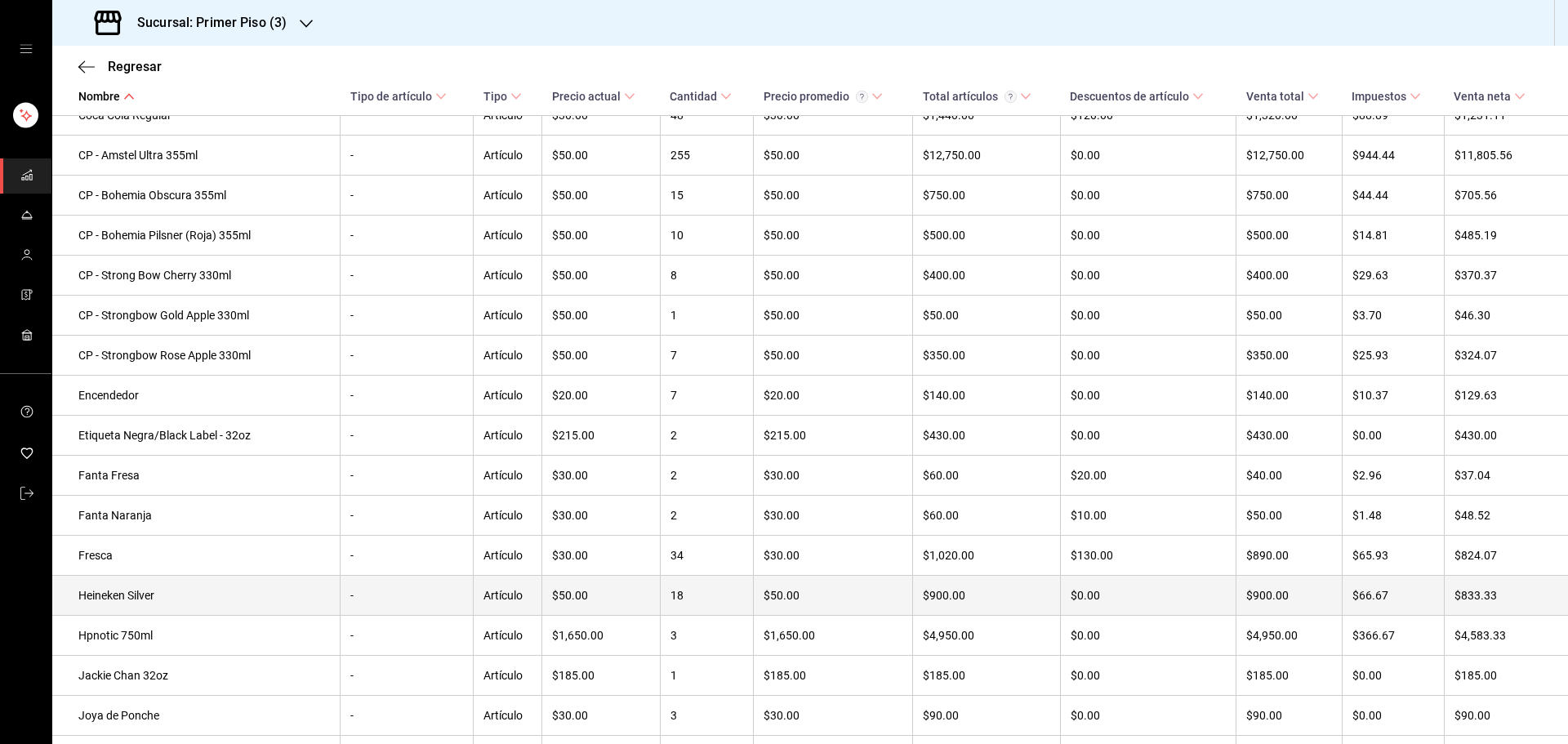 scroll, scrollTop: 1153, scrollLeft: 0, axis: vertical 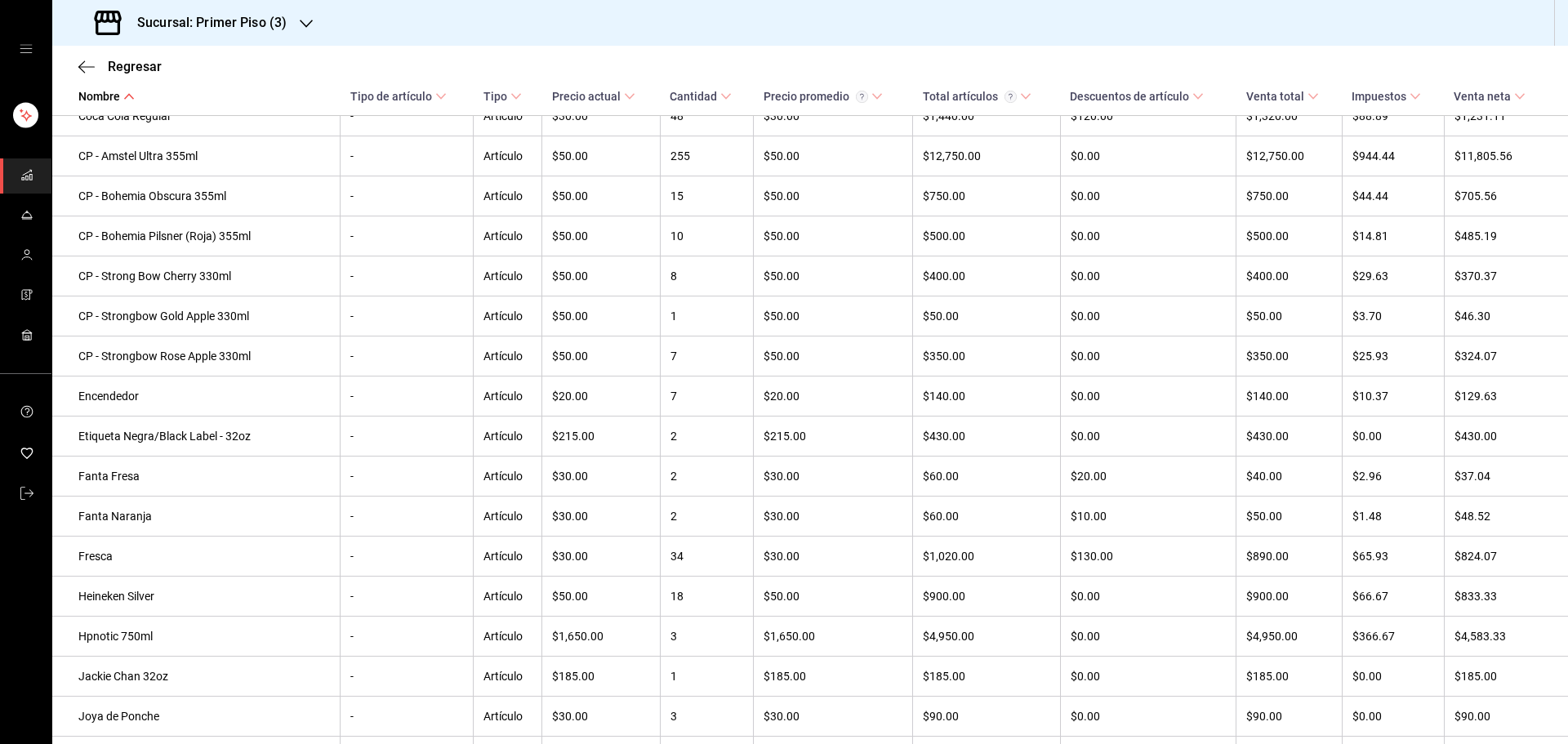 click on "Cantidad" at bounding box center (693, 96) 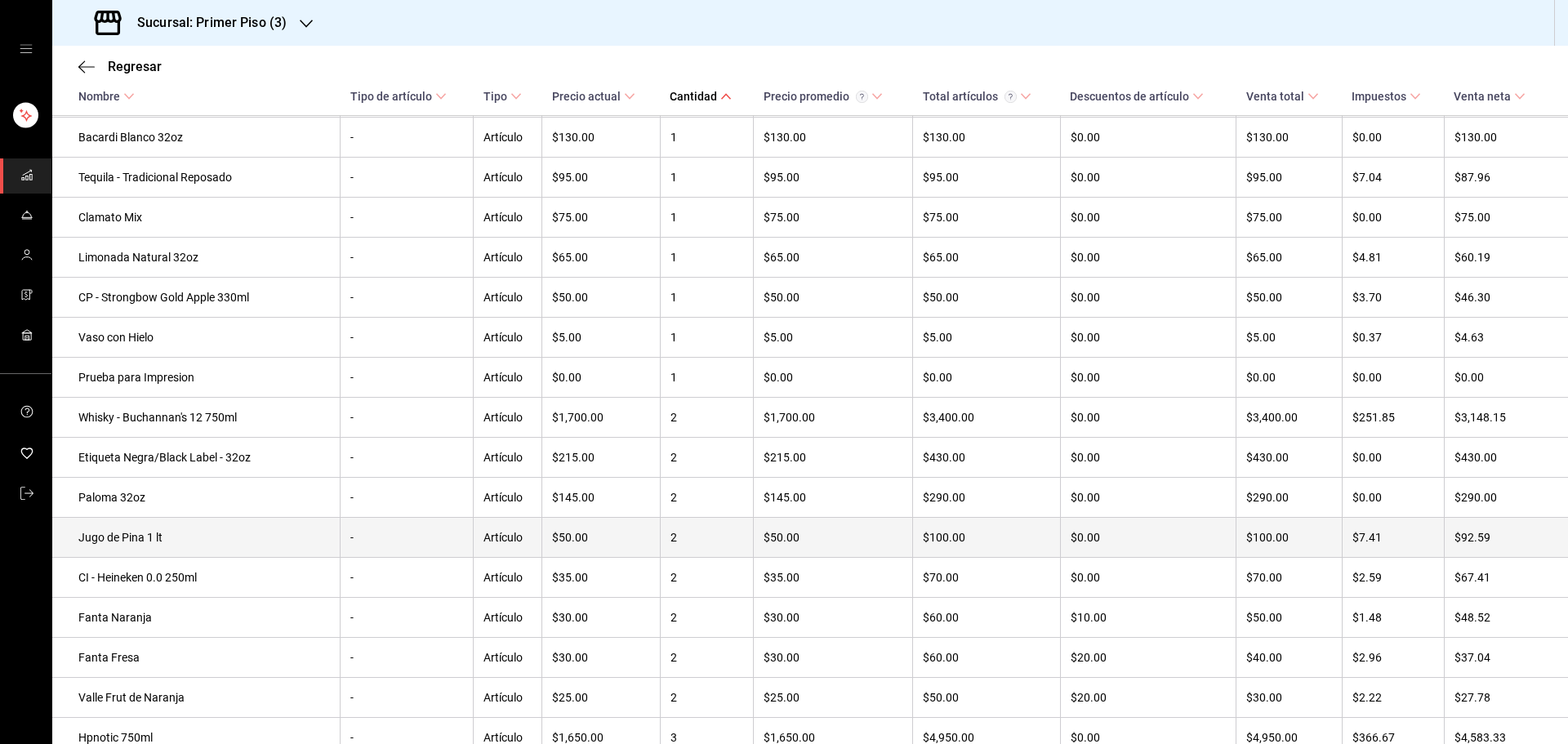 scroll, scrollTop: 653, scrollLeft: 0, axis: vertical 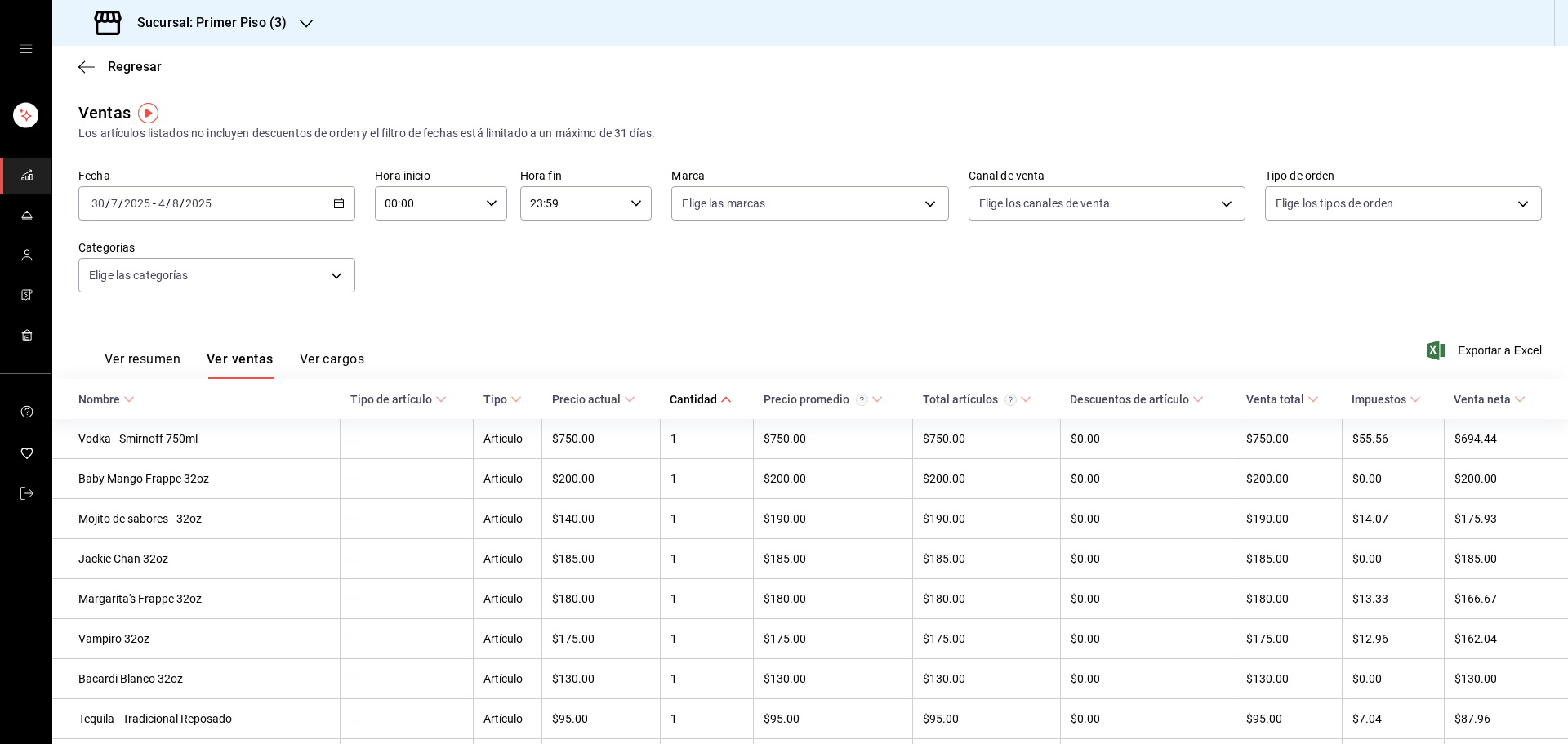 click 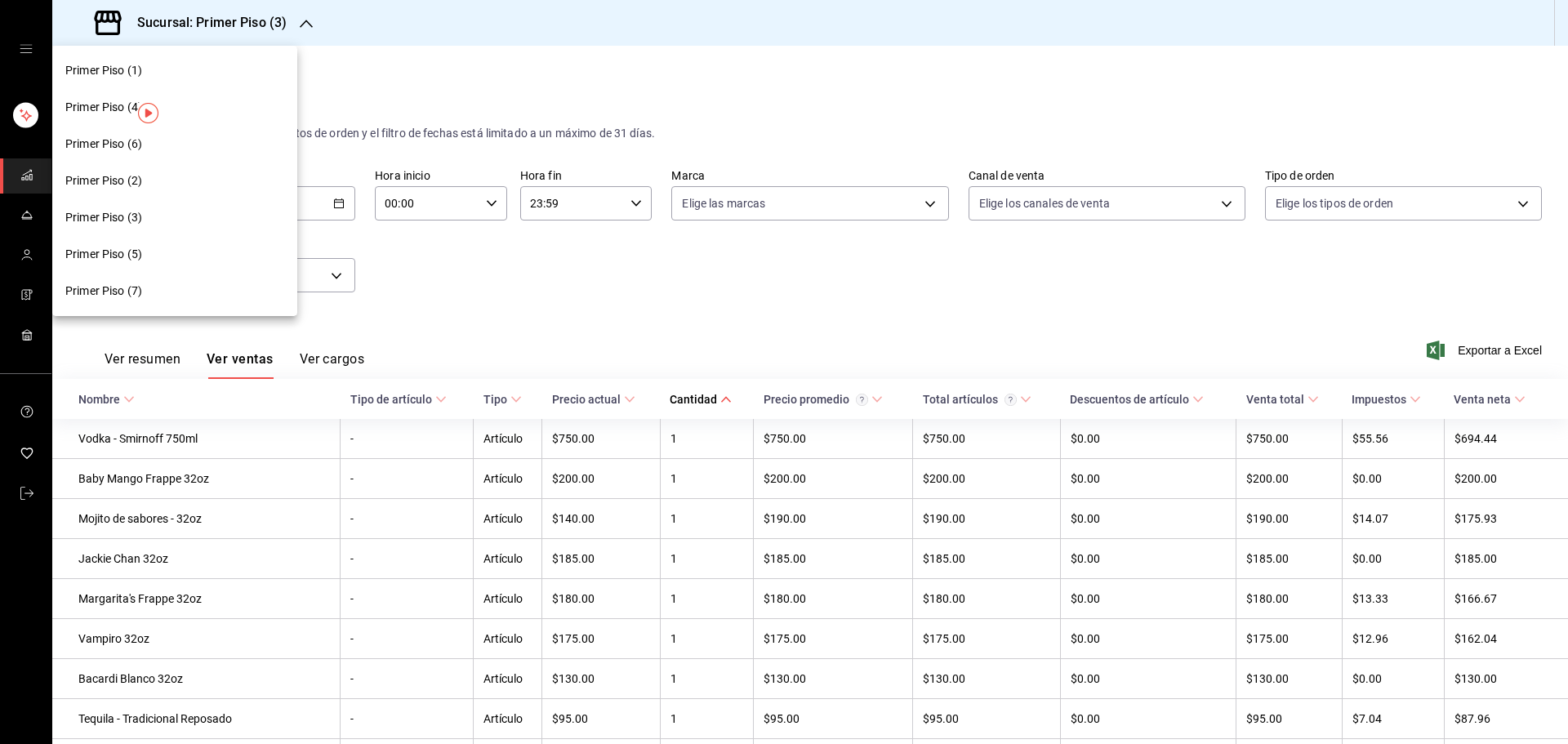 click on "Primer Piso (1)" at bounding box center [175, 70] 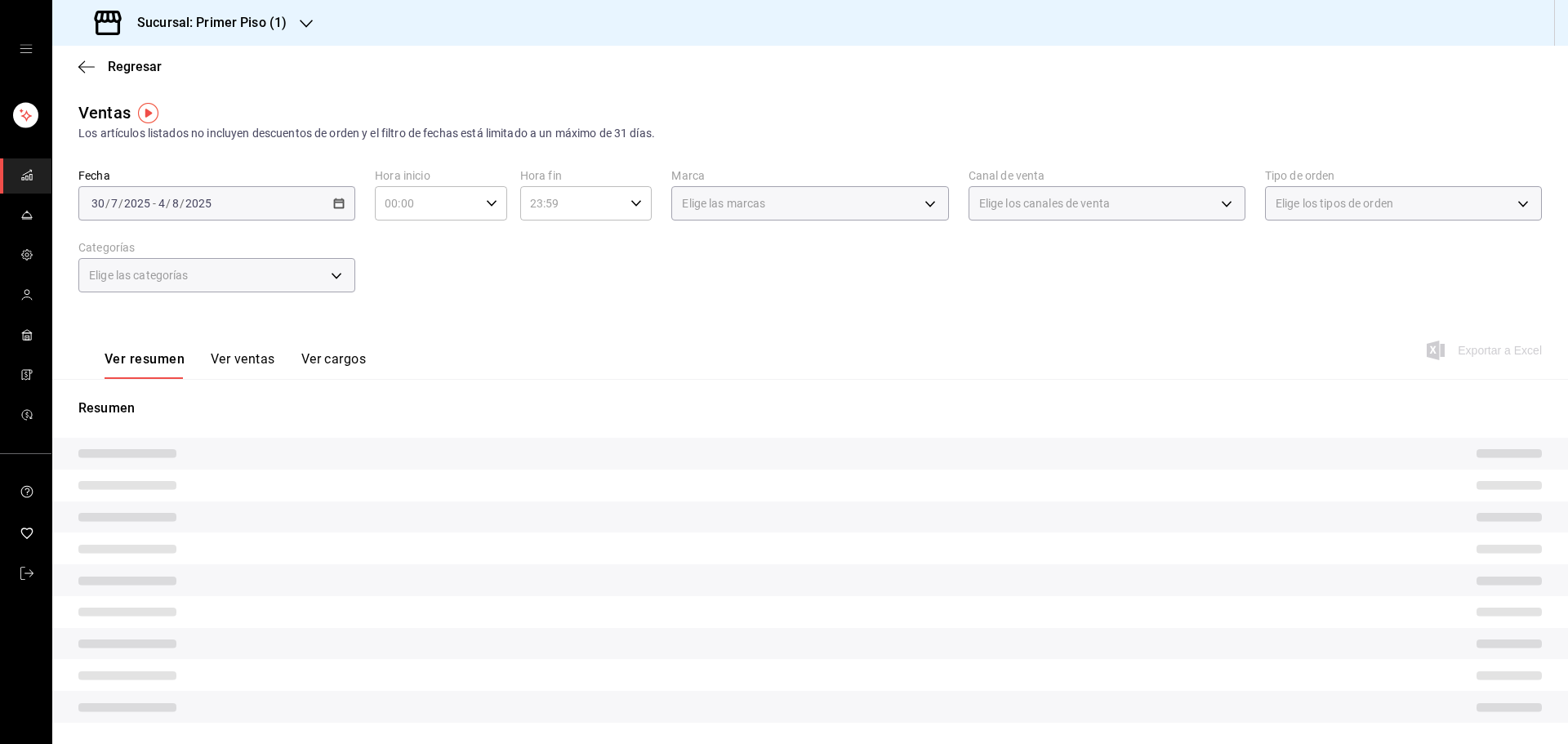 click on "Ver ventas" at bounding box center [243, 365] 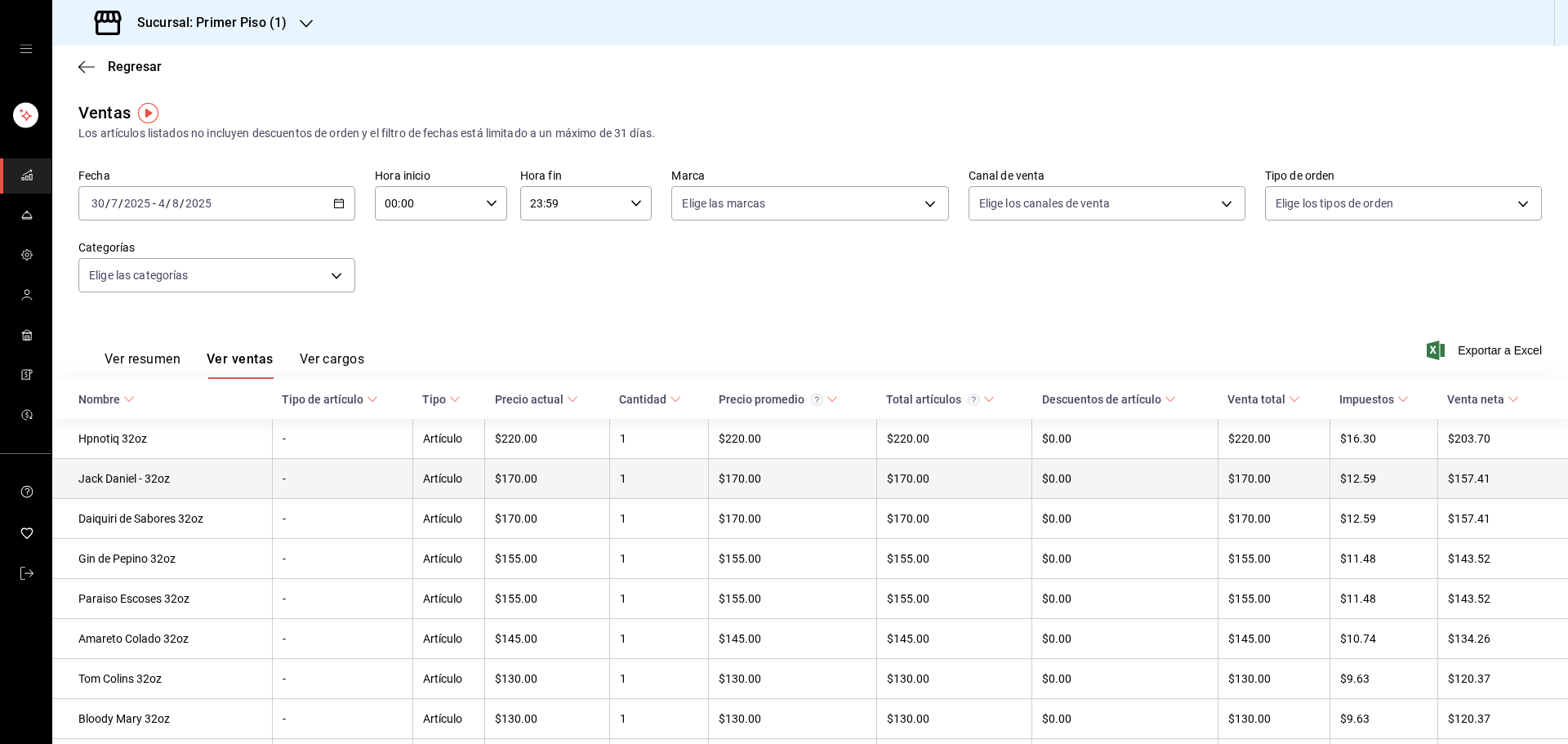 type 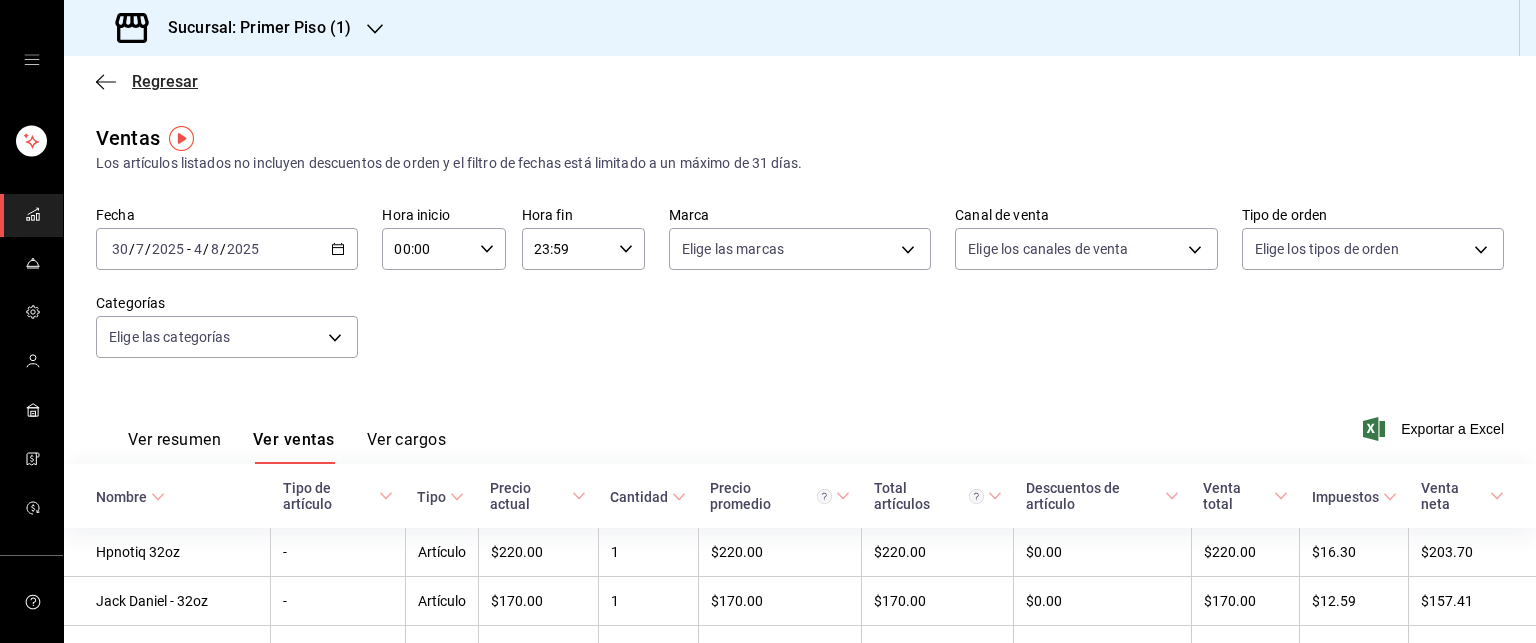 click 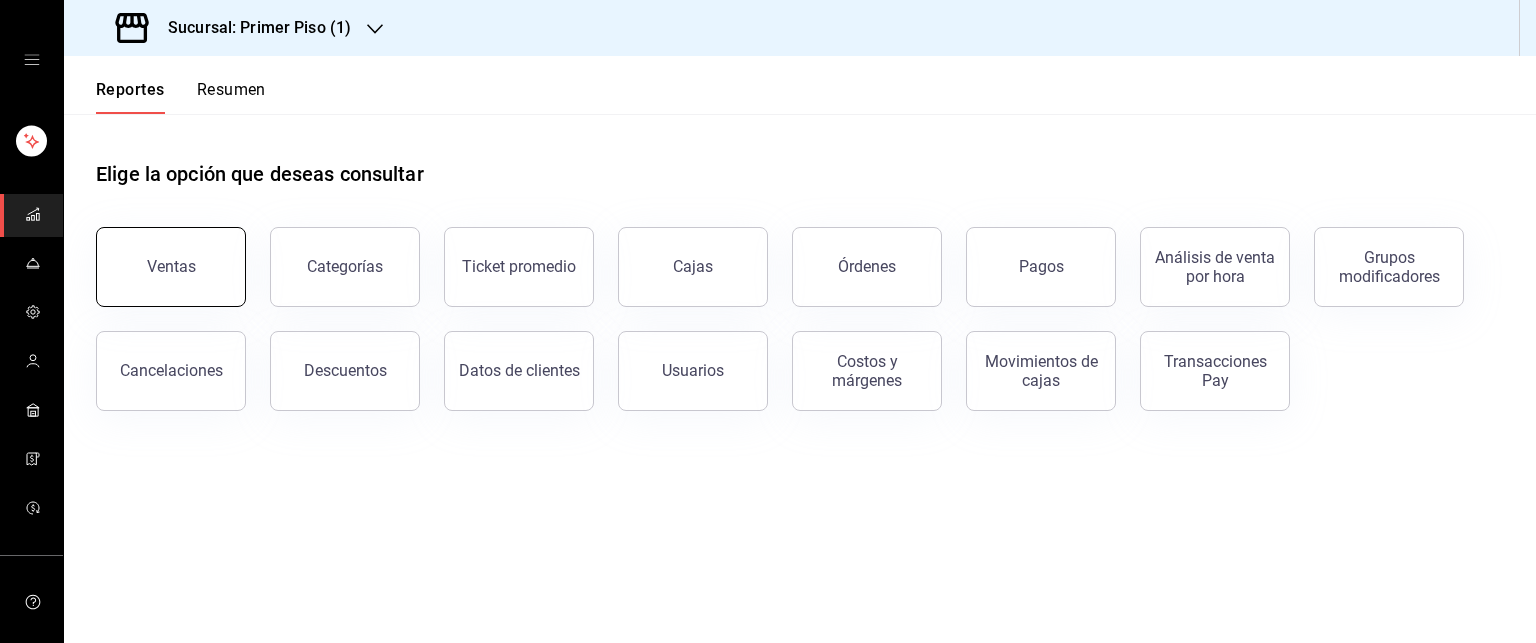 click on "Ventas" at bounding box center [171, 267] 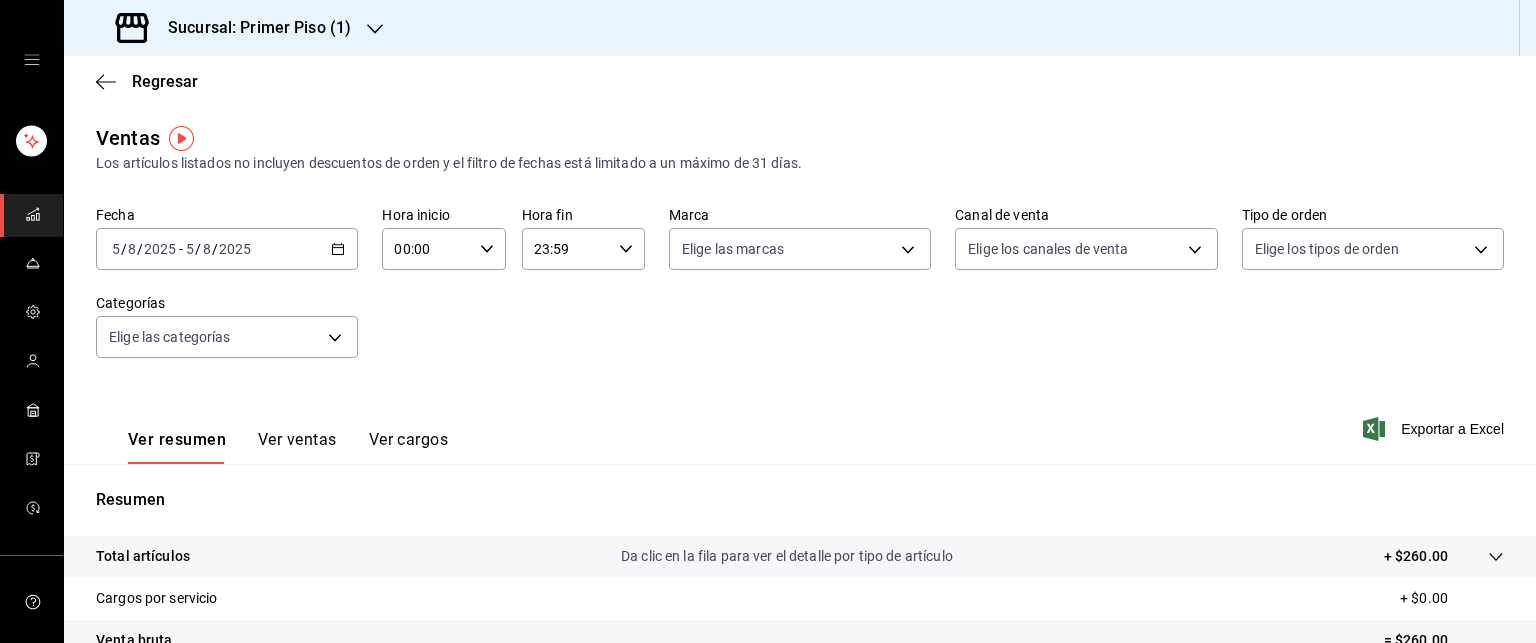 click on "2025-08-05 5 / 8 / 2025 - 2025-08-05 5 / 8 / 2025" at bounding box center (227, 249) 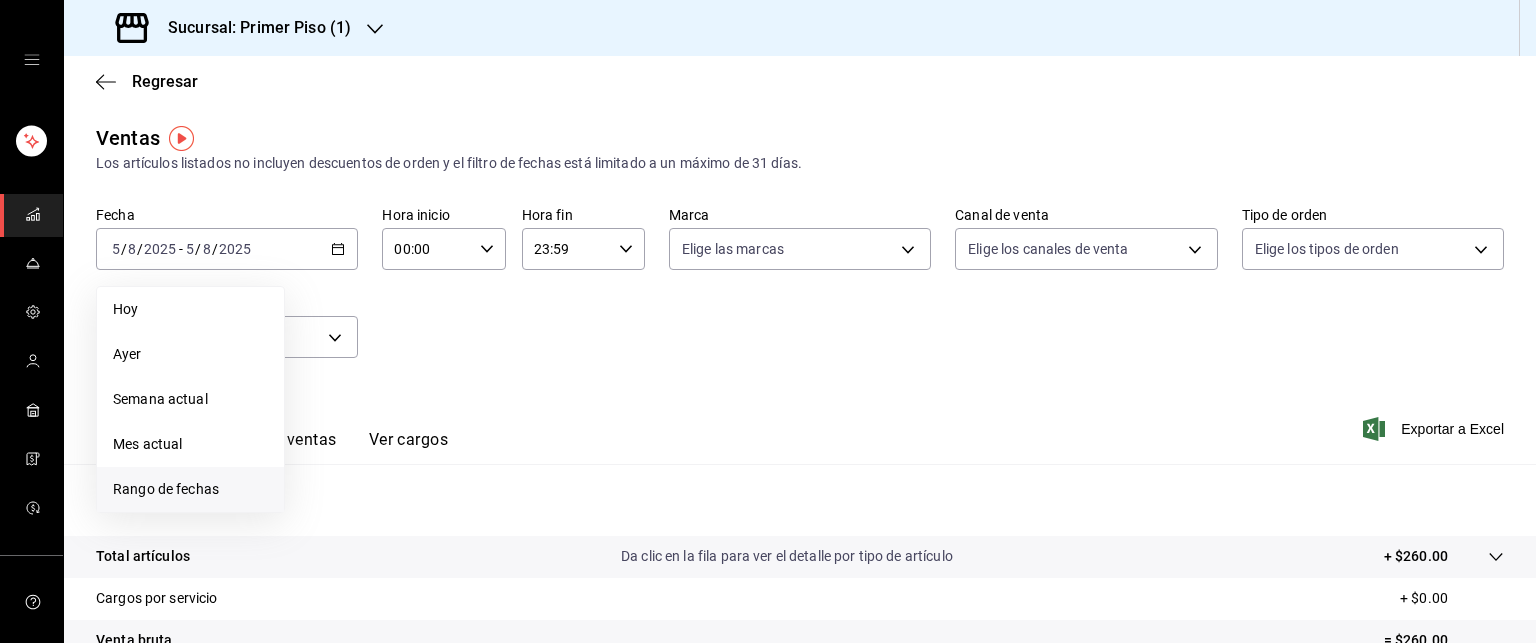 click on "Rango de fechas" at bounding box center (190, 489) 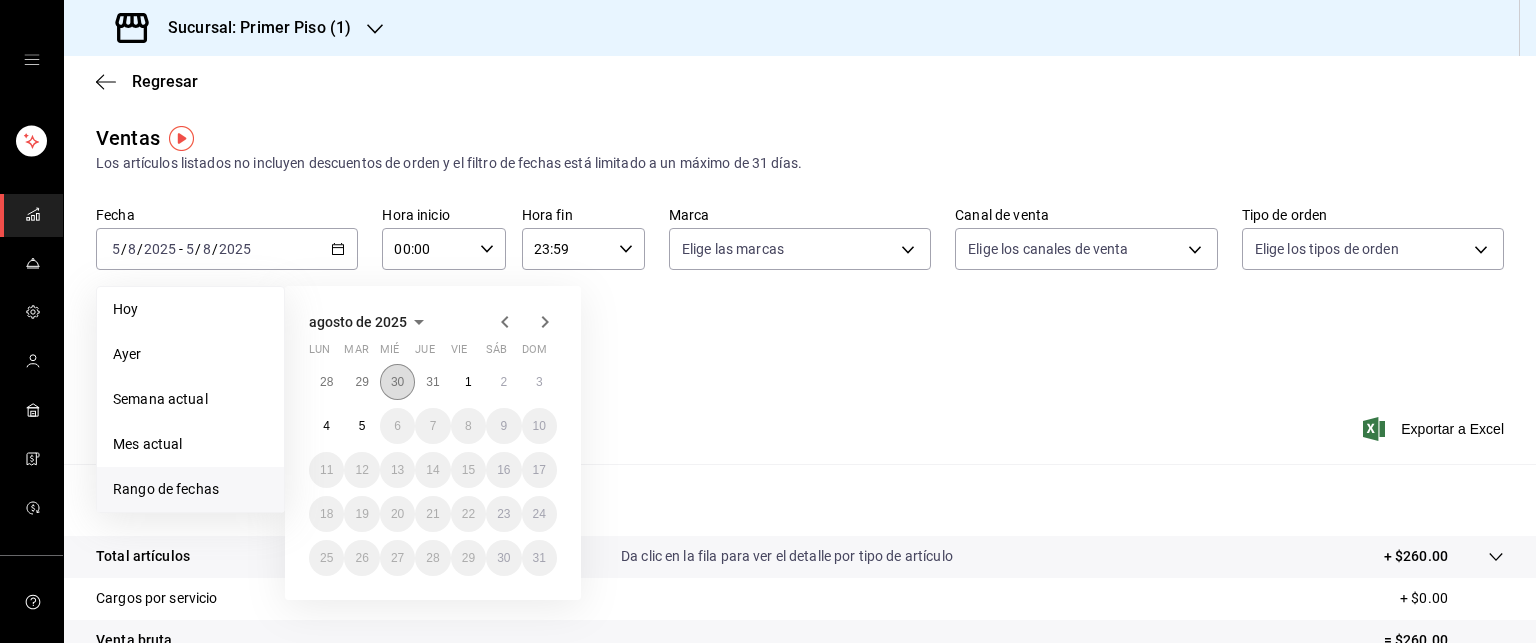 click on "30" at bounding box center (397, 382) 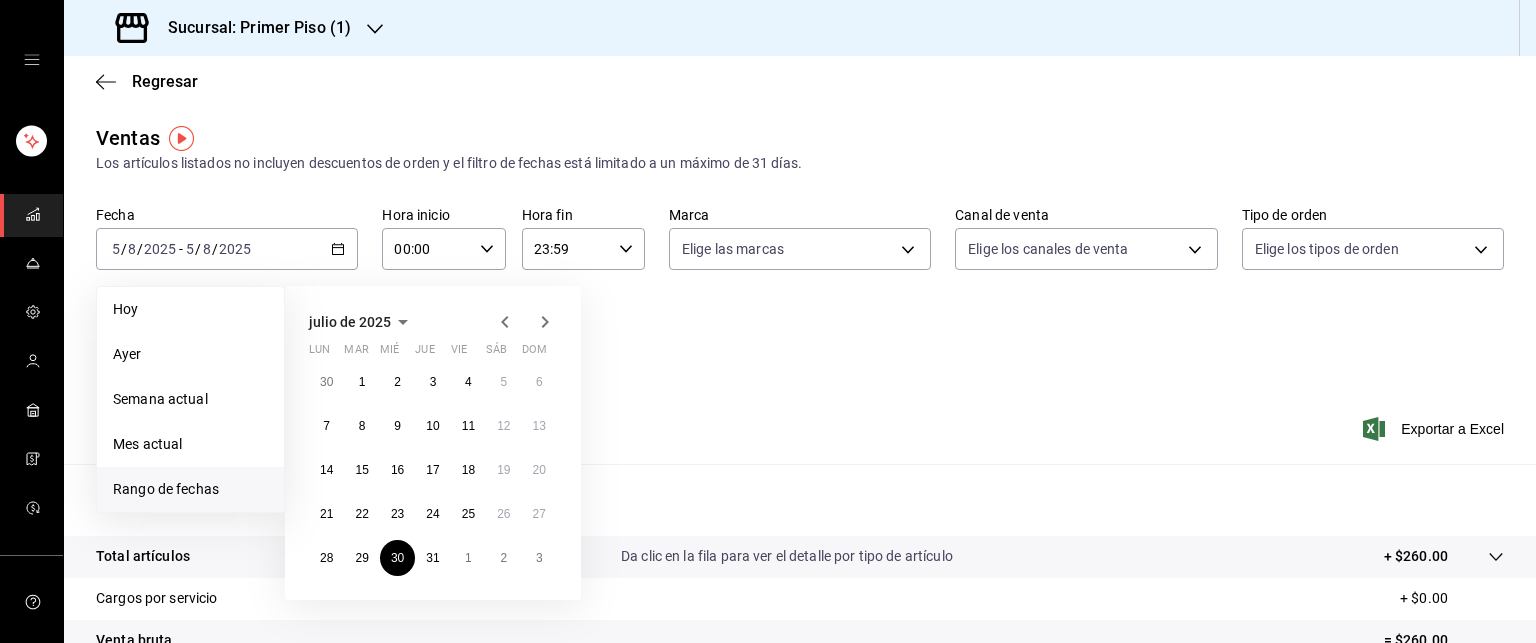 click 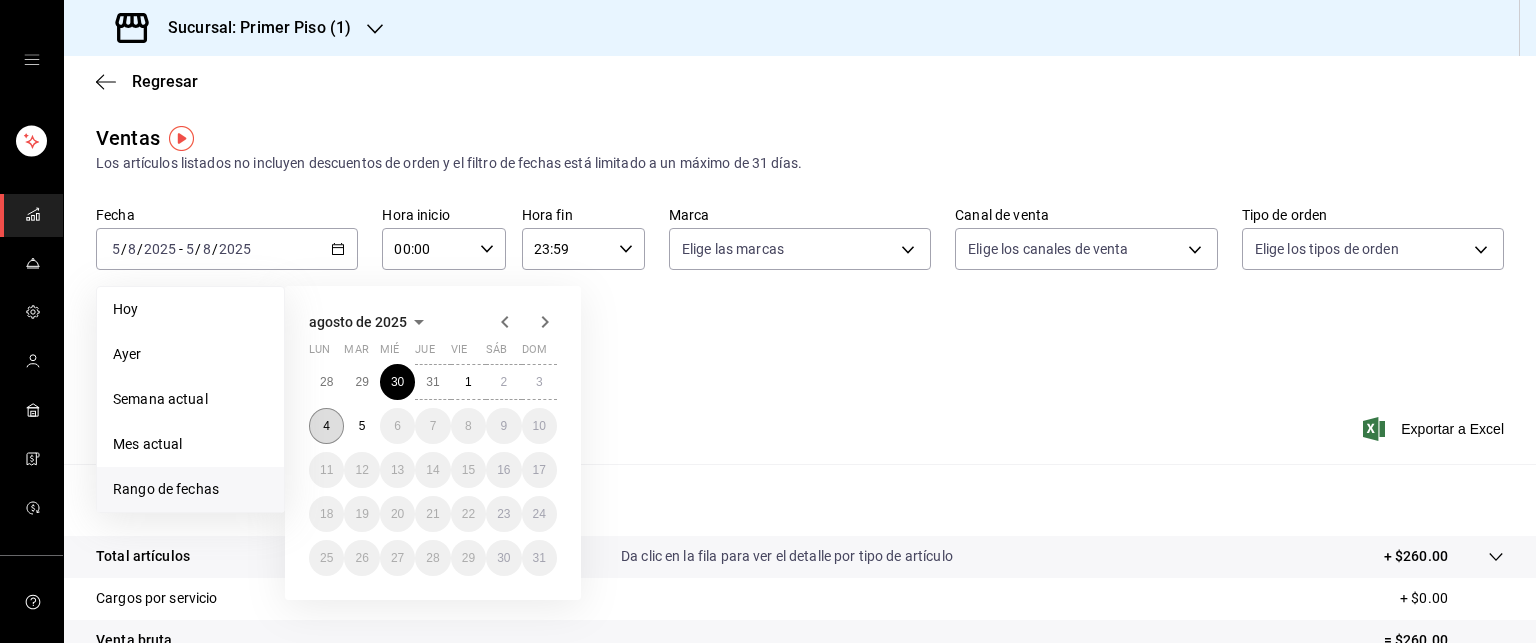 click on "4" at bounding box center (326, 426) 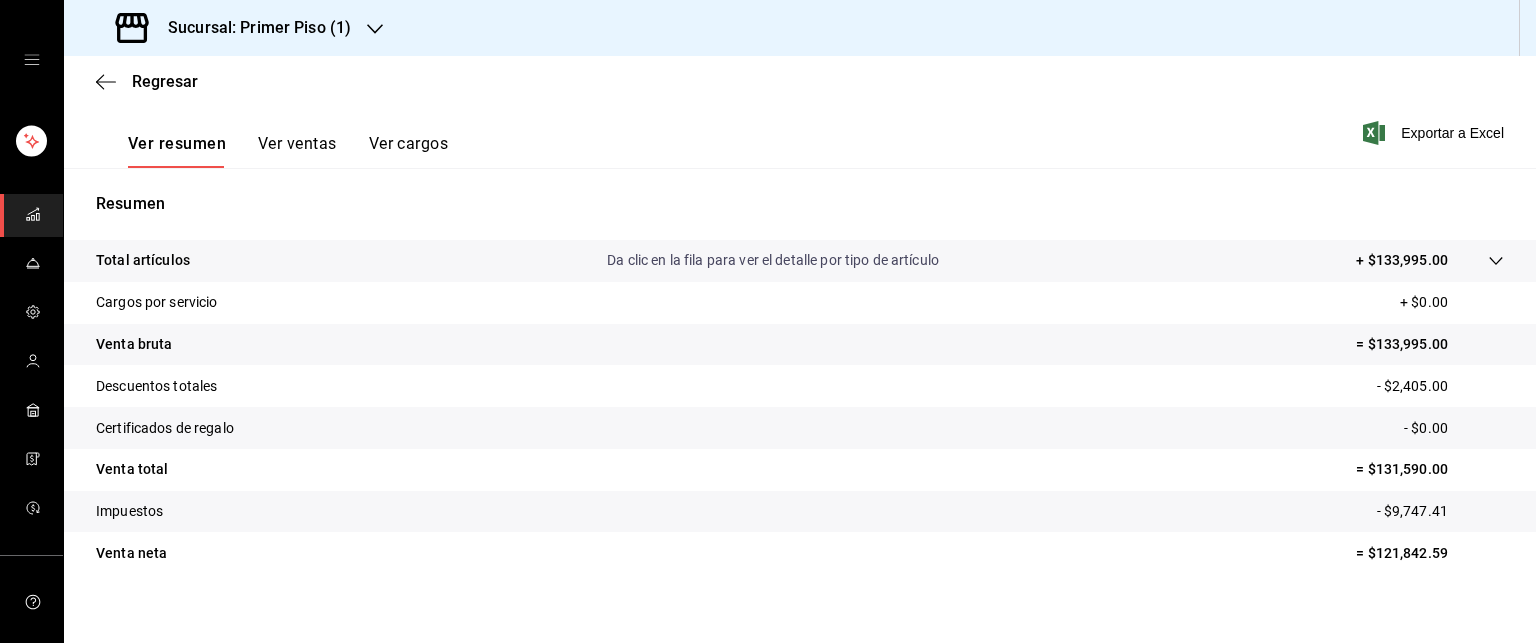 scroll, scrollTop: 300, scrollLeft: 0, axis: vertical 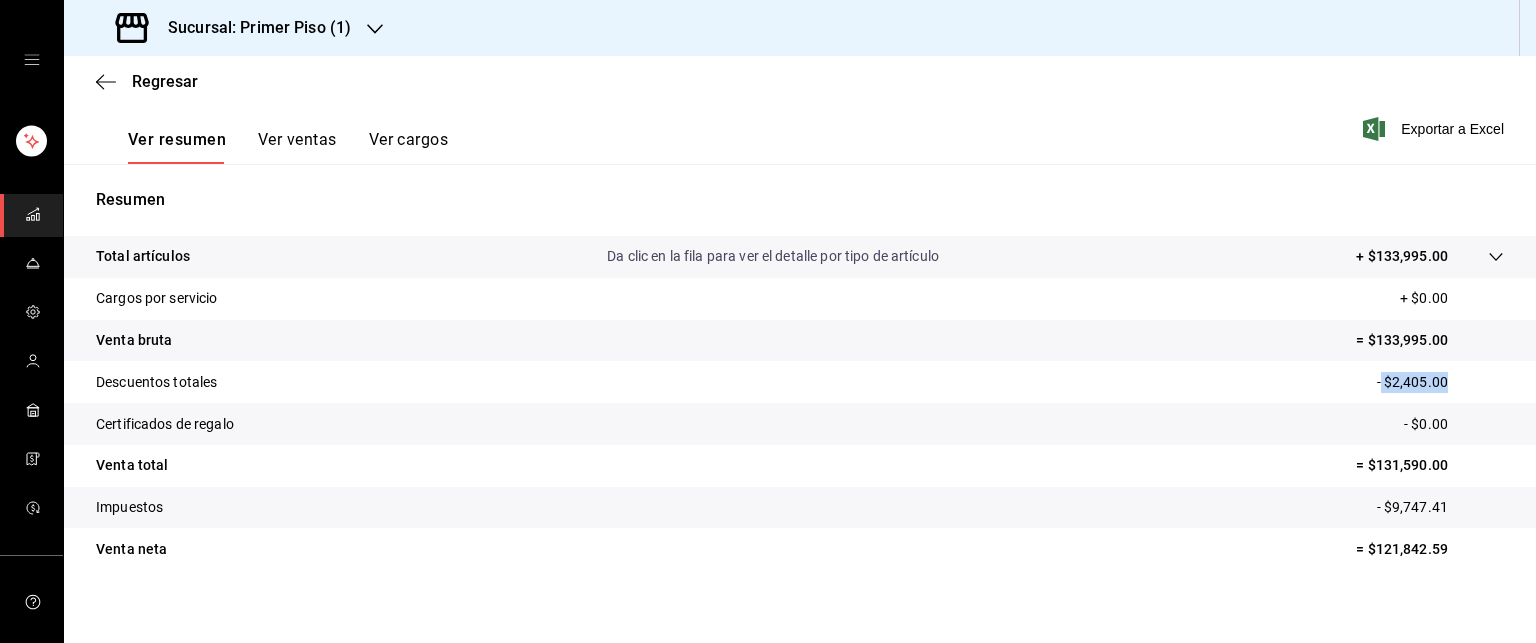 drag, startPoint x: 1364, startPoint y: 383, endPoint x: 1432, endPoint y: 374, distance: 68.593 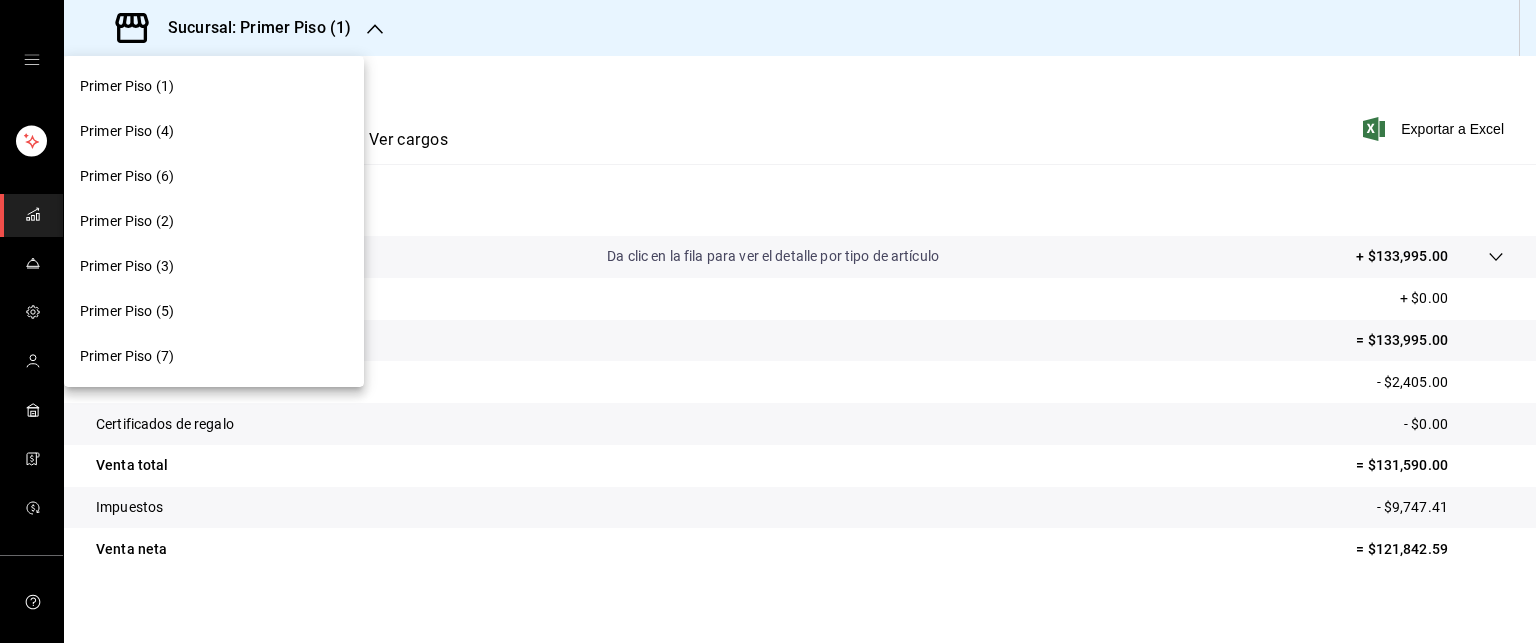click at bounding box center (768, 321) 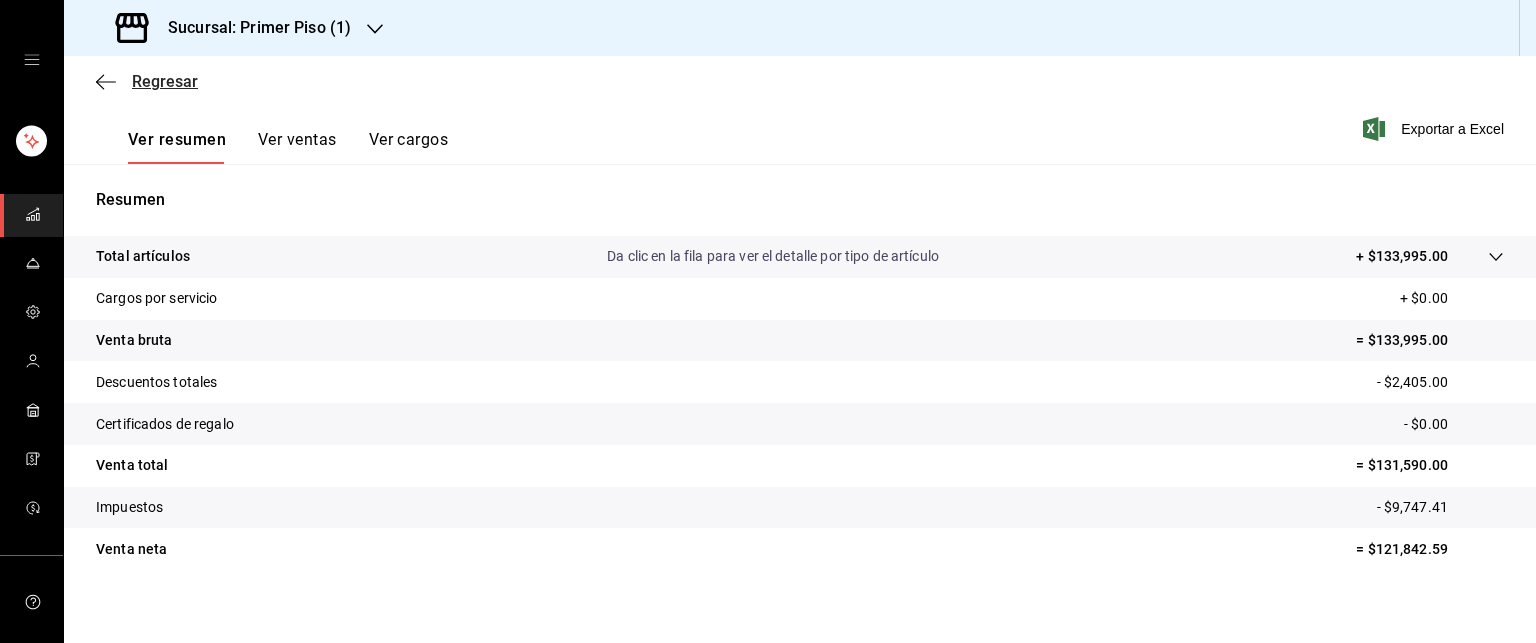 click 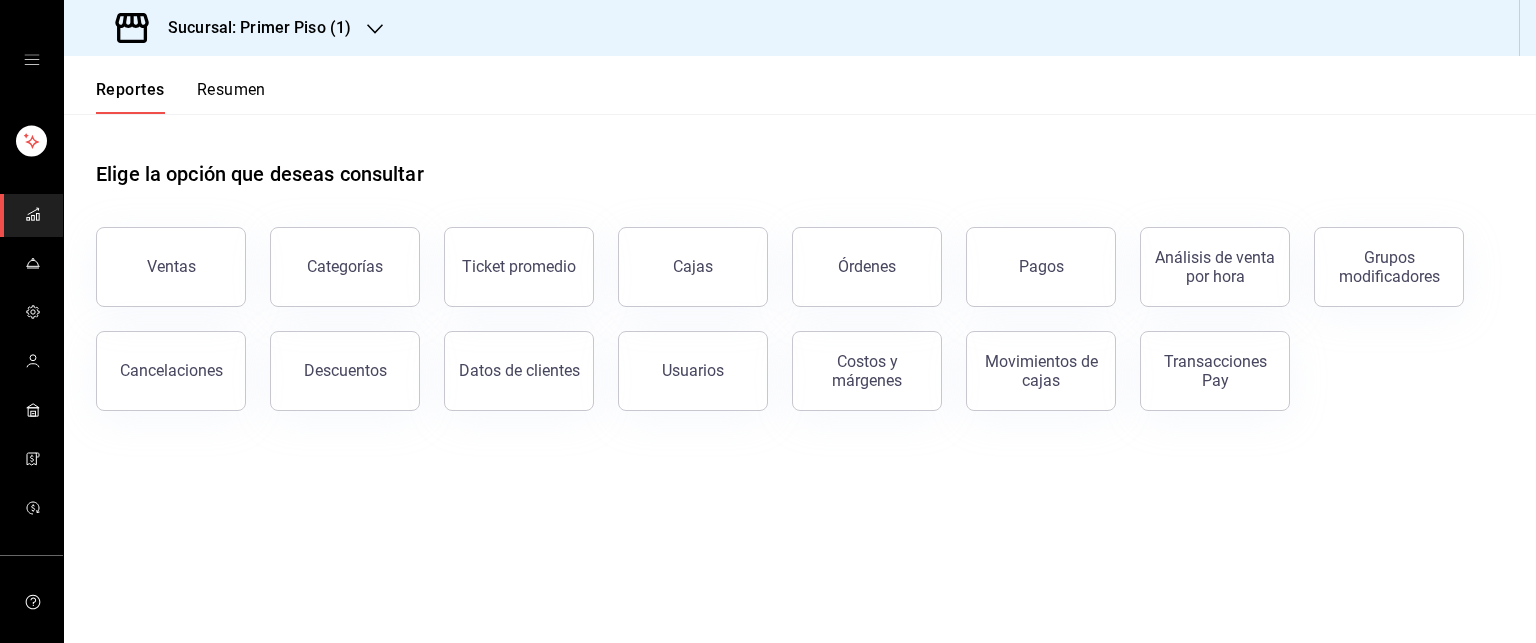 click on "Resumen" at bounding box center [231, 97] 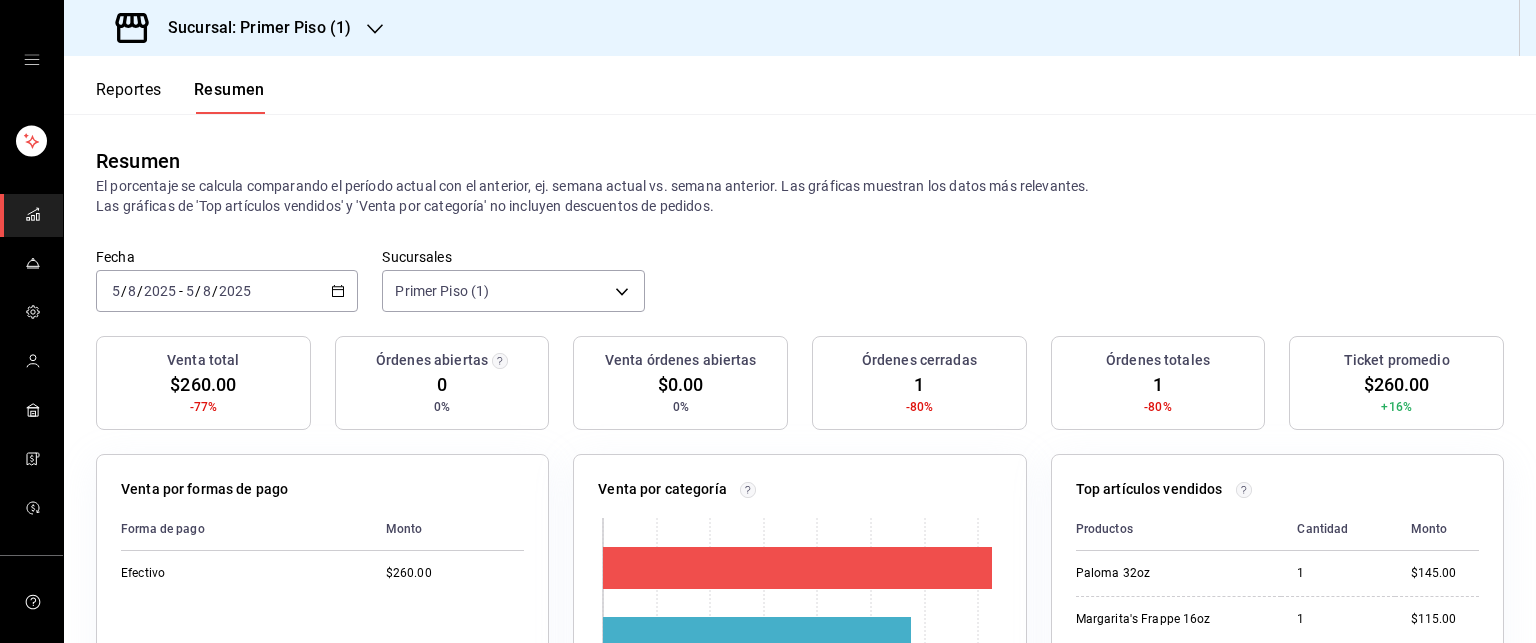 click 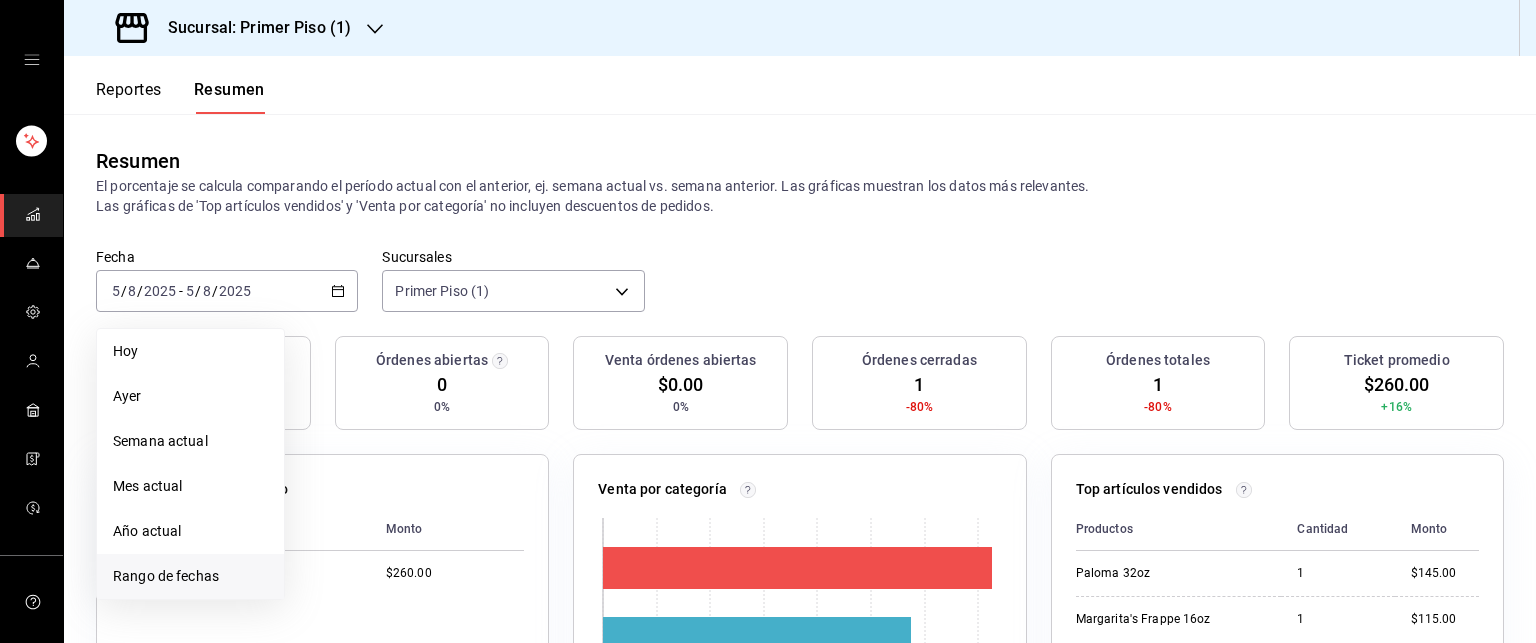 click on "Rango de fechas" at bounding box center (190, 576) 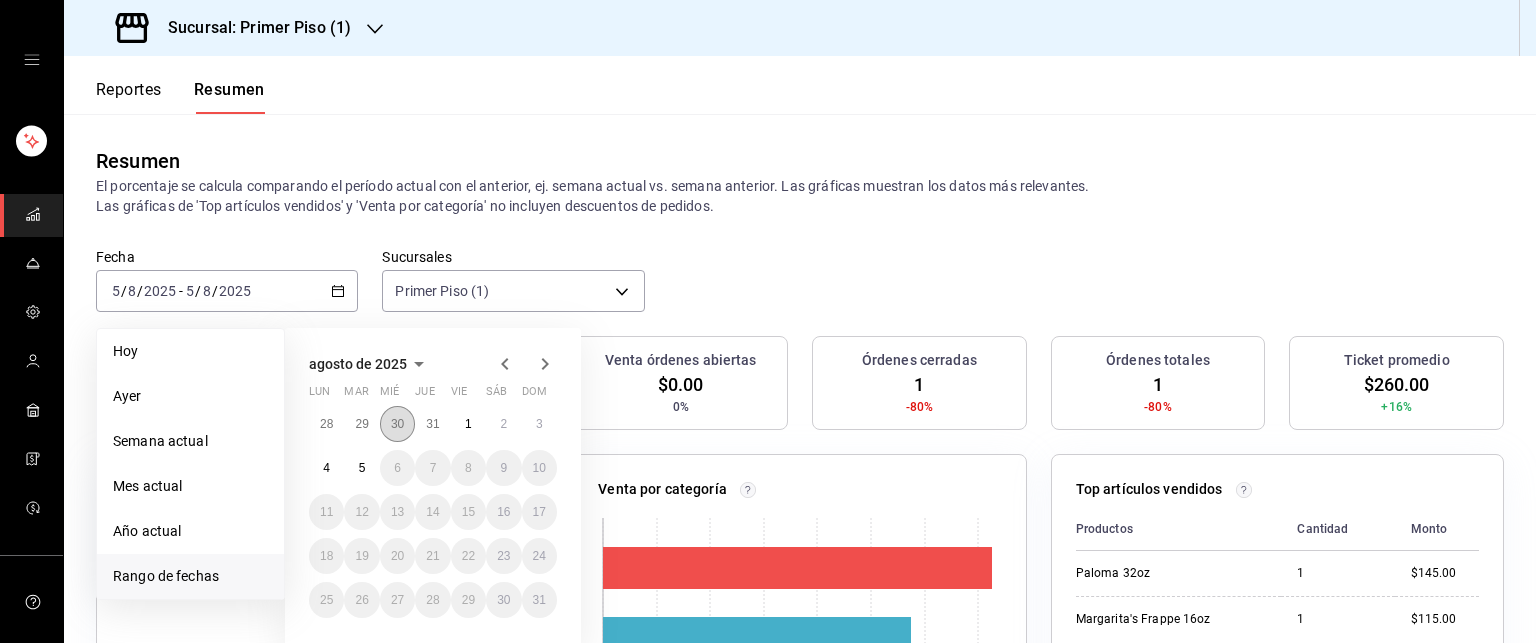 click on "30" at bounding box center (397, 424) 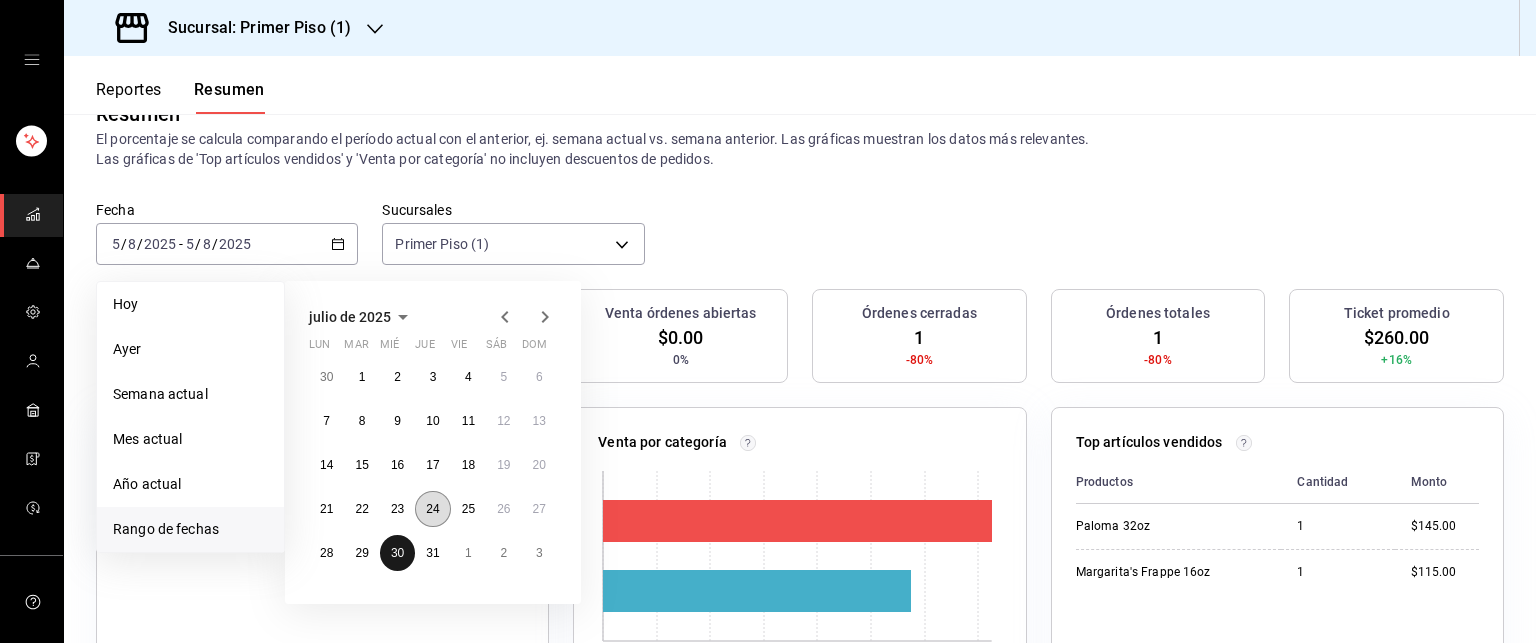 scroll, scrollTop: 100, scrollLeft: 0, axis: vertical 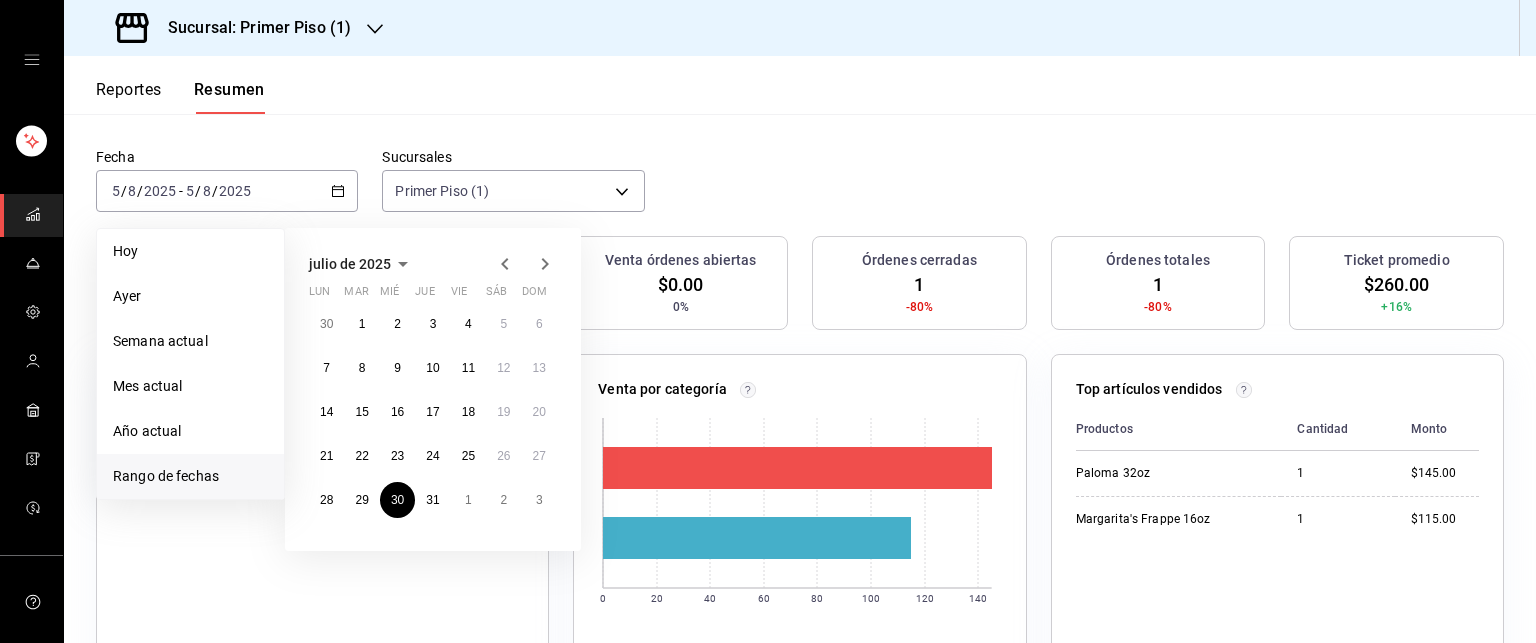 click 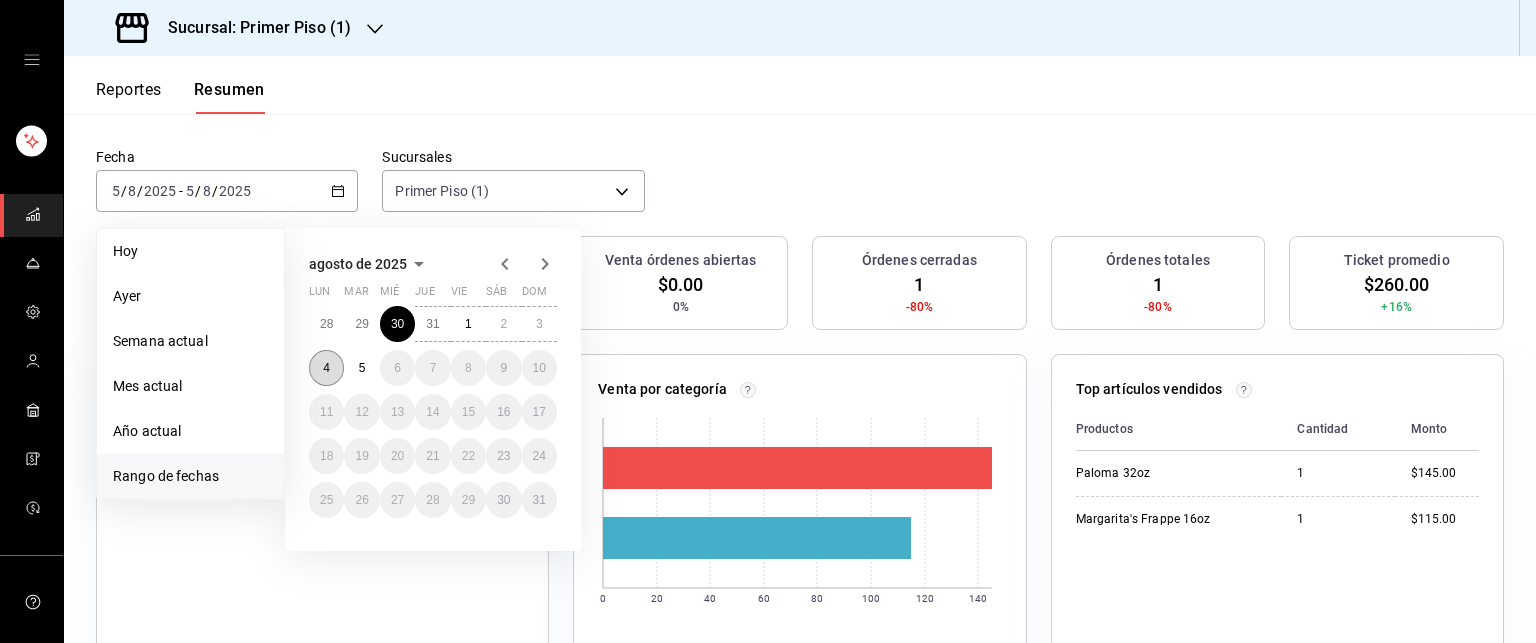 click on "4" at bounding box center (326, 368) 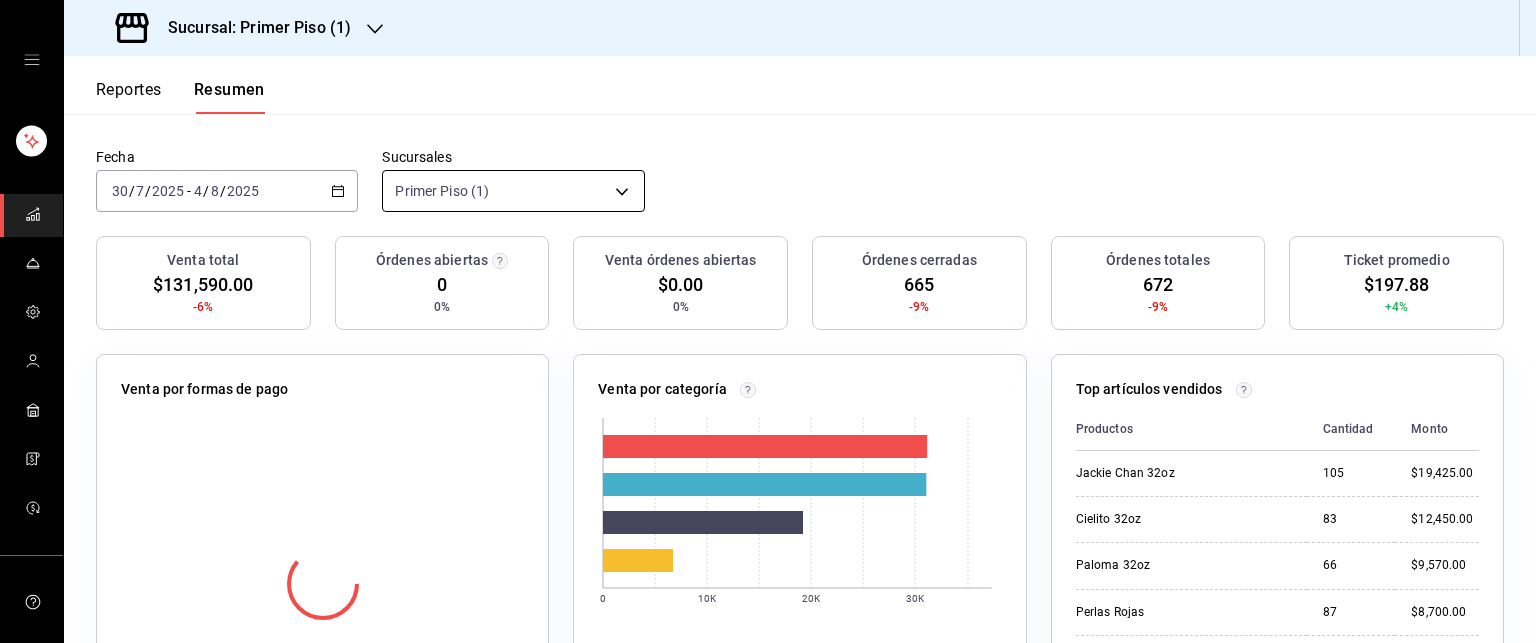 click on "Sucursal: Primer Piso (1) Reportes Resumen Resumen El porcentaje se calcula comparando el período actual con el anterior, ej. semana actual vs. semana anterior. Las gráficas muestran los datos más relevantes. Las gráficas de 'Top artículos vendidos' y 'Venta por categoría' no incluyen descuentos de pedidos. Fecha [DATE] [DATE] - [DATE] Sucursales Primer Piso (1) [object Object] Venta total $131,590.00 -6% Órdenes abiertas 0 0% Venta órdenes abiertas $0.00 0% Órdenes cerradas 665 -9% Órdenes totales 672 -9% Ticket promedio $197.88 +4% Venta por formas de pago Venta por categoría 0 10K 20K 30K Categoría Monto Shots $37,315.00 Bebidas Preparadas 32oz $37,260.00 Signature Drinks 32oz $23,045.00 Licores + Refrescos 32oz $8,070.00 Top artículos vendidos Productos Cantidad Monto Jackie Chan 32oz 105 $19,425.00 Cielito 32oz 83 $12,450.00 Paloma 32oz 66 $9,570.00 Perlas Rojas 87 $8,700.00 Perla Negra 71 $7,810.00 Baby Mango 106 $6,360.00 Clamato Mix 47 $5,405.00 19 17 12 9" at bounding box center [768, 321] 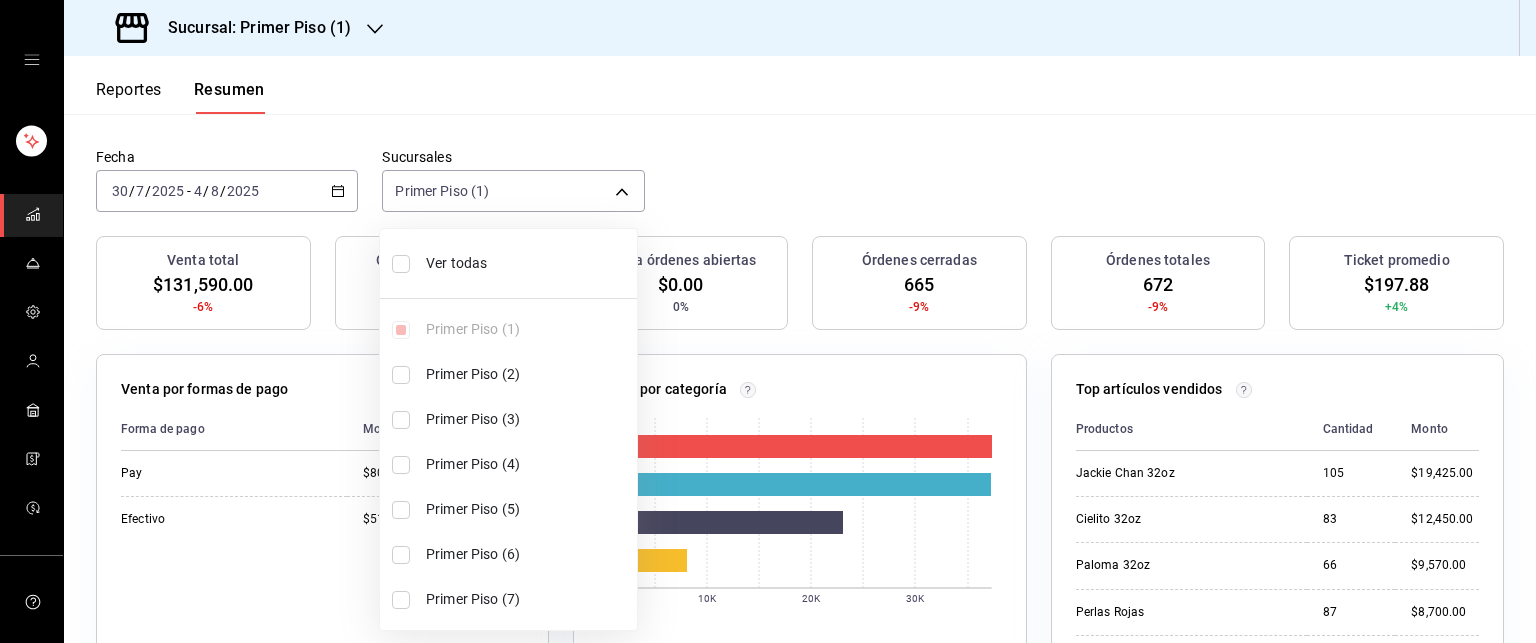 click at bounding box center (401, 375) 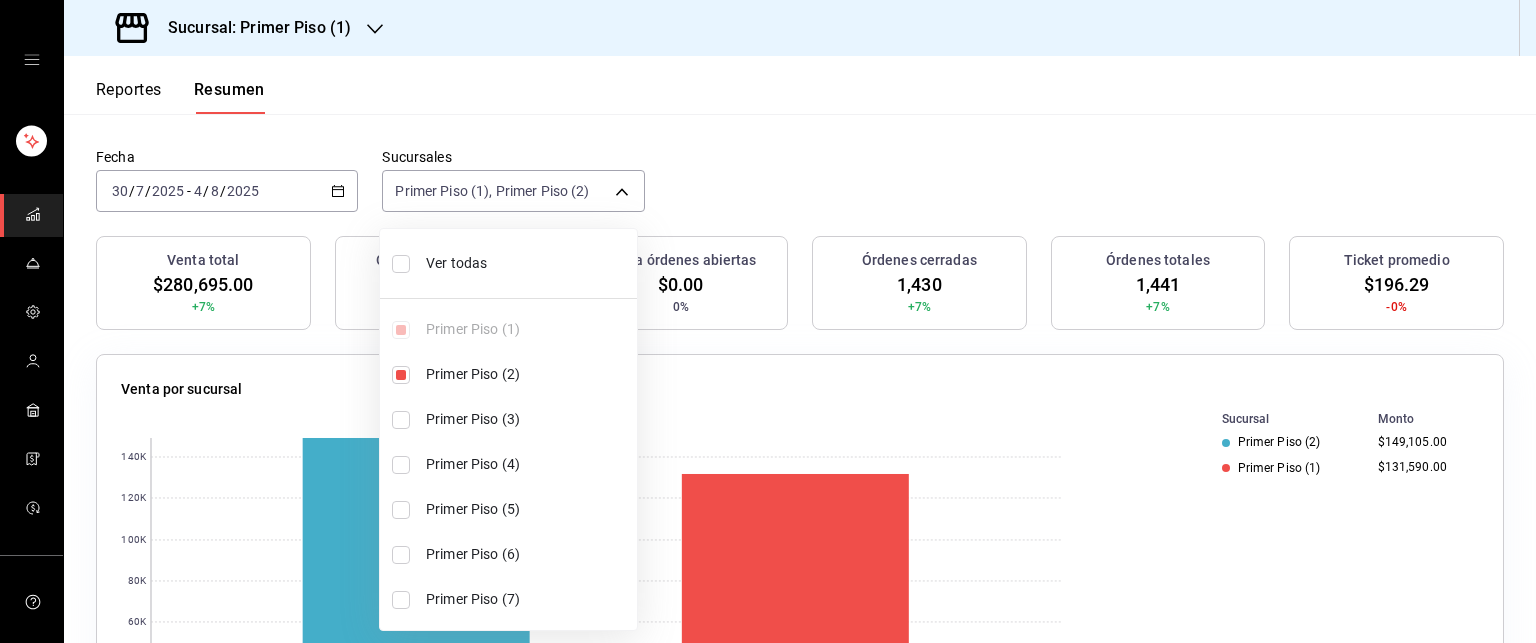 click at bounding box center (401, 510) 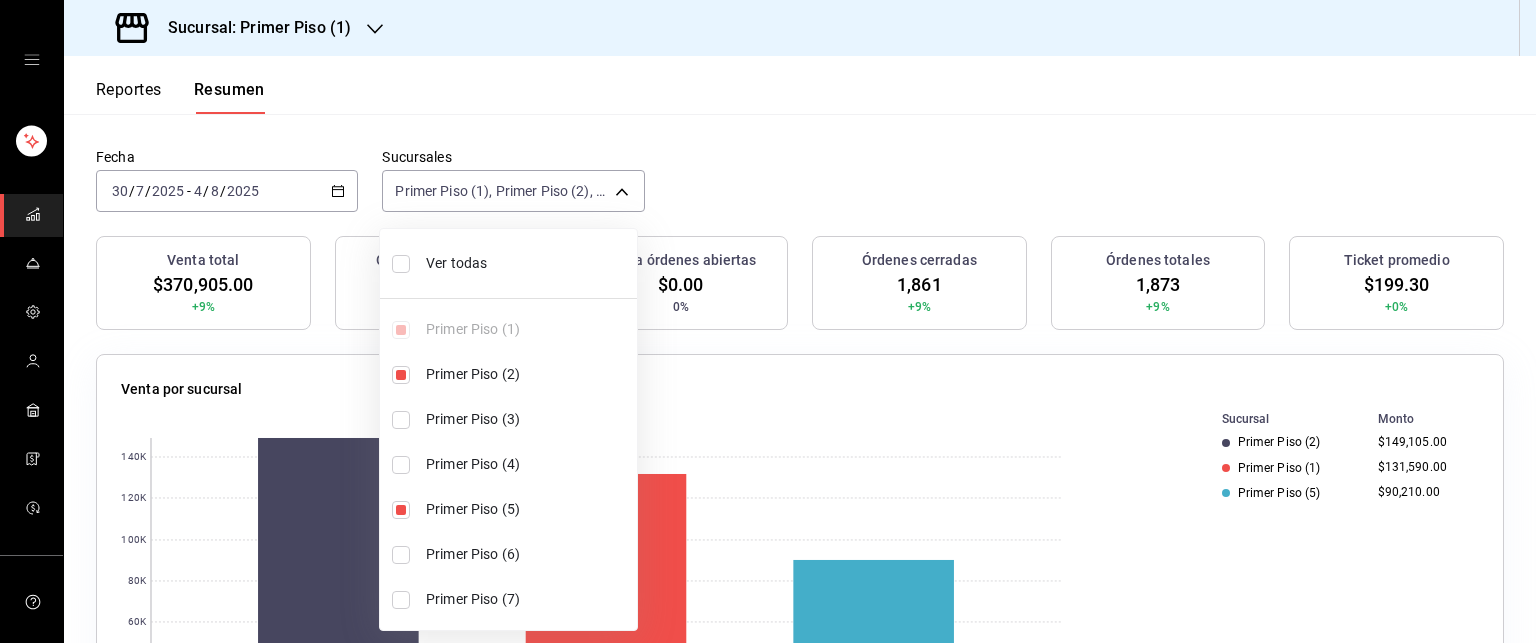 click at bounding box center [768, 321] 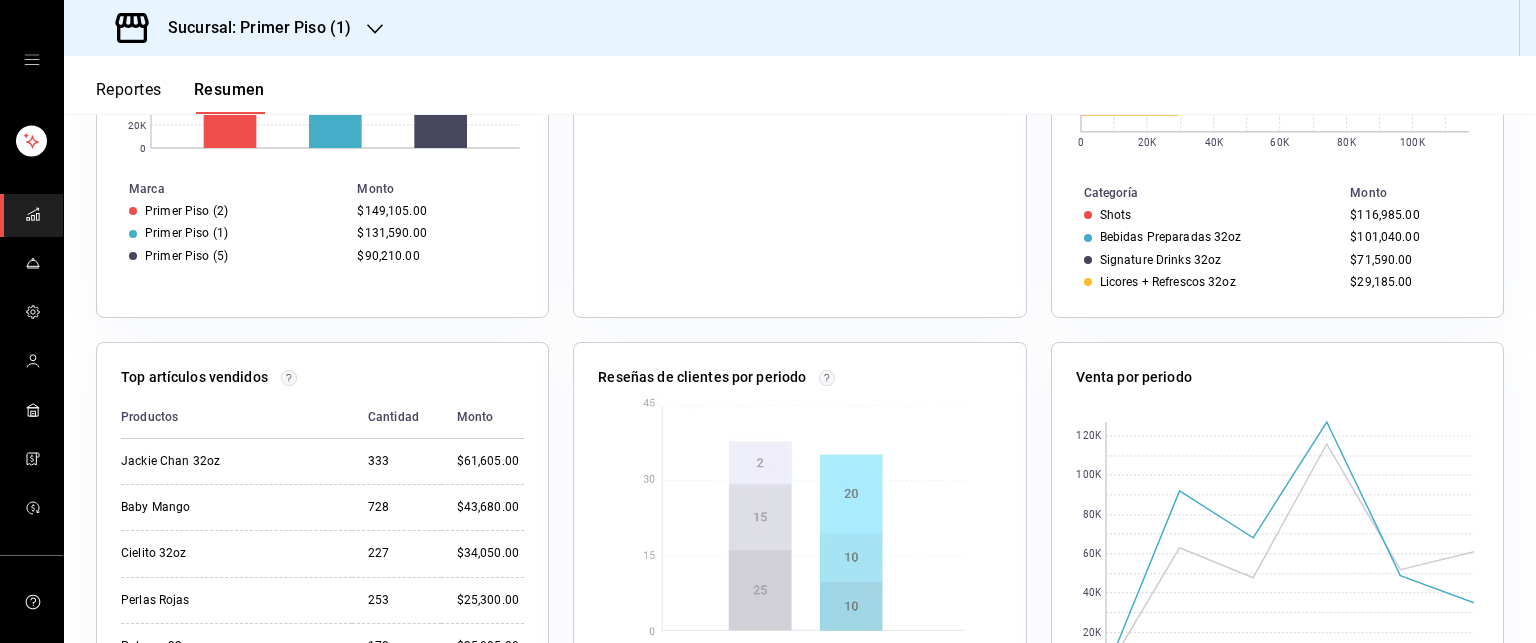 scroll, scrollTop: 1100, scrollLeft: 0, axis: vertical 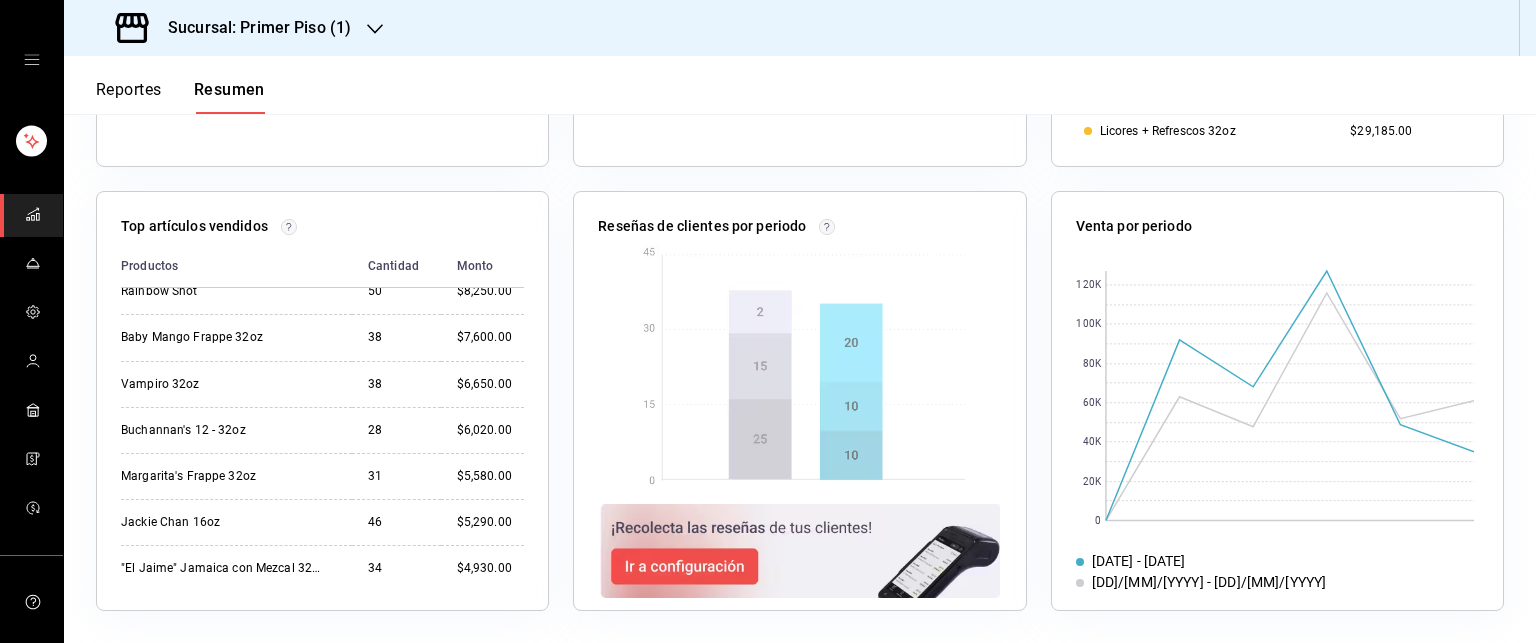click on "Reportes" at bounding box center (129, 97) 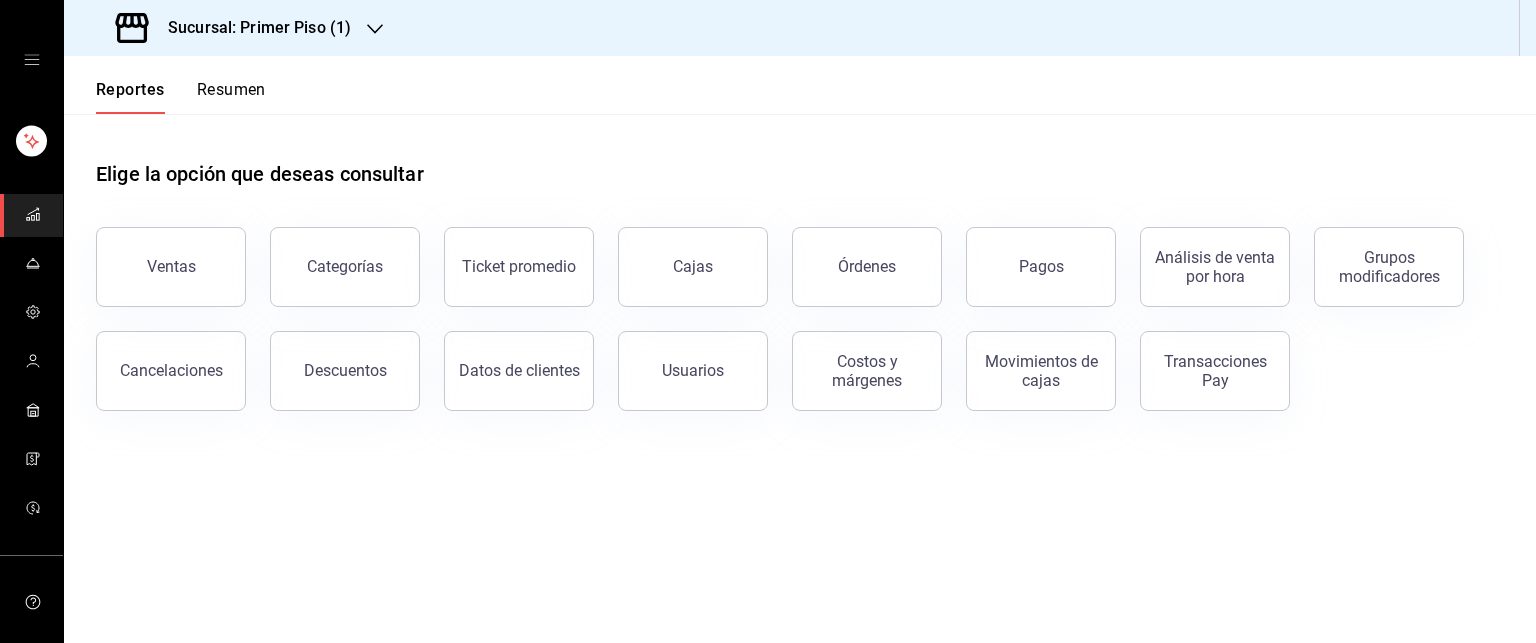 click on "Descuentos" at bounding box center (345, 371) 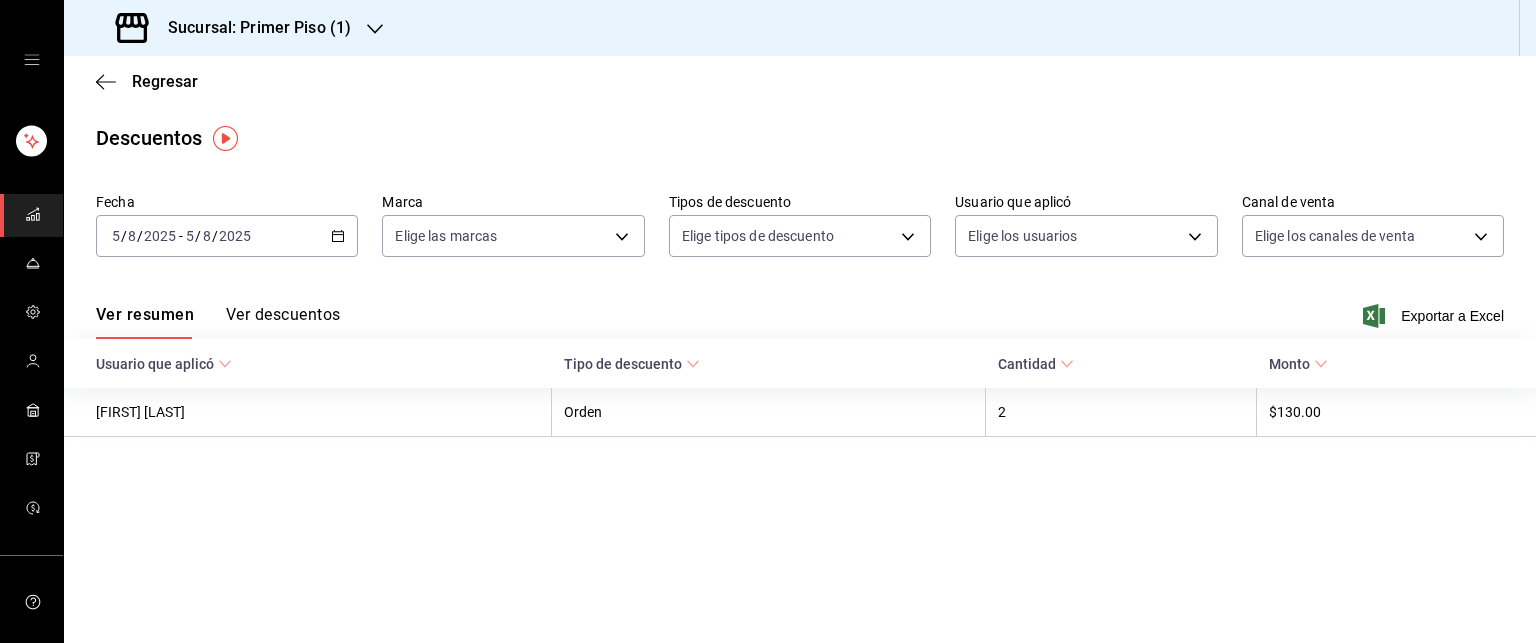 click 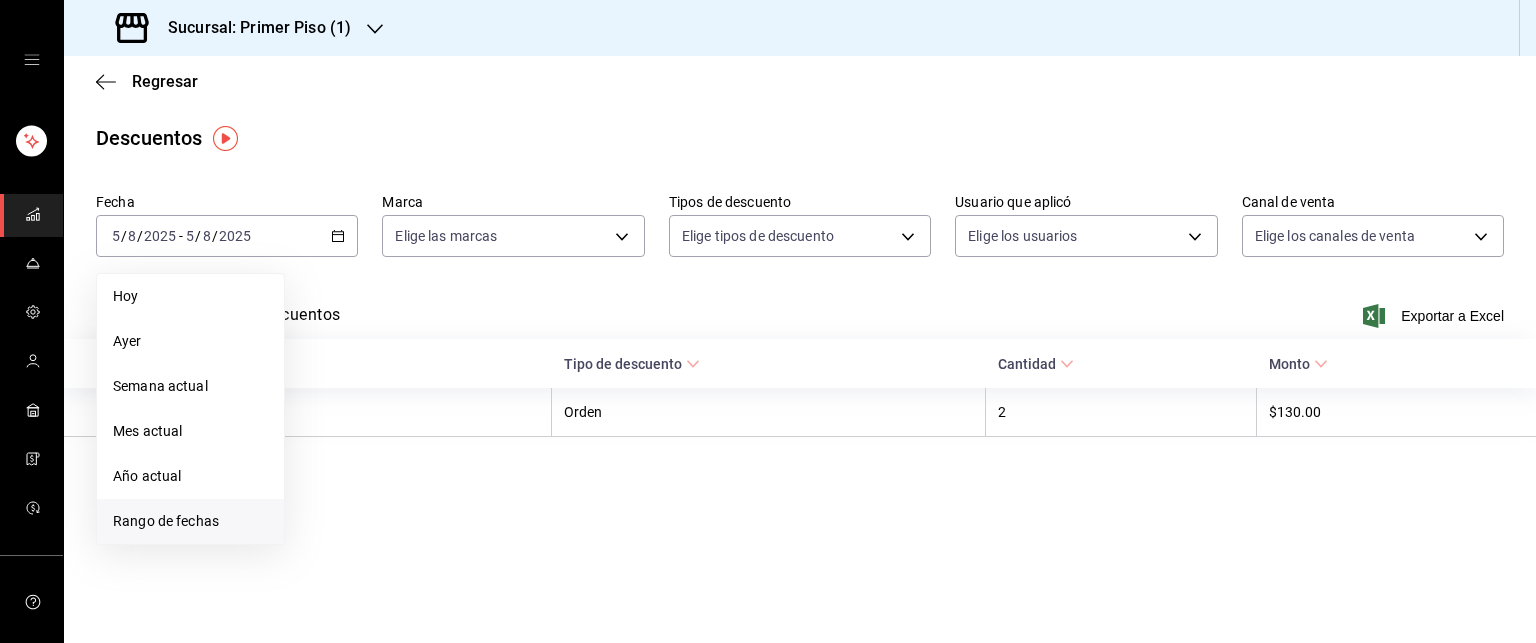 click on "Rango de fechas" at bounding box center [190, 521] 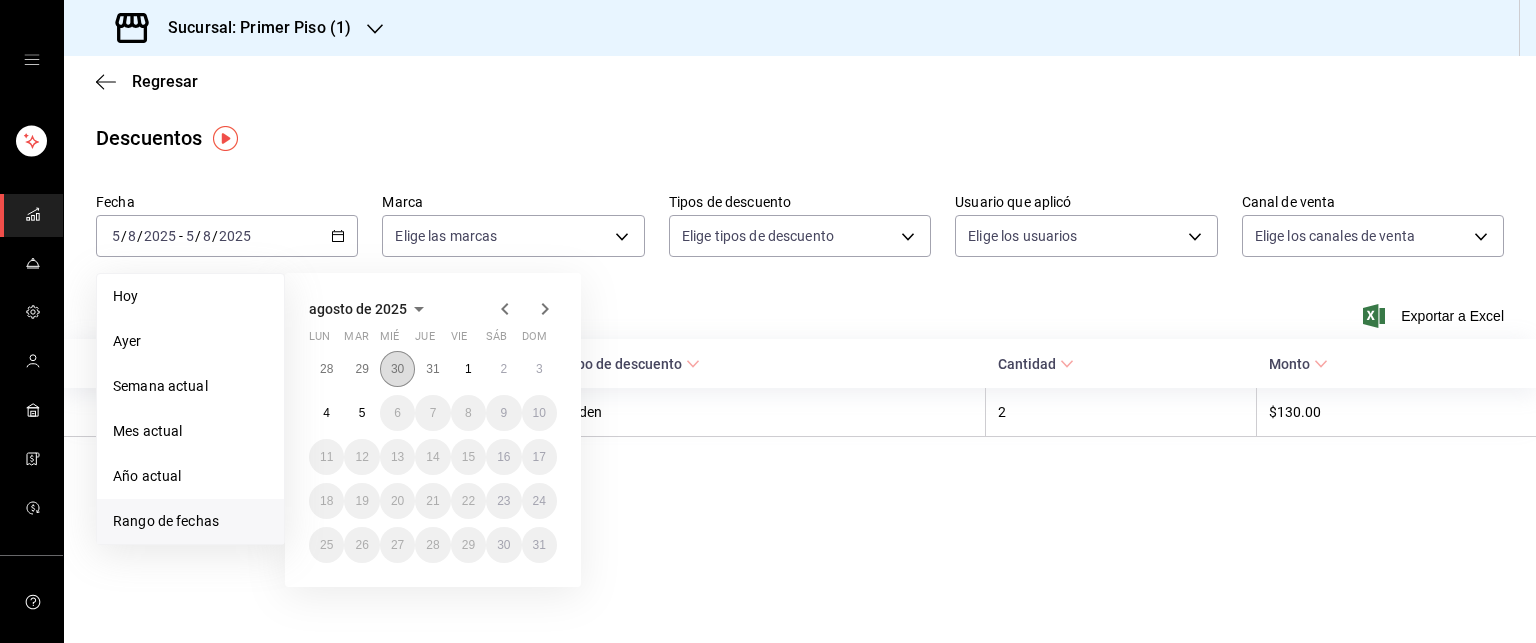 click on "30" at bounding box center (397, 369) 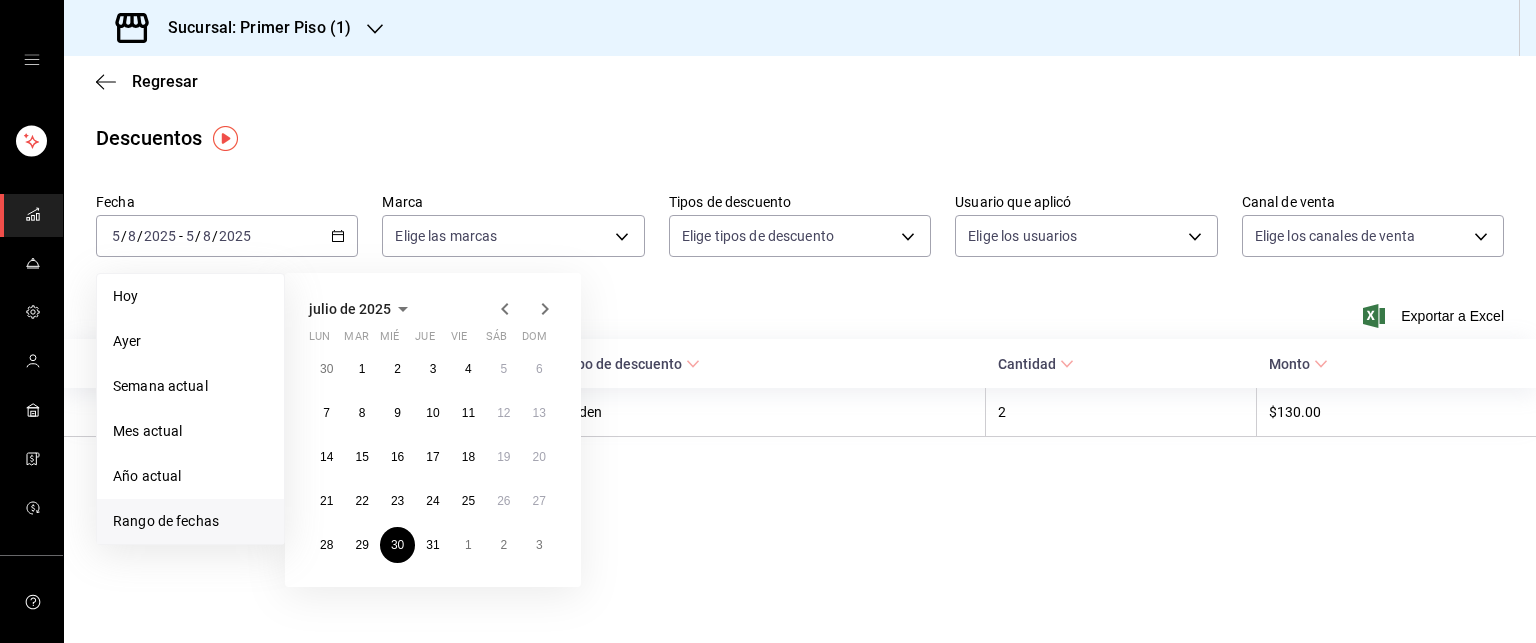 click 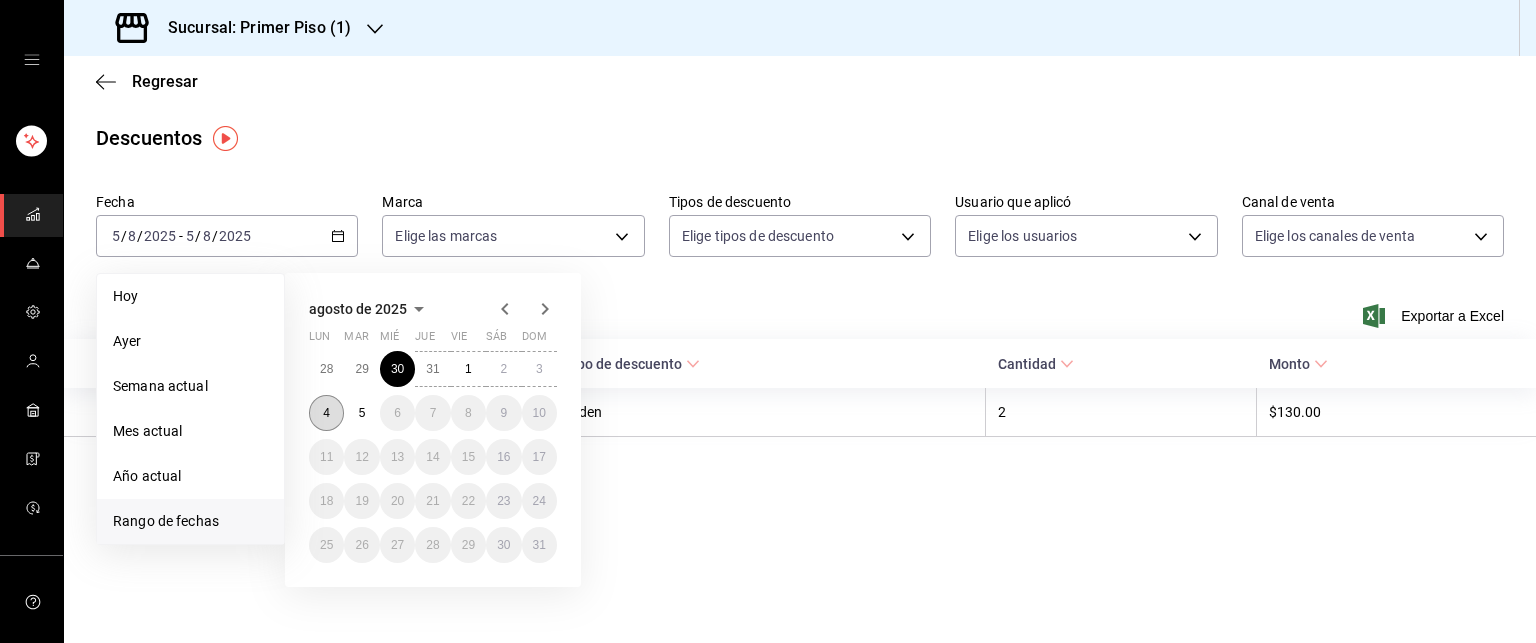 click on "4" at bounding box center [326, 413] 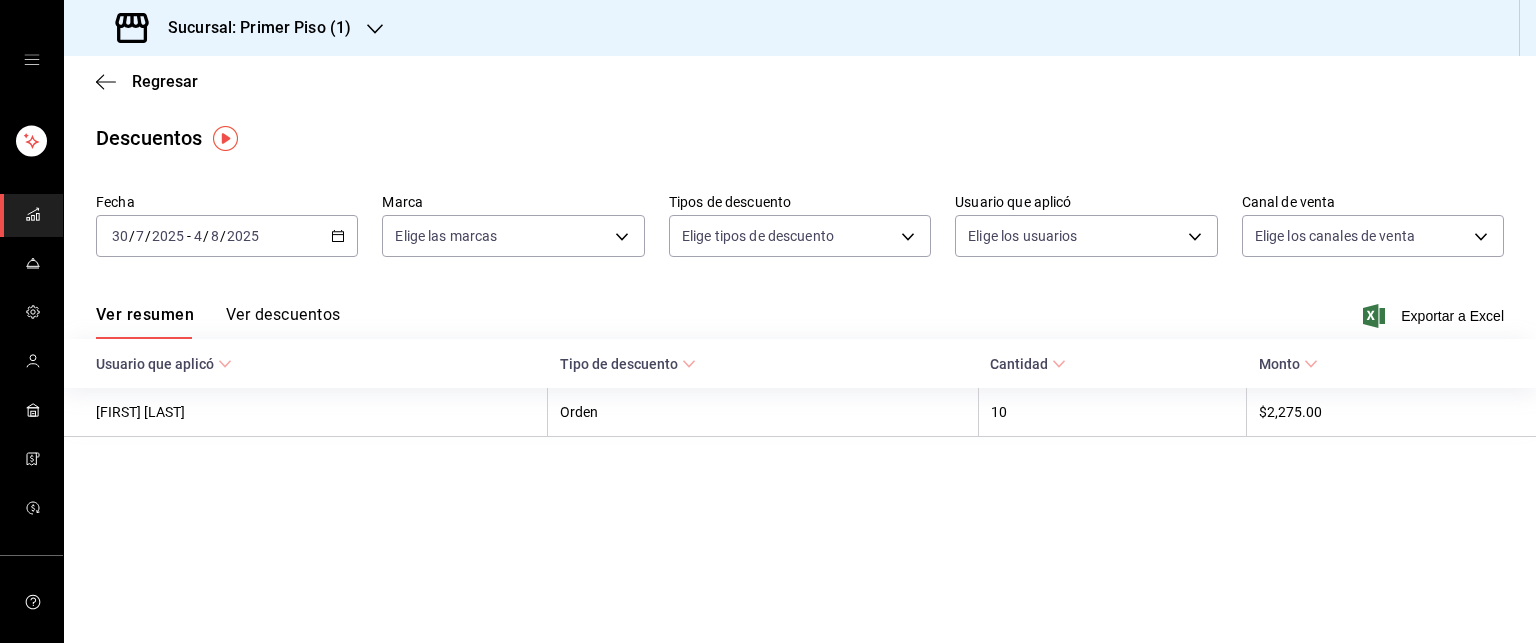 click 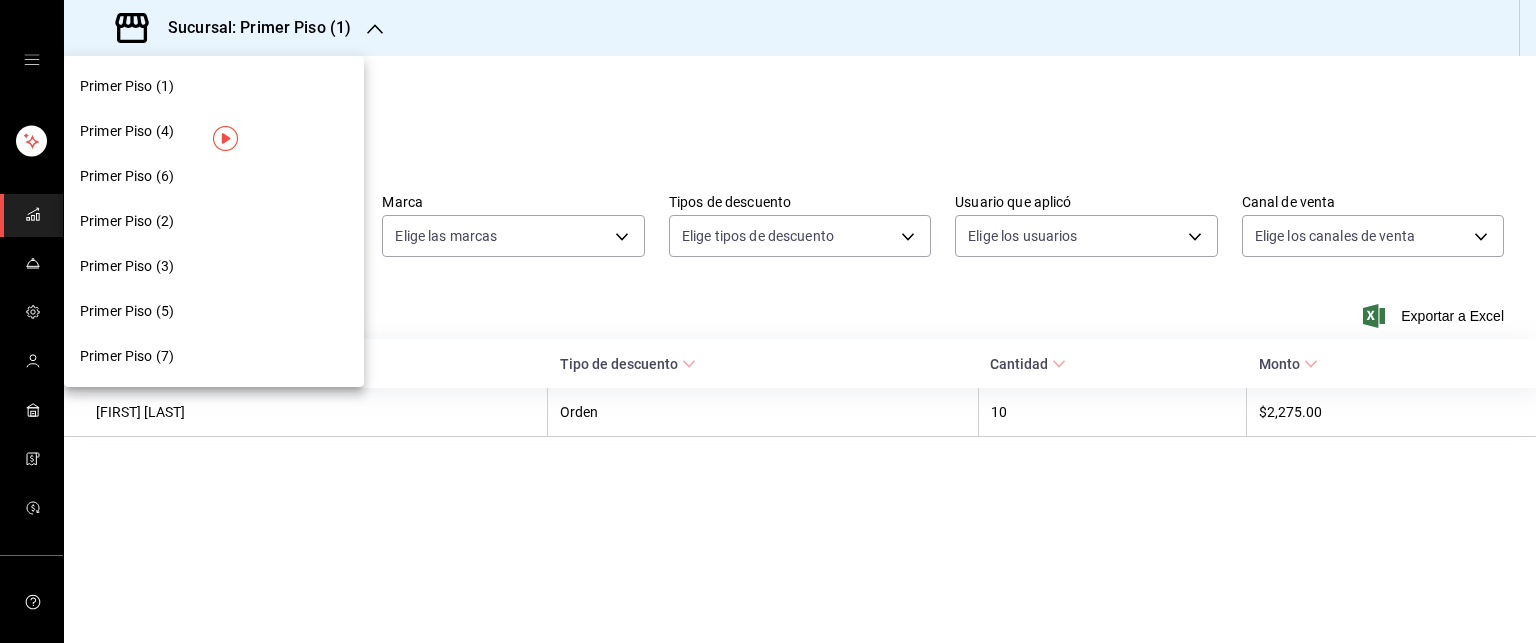 click at bounding box center (768, 321) 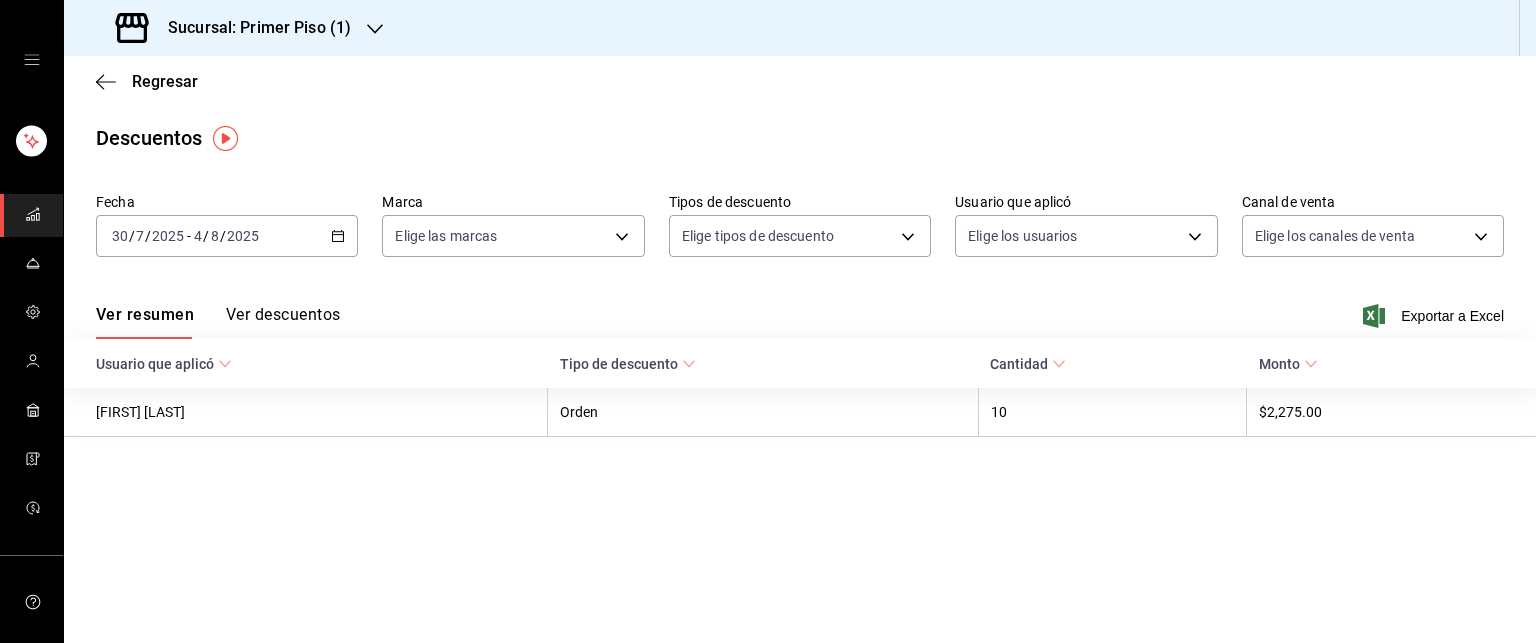click on "Ver descuentos" at bounding box center (283, 322) 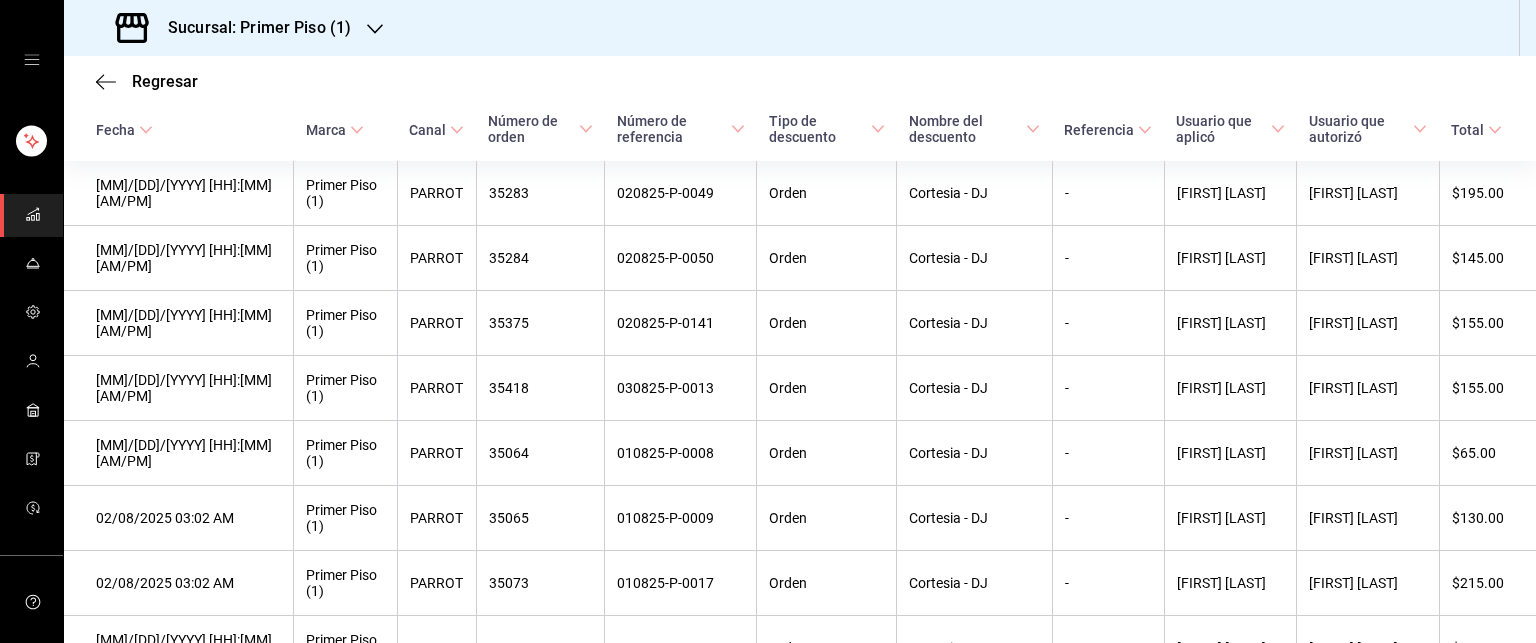 scroll, scrollTop: 42, scrollLeft: 0, axis: vertical 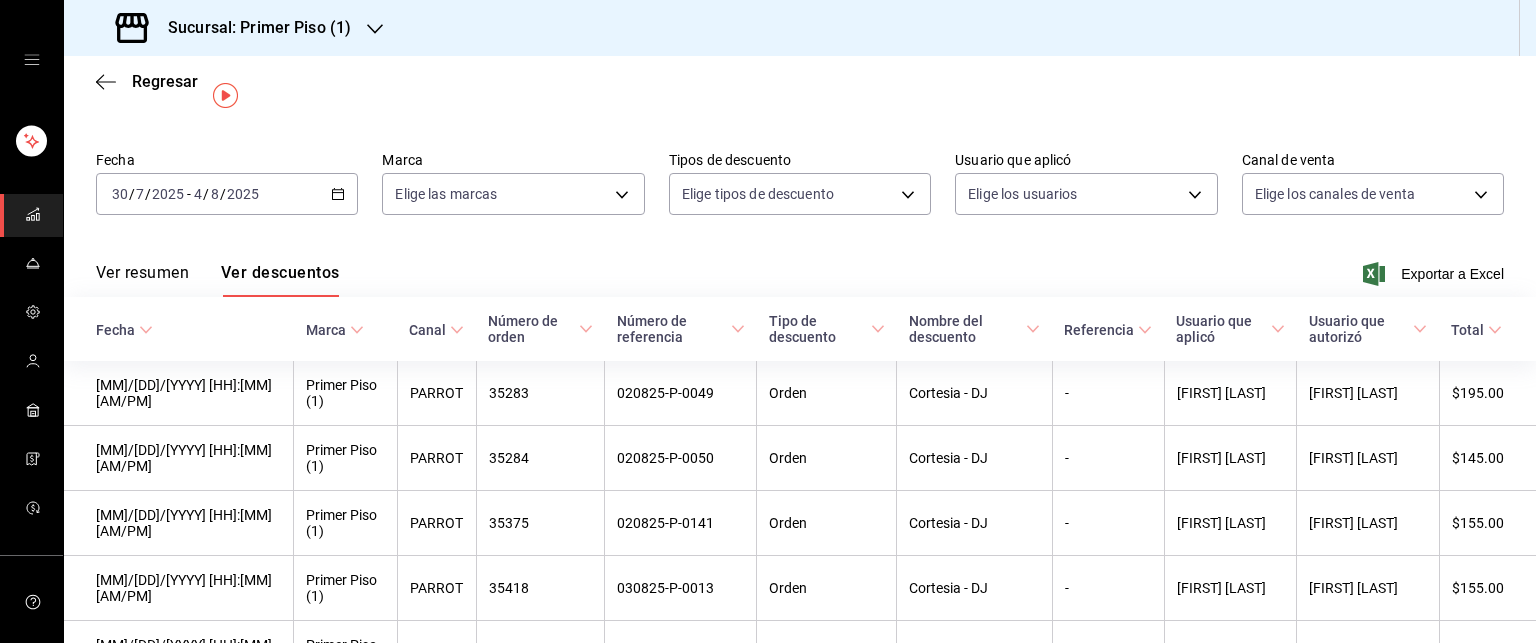 click 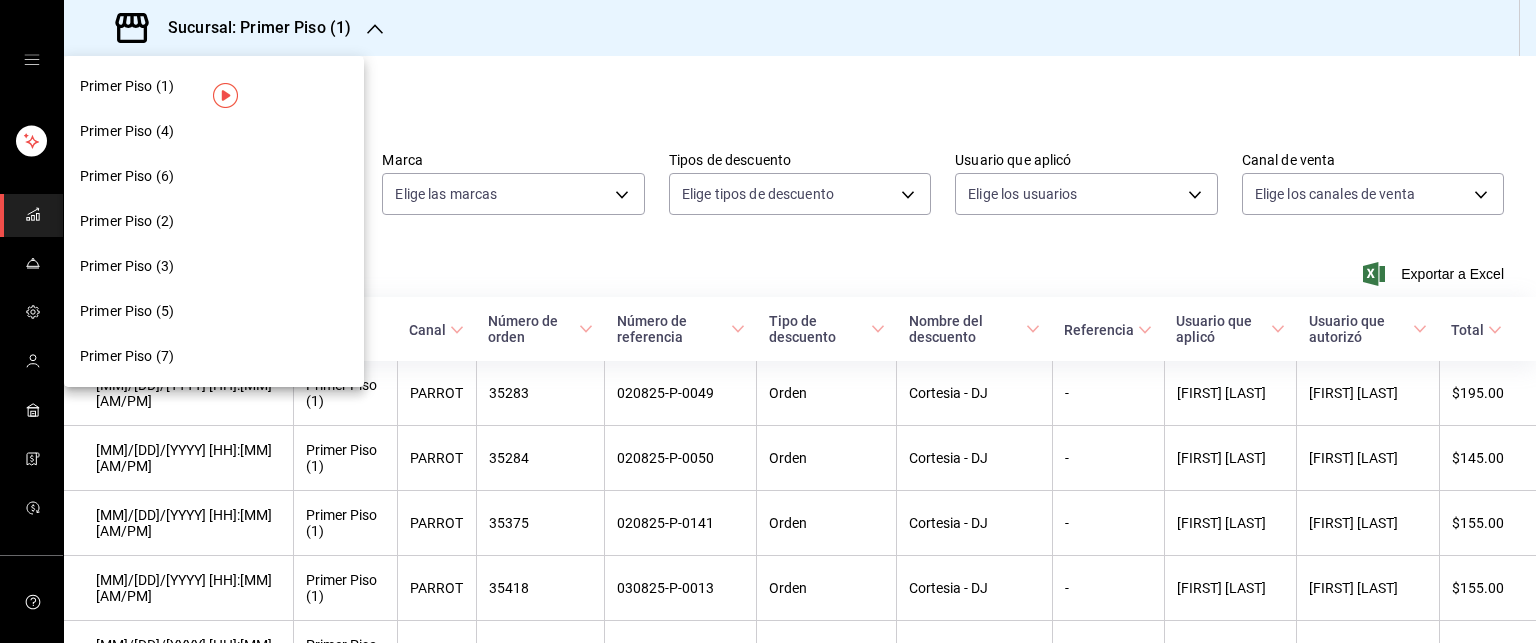 click on "Primer Piso (2)" at bounding box center (214, 221) 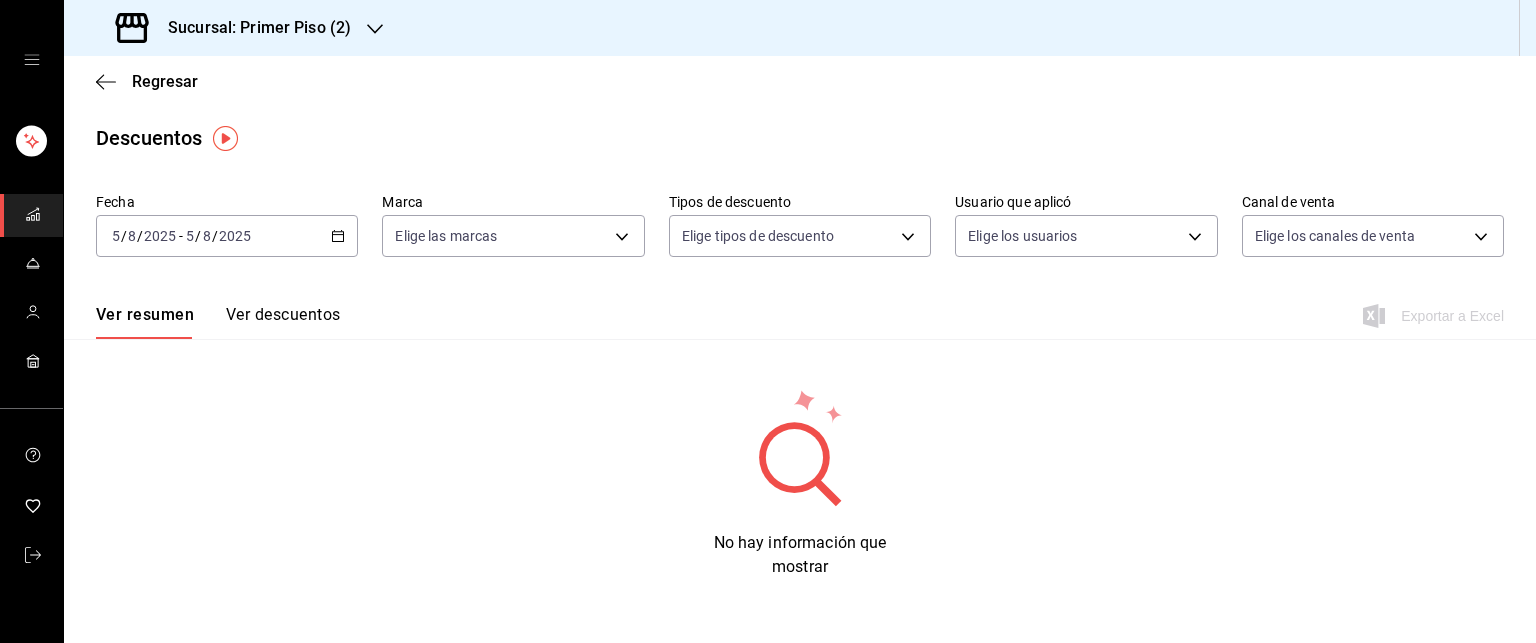 click on "Ver descuentos" at bounding box center (283, 322) 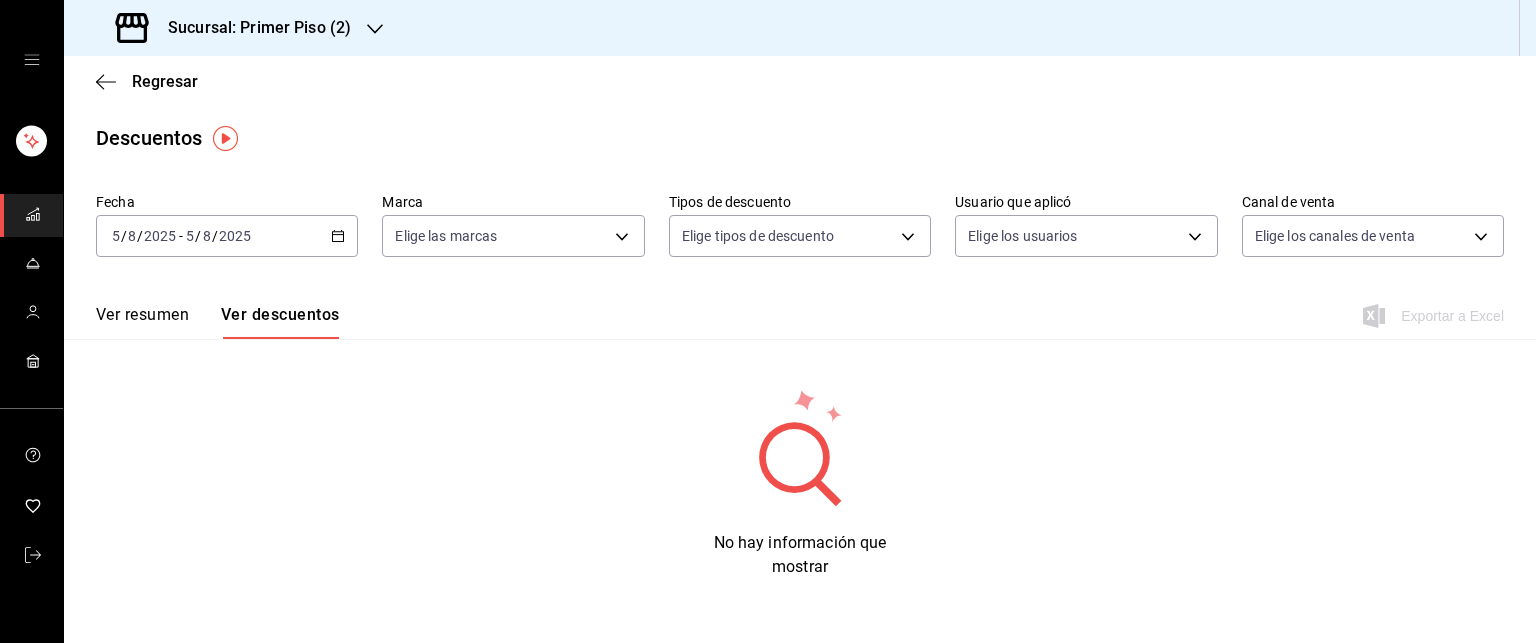 click 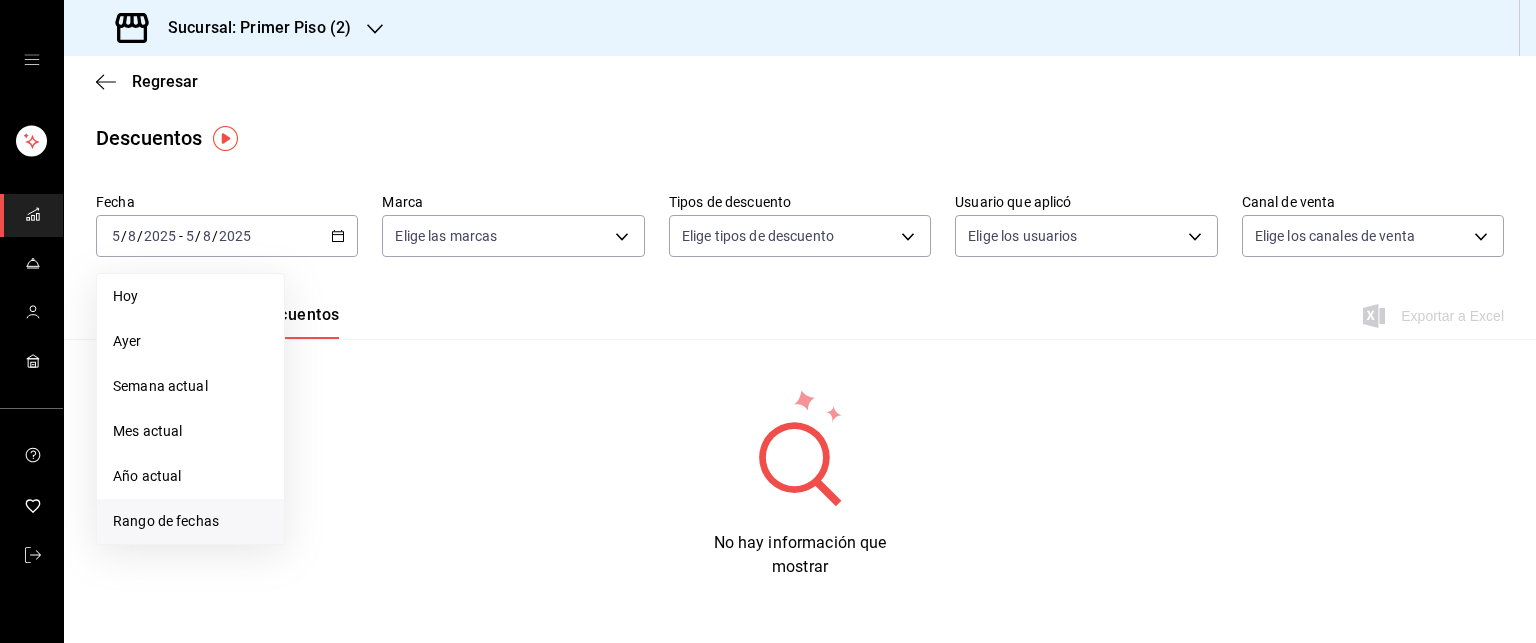 click on "Rango de fechas" at bounding box center [190, 521] 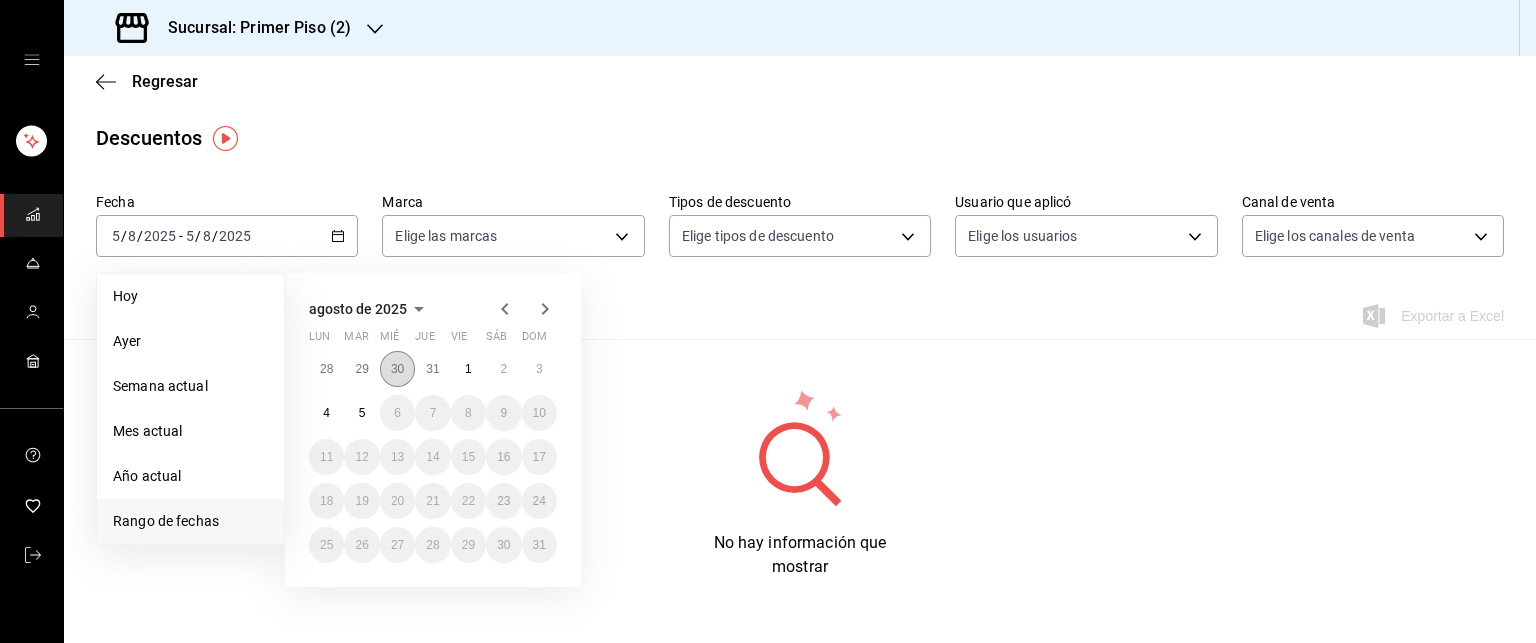 click on "30" at bounding box center (397, 369) 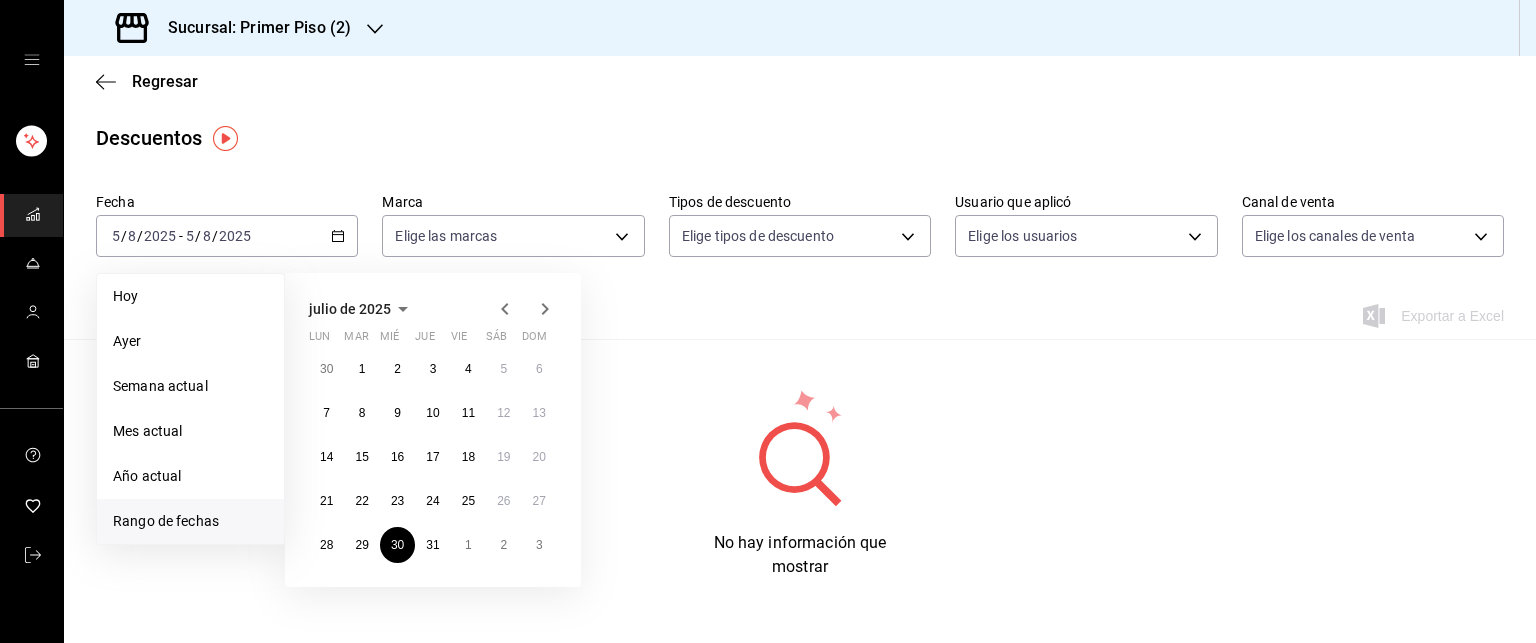 click 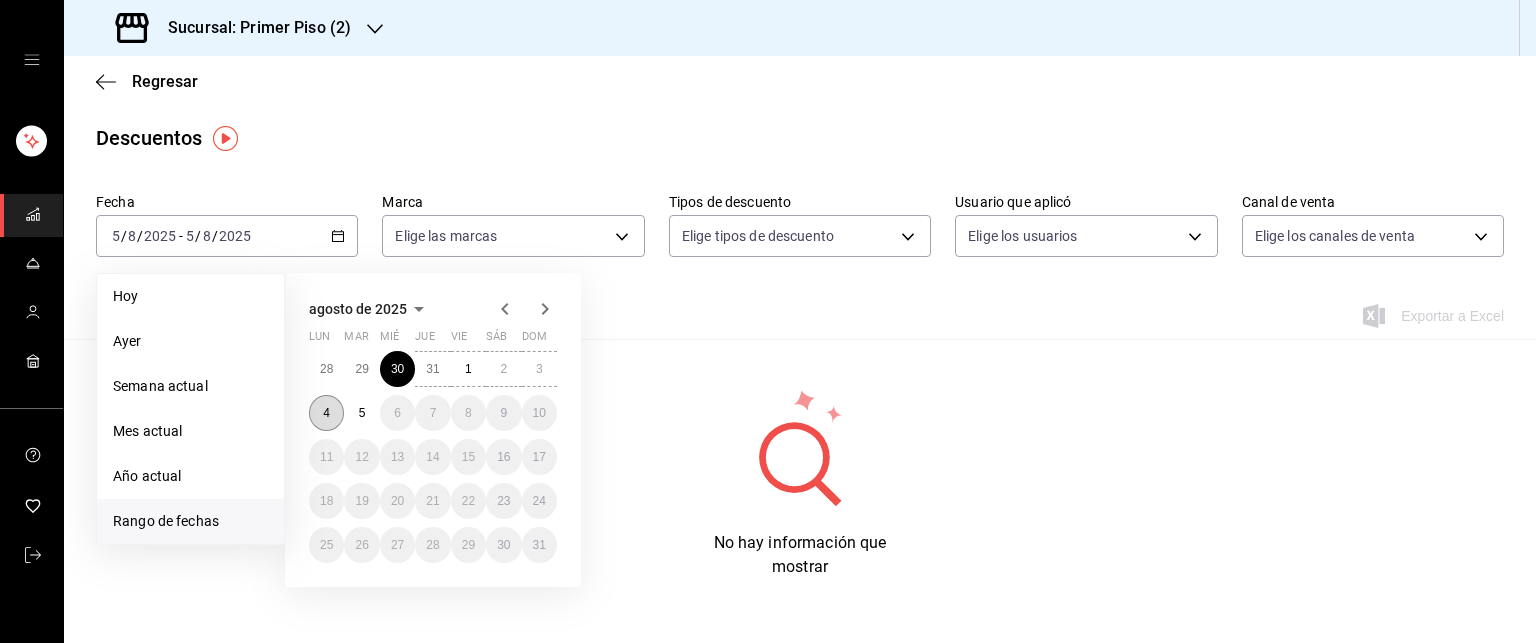 click on "4" at bounding box center [326, 413] 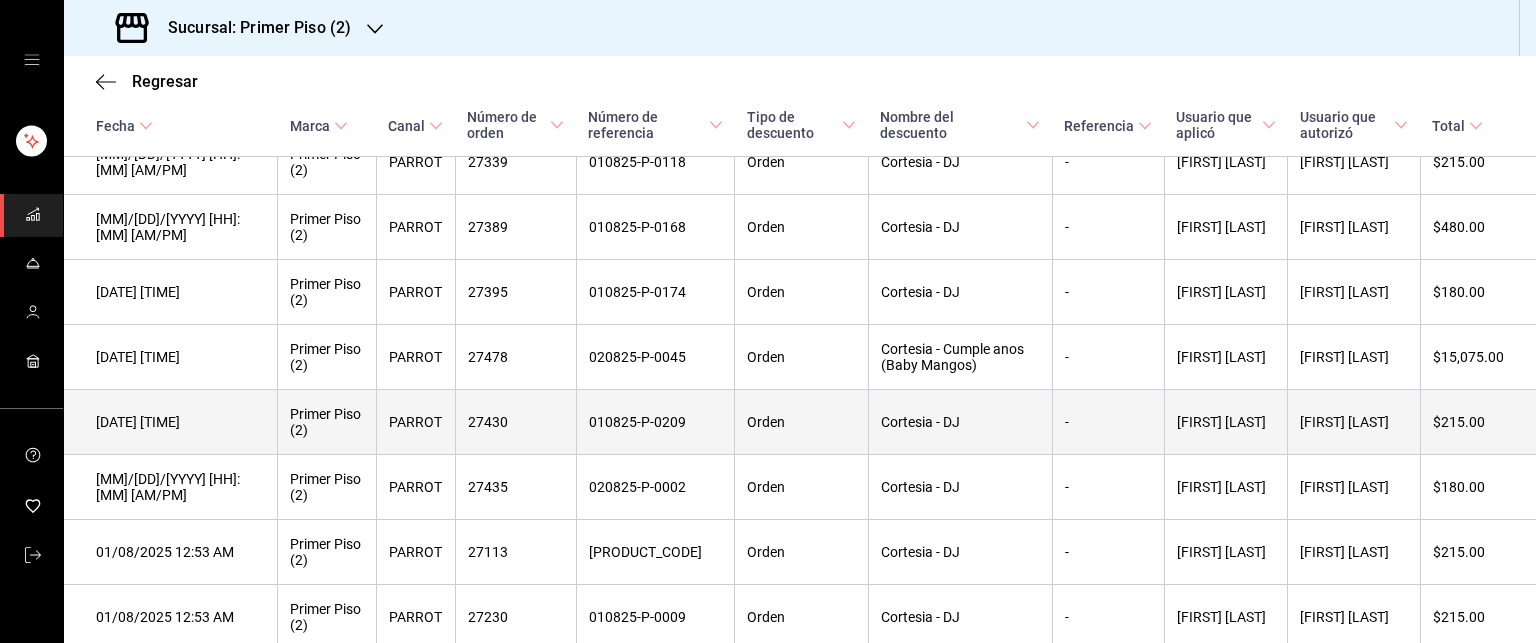 scroll, scrollTop: 442, scrollLeft: 0, axis: vertical 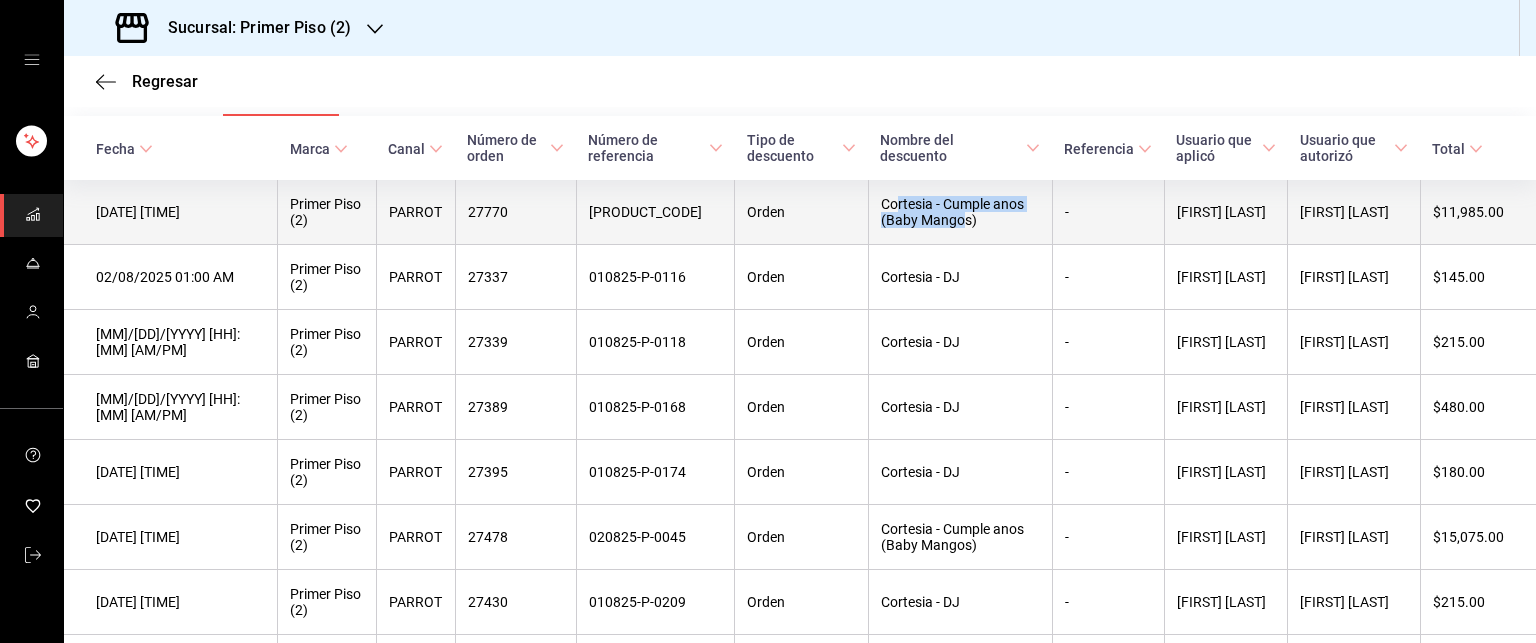 drag, startPoint x: 916, startPoint y: 219, endPoint x: 844, endPoint y: 207, distance: 72.99315 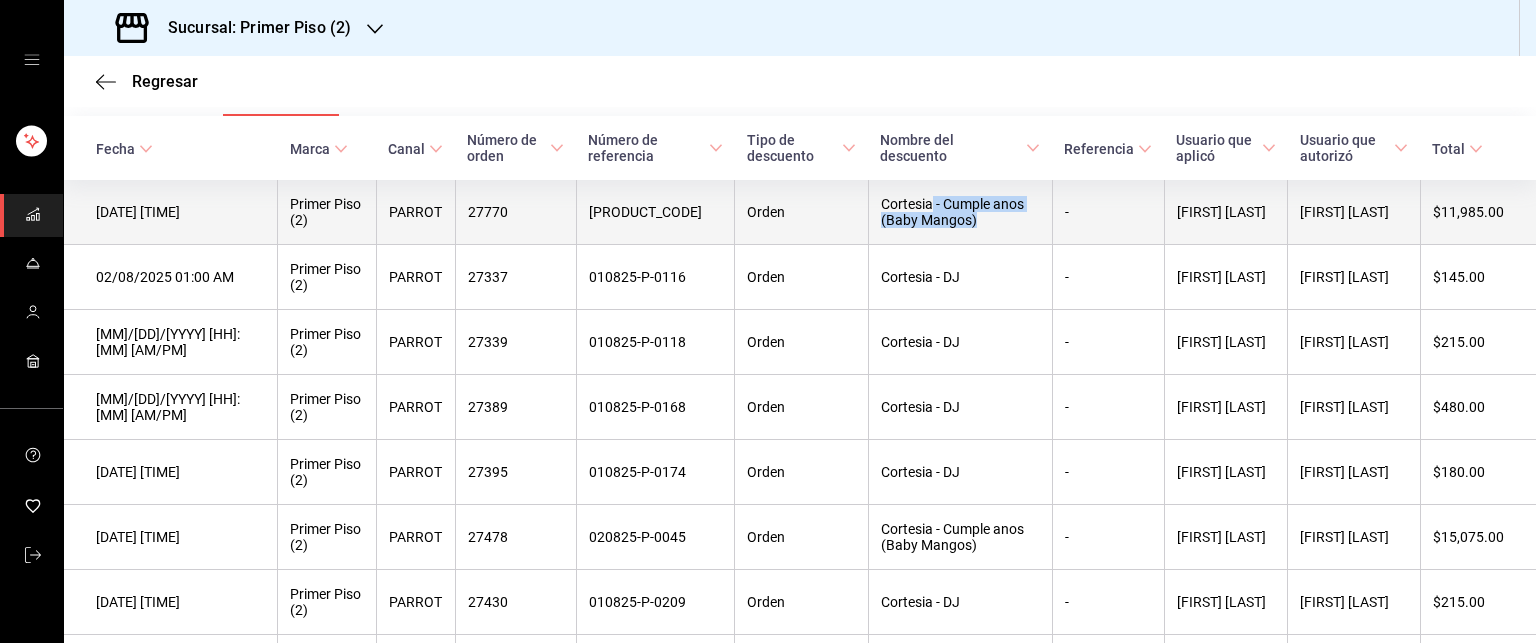 drag, startPoint x: 943, startPoint y: 222, endPoint x: 880, endPoint y: 207, distance: 64.7611 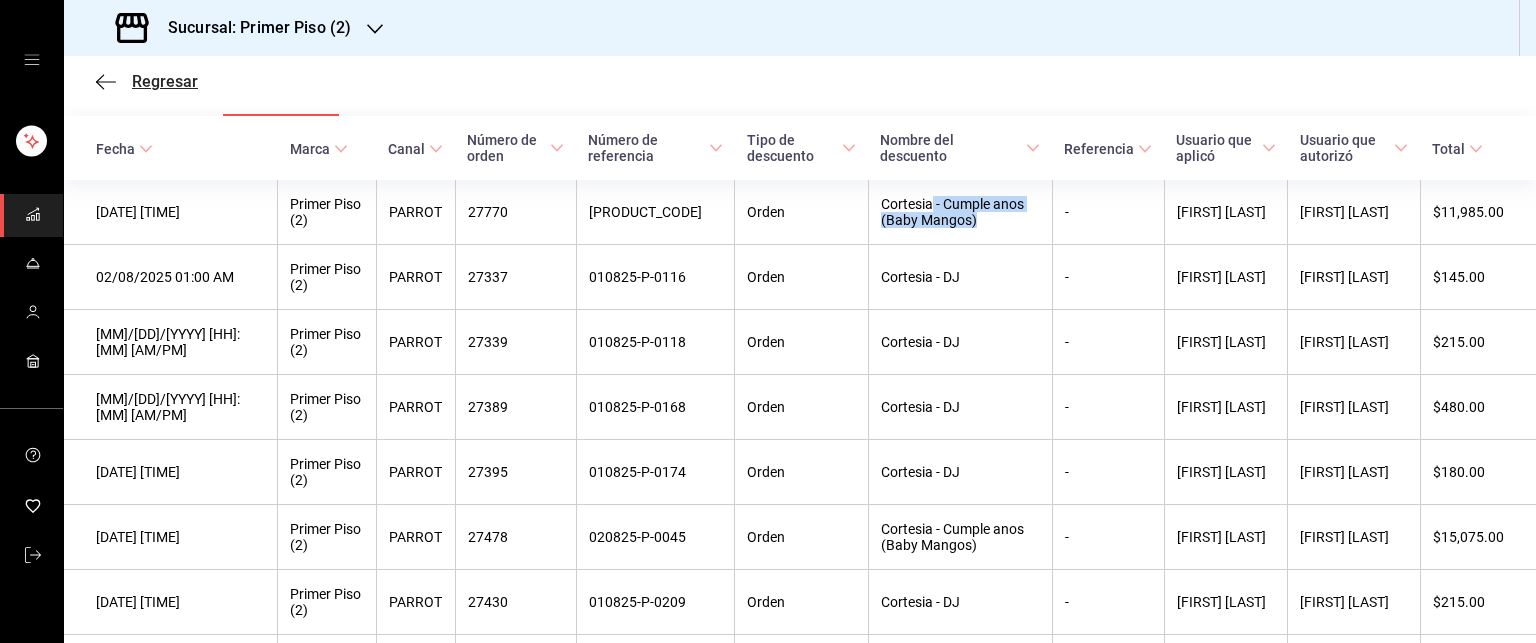 click 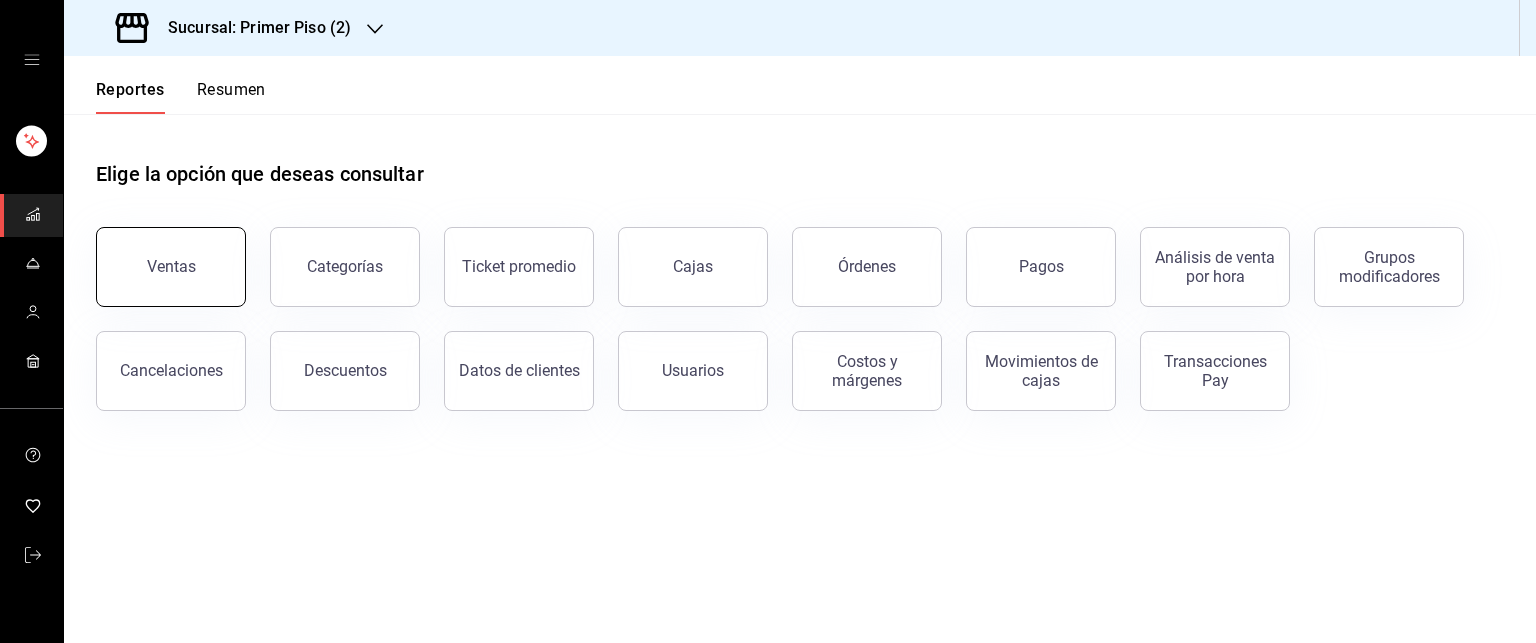click on "Ventas" at bounding box center [171, 266] 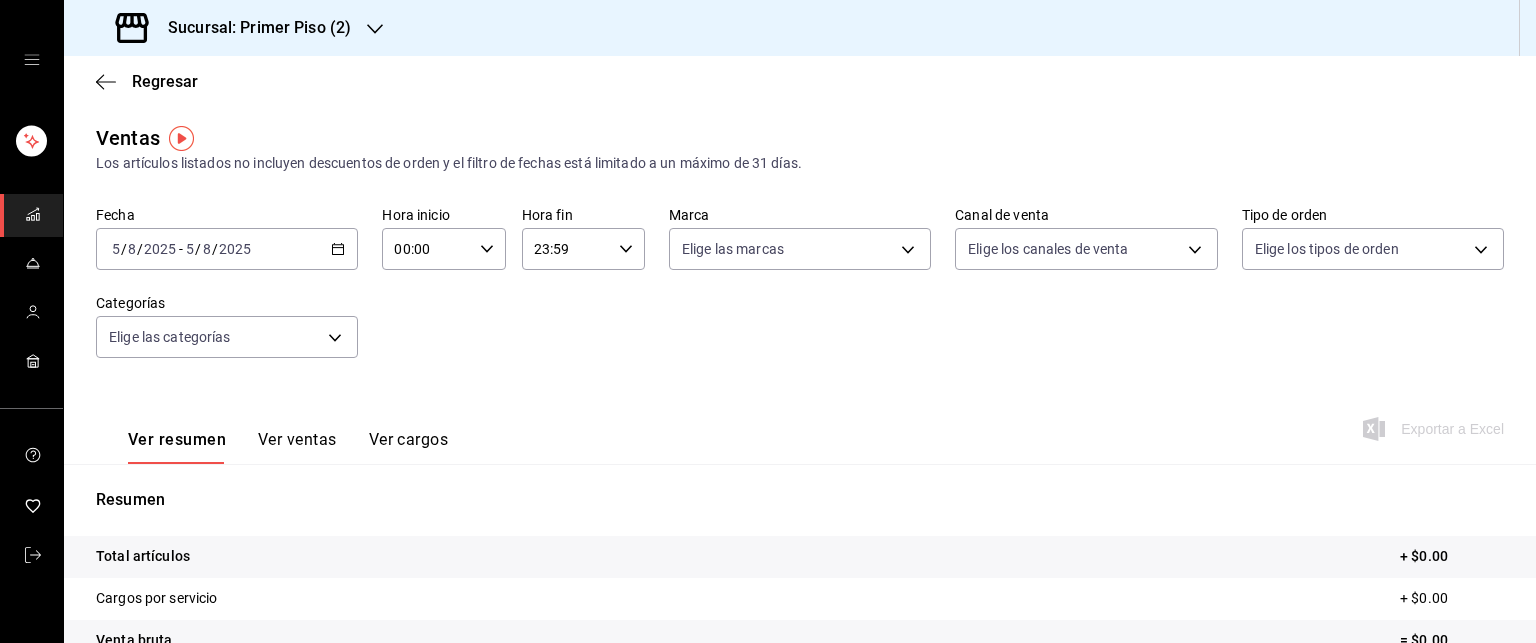 click 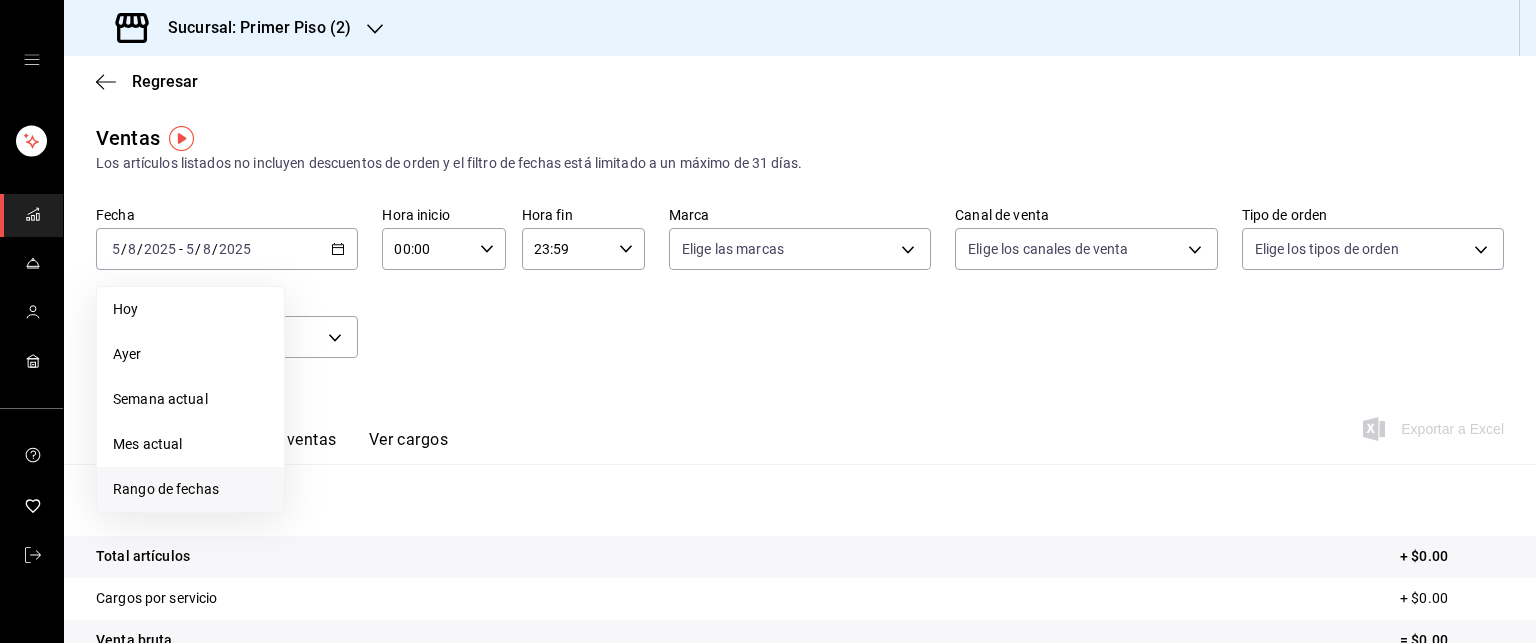 click on "Rango de fechas" at bounding box center [190, 489] 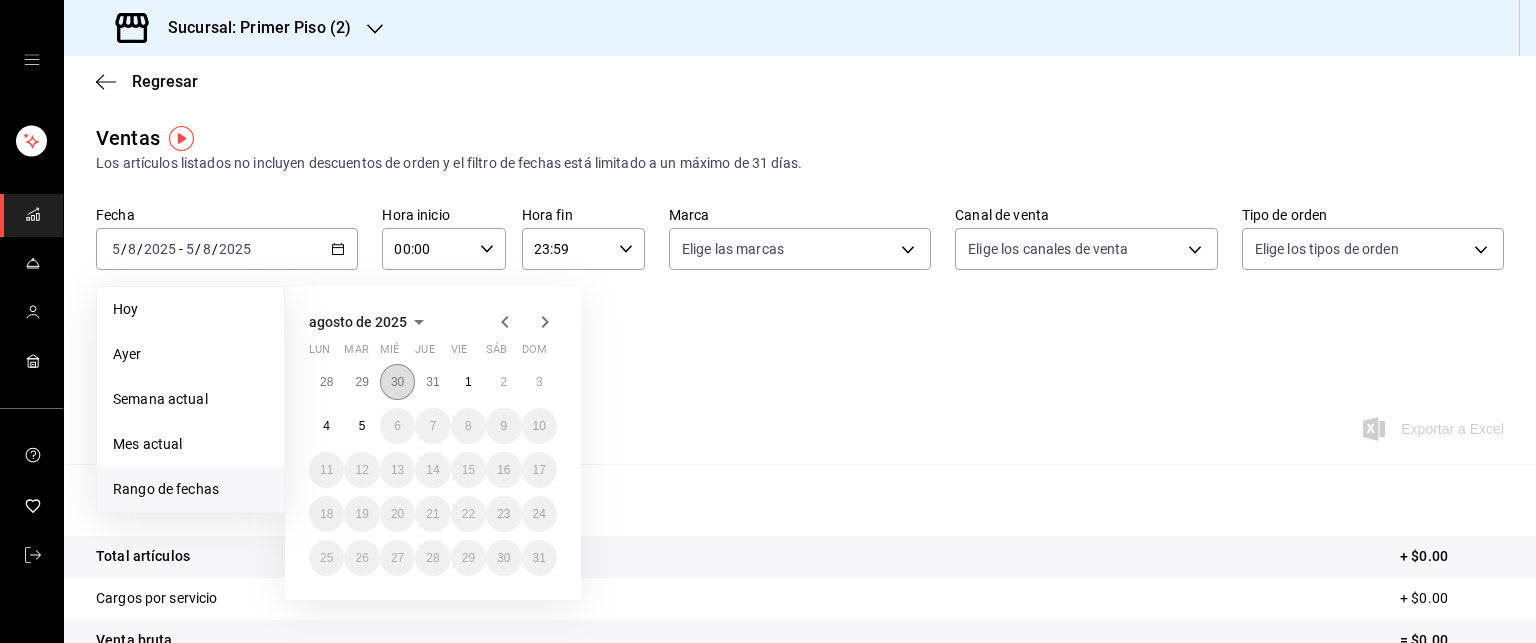 click on "30" at bounding box center (397, 382) 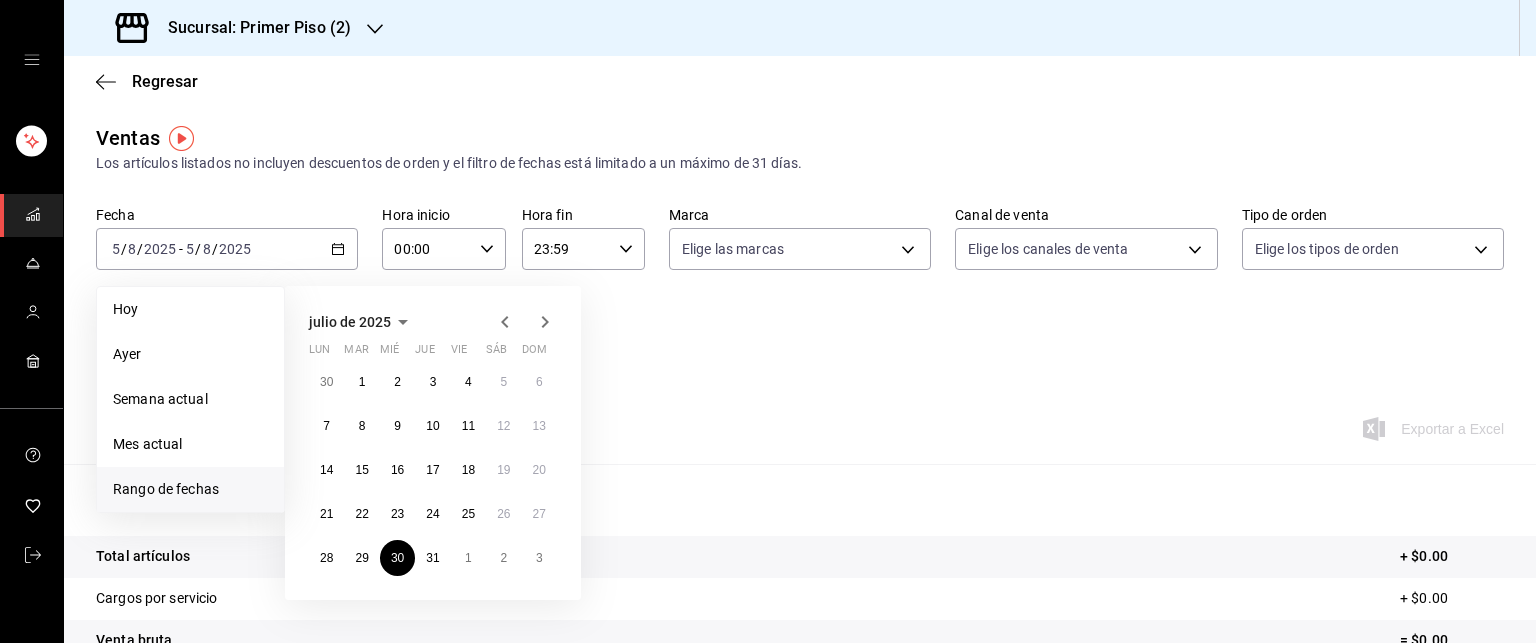 click 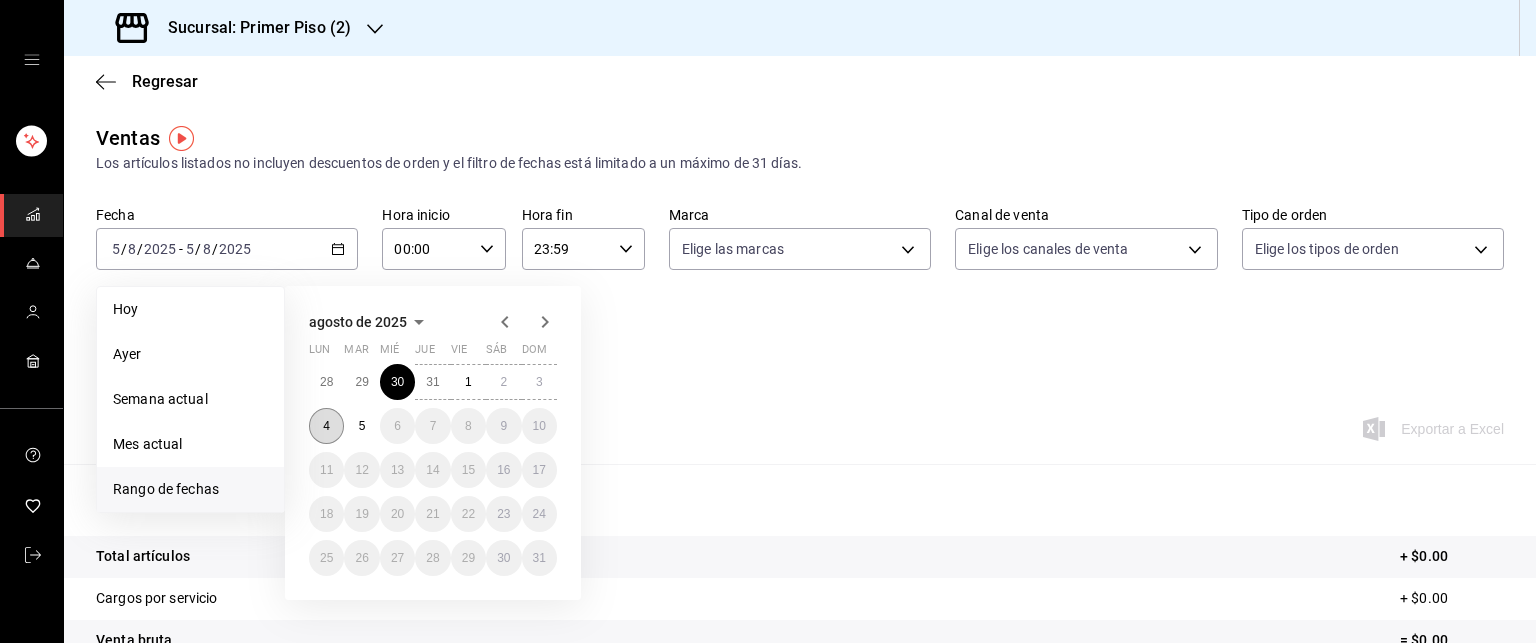 click on "4" at bounding box center (326, 426) 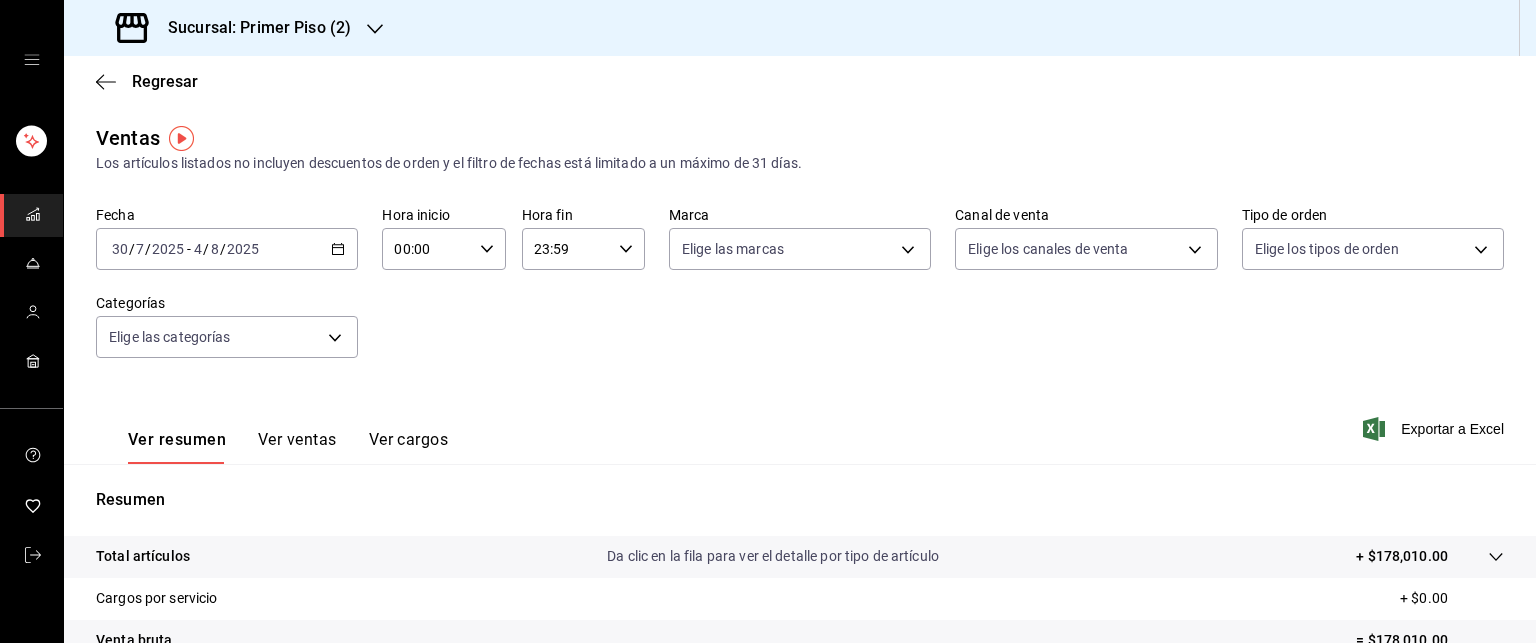 click on "Ver ventas" at bounding box center [297, 447] 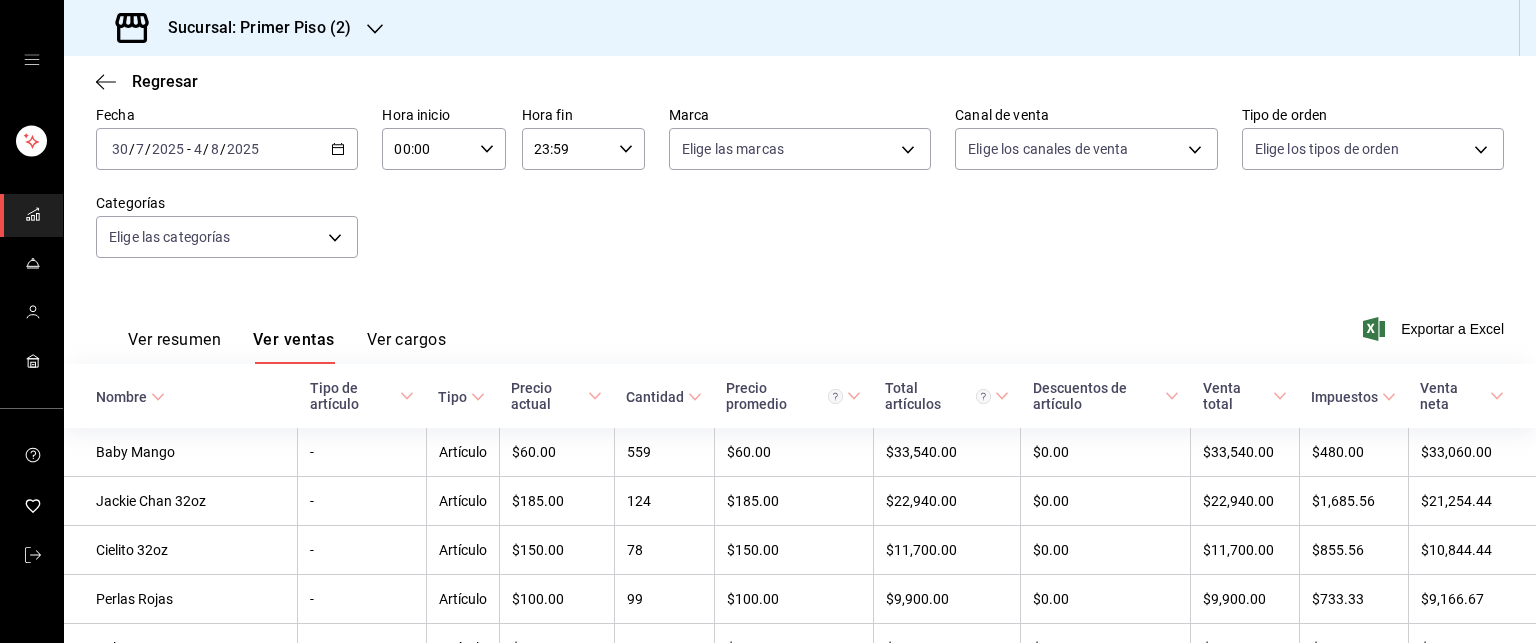 scroll, scrollTop: 200, scrollLeft: 0, axis: vertical 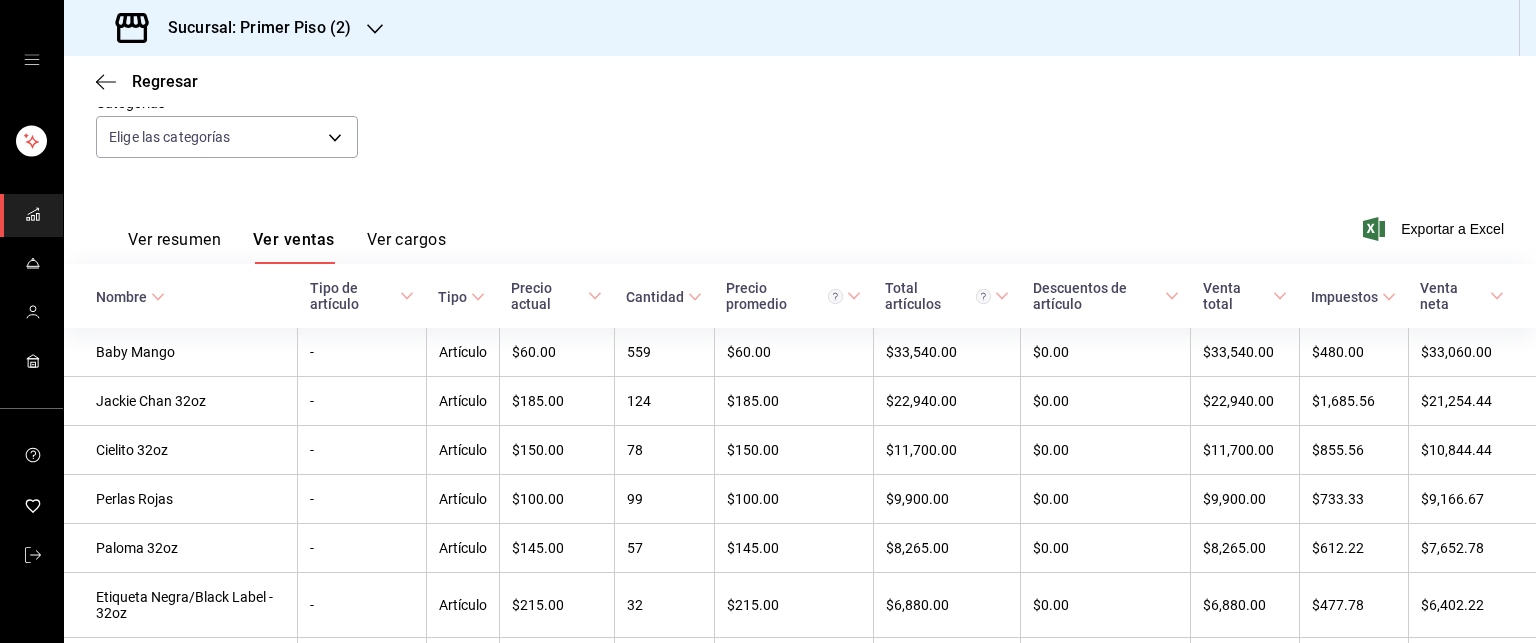 click 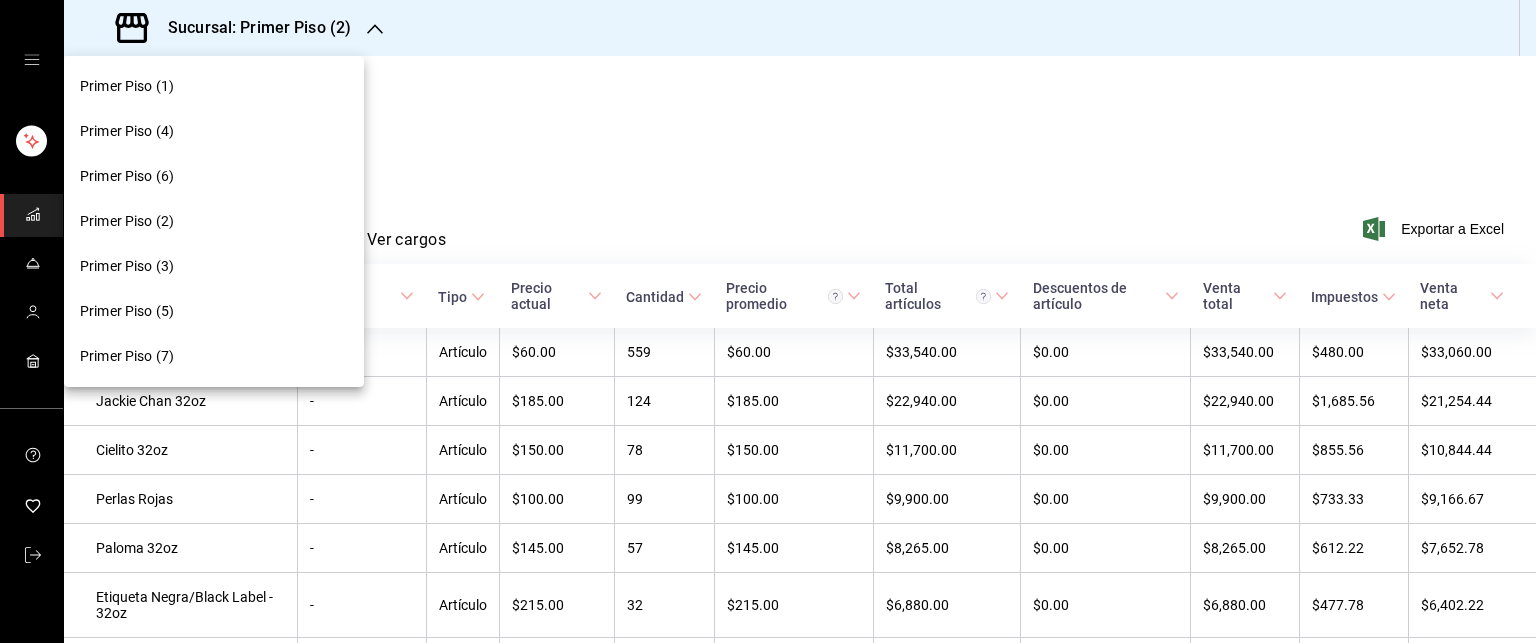 click on "Primer Piso (1)" at bounding box center [214, 86] 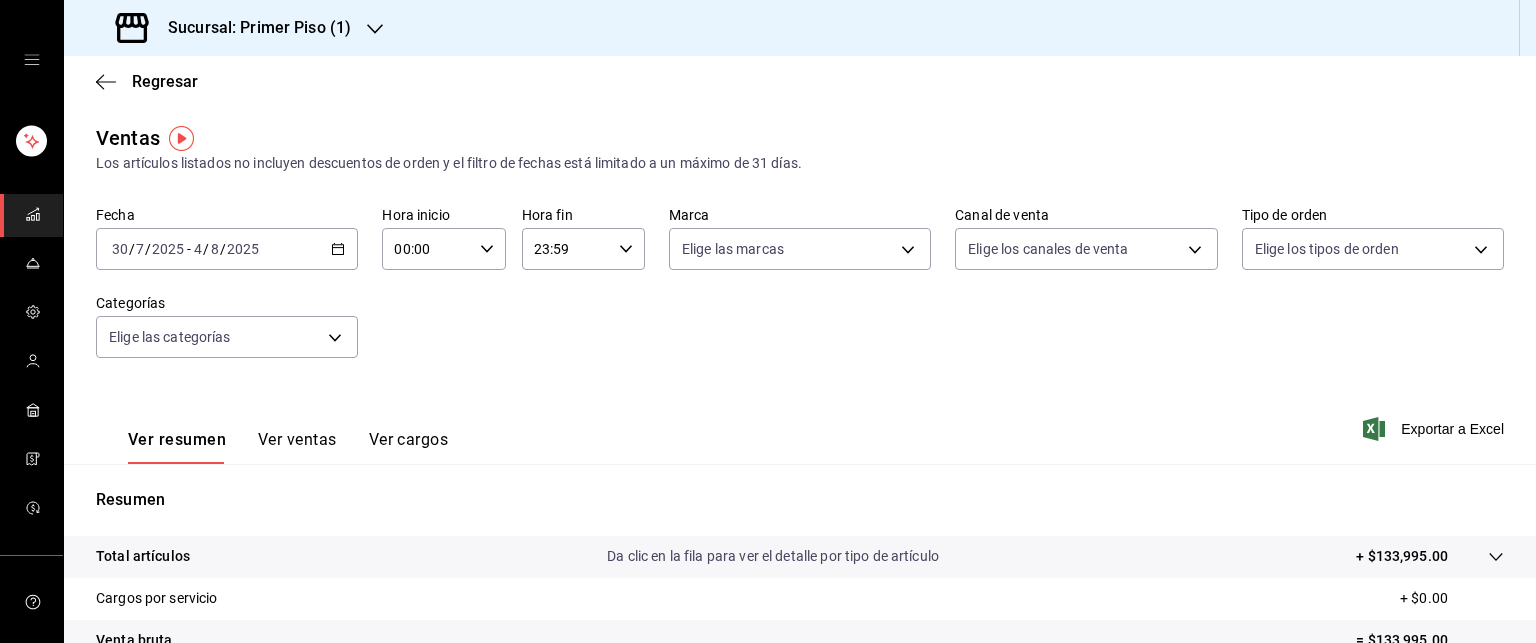 click 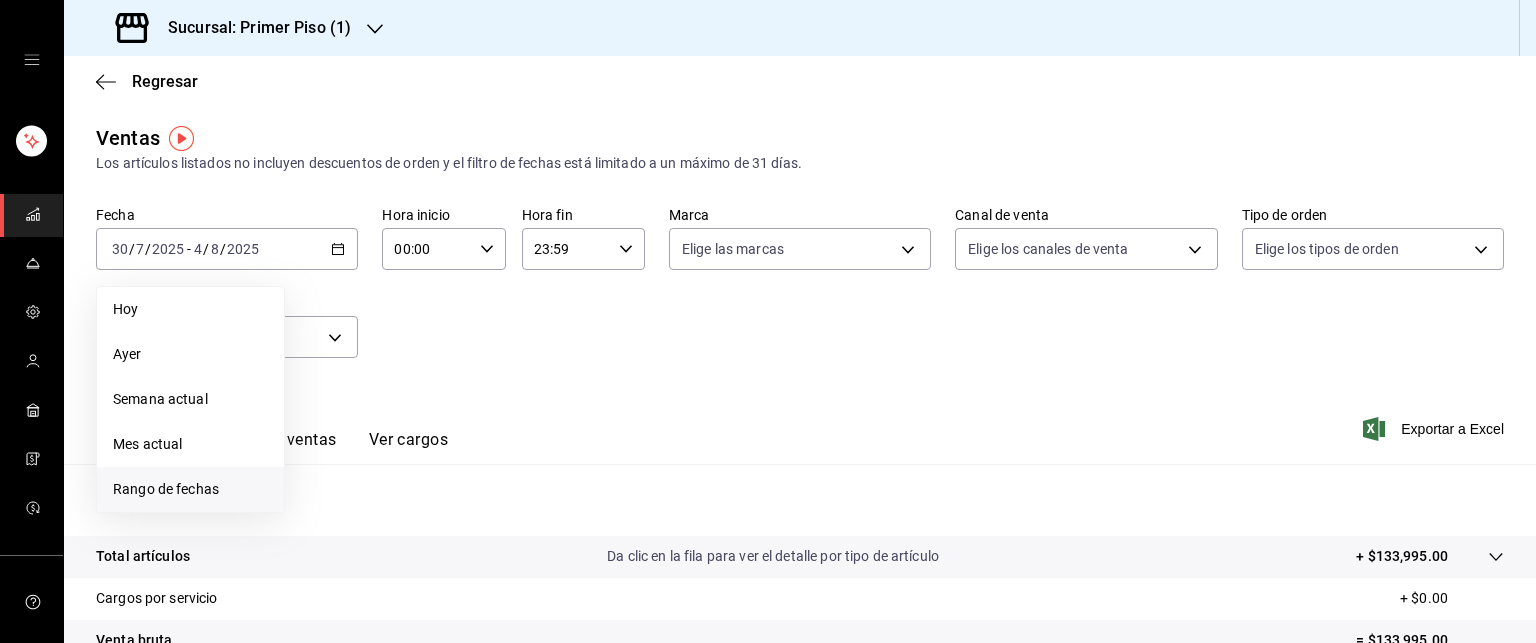 click on "Rango de fechas" at bounding box center [190, 489] 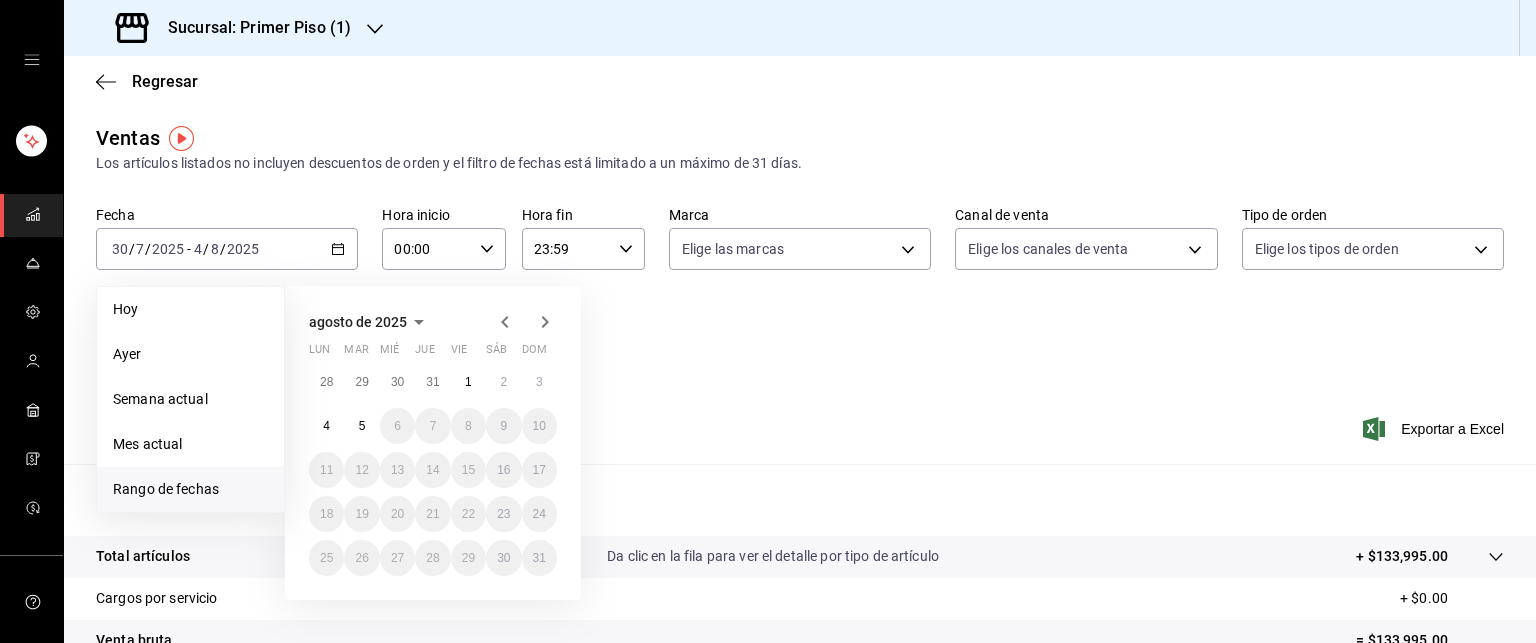 click 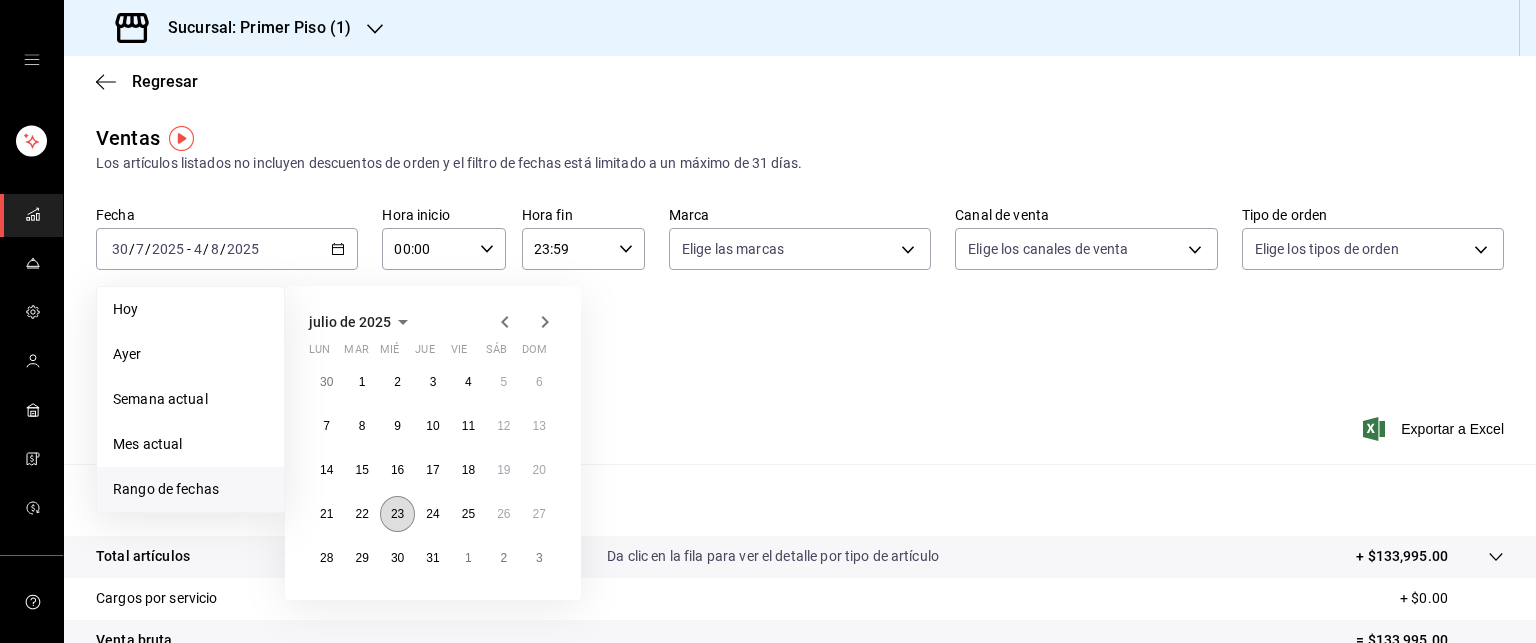 click on "23" at bounding box center (397, 514) 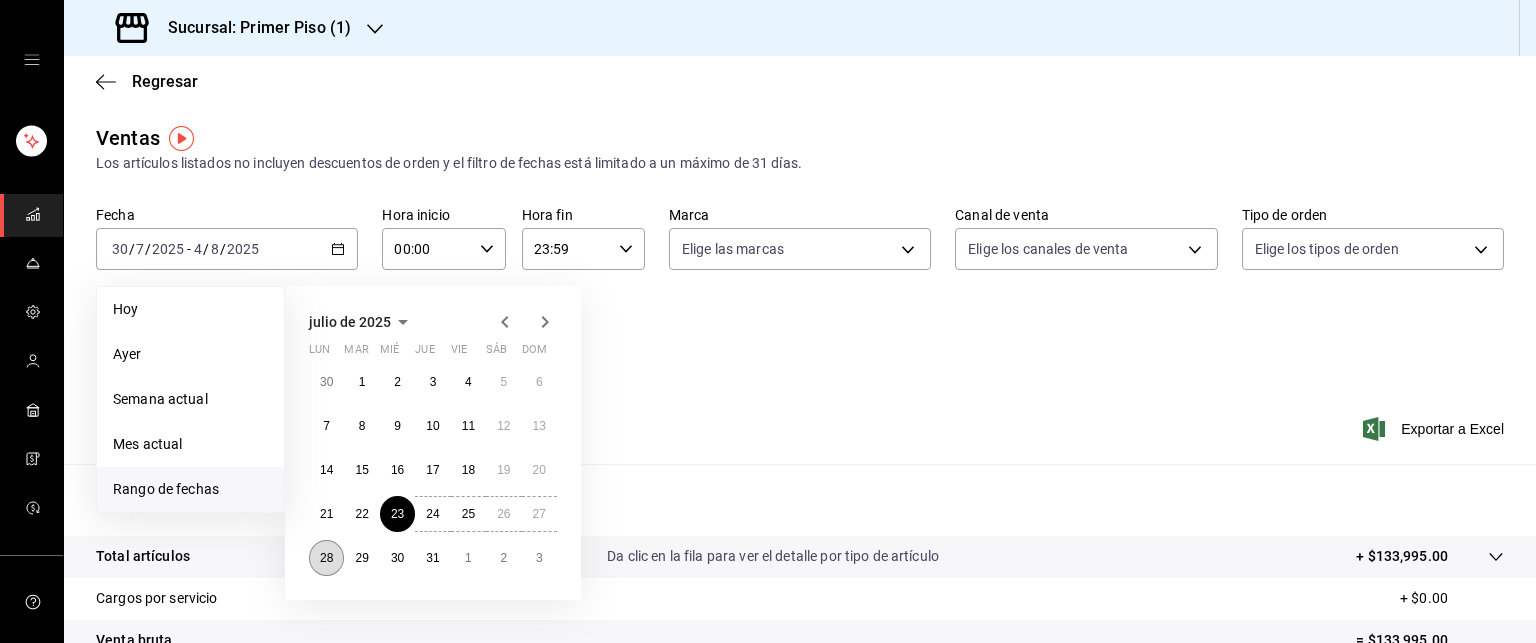 click on "28" at bounding box center (326, 558) 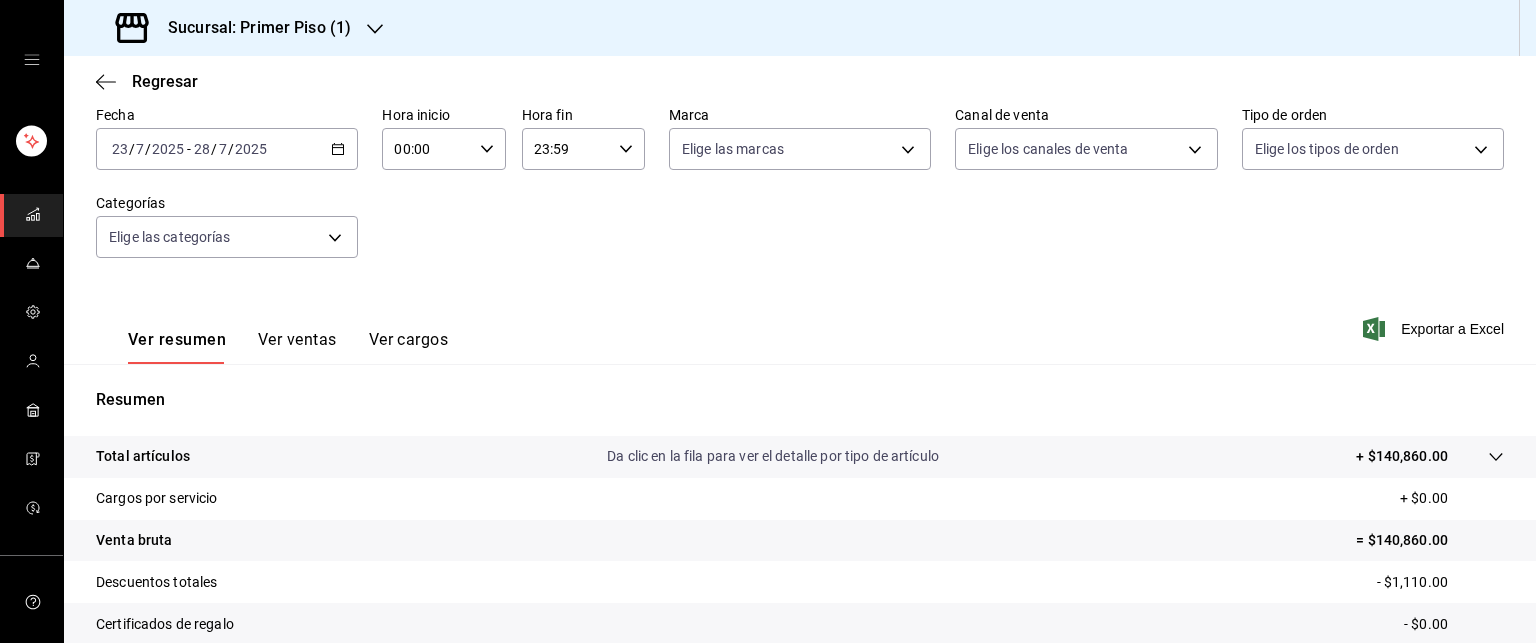 click on "Ver ventas" at bounding box center [297, 347] 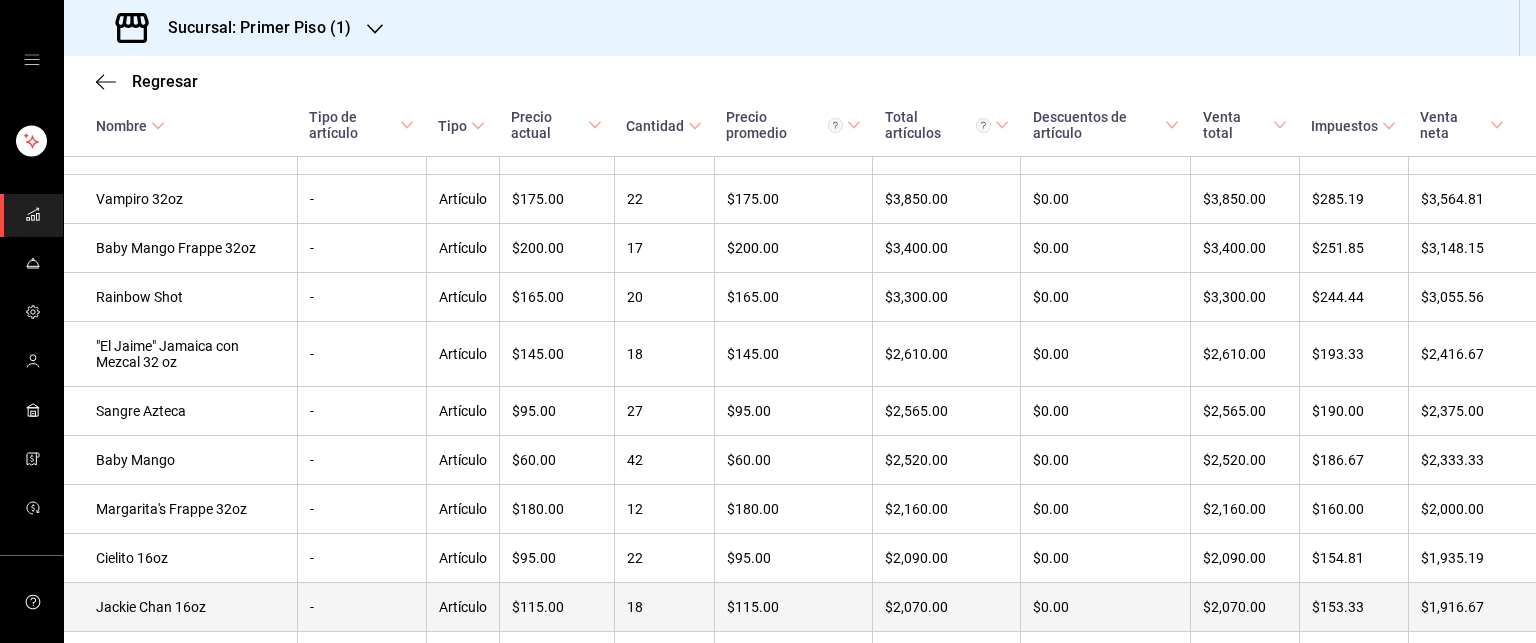 scroll, scrollTop: 800, scrollLeft: 0, axis: vertical 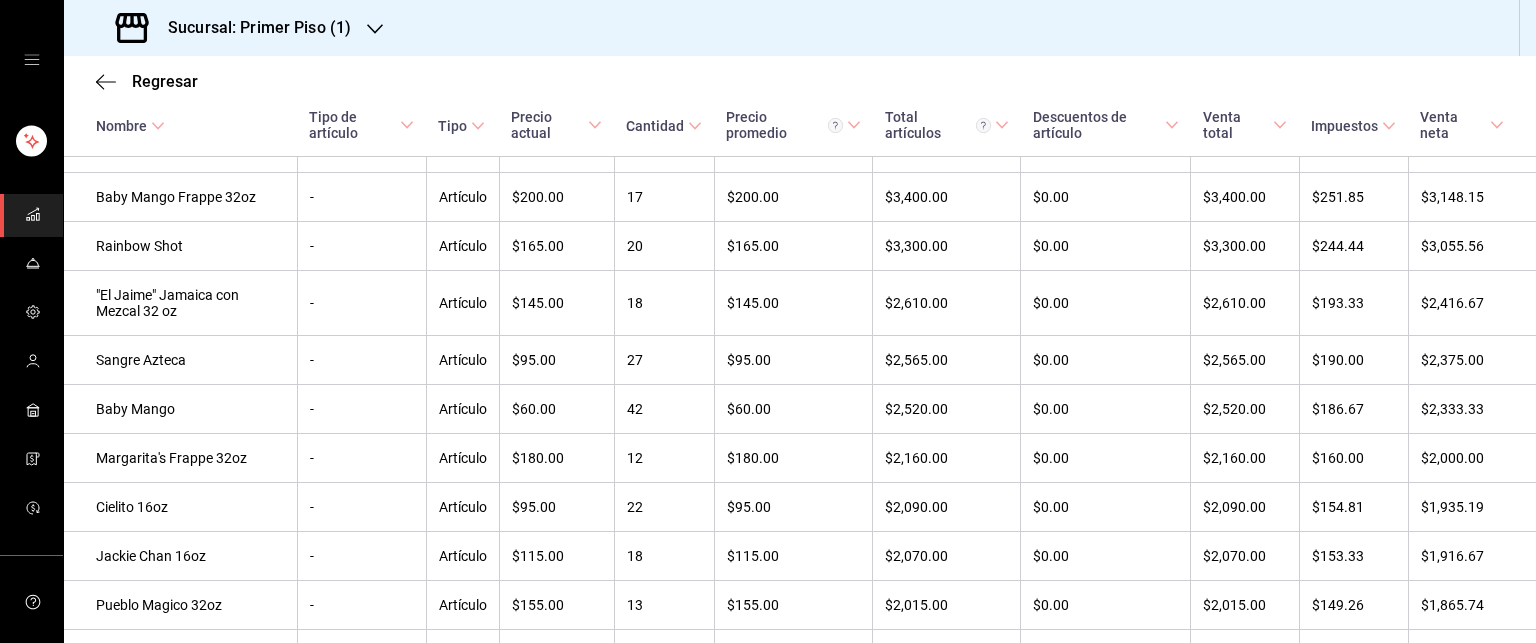 click 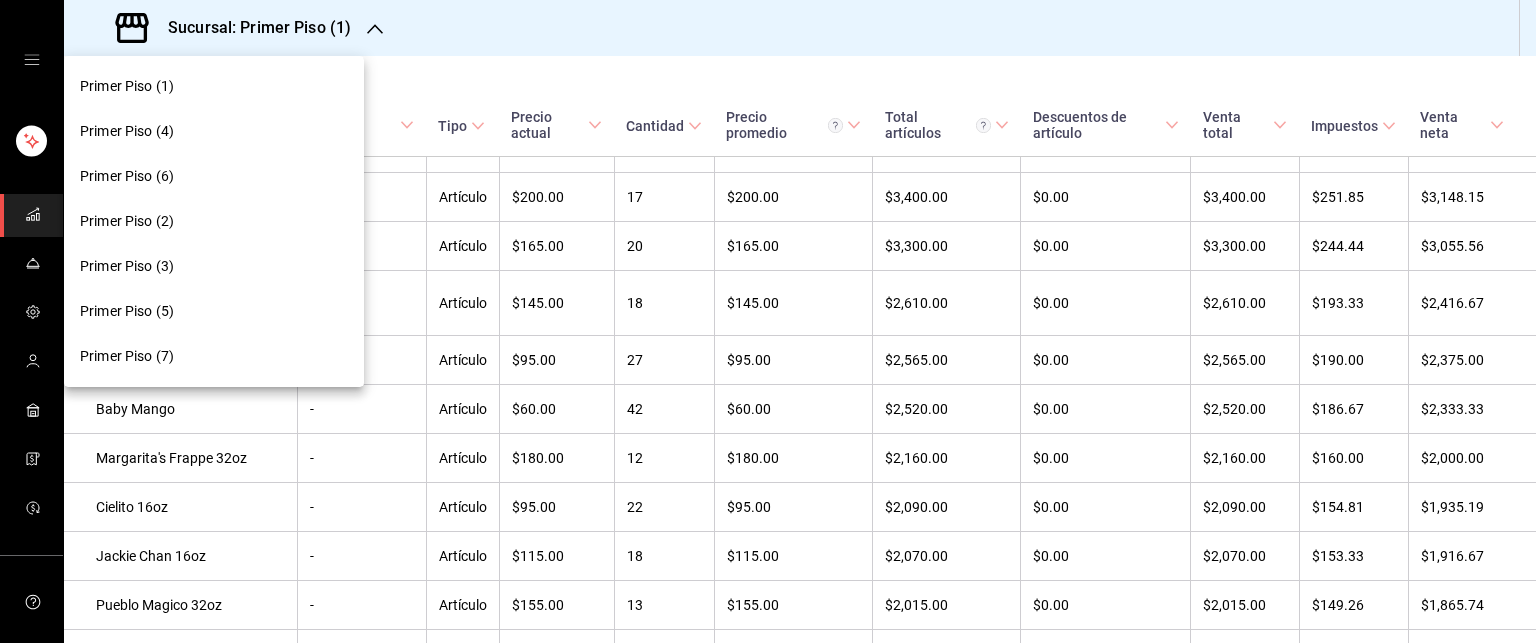 click on "Primer Piso (2)" at bounding box center (214, 221) 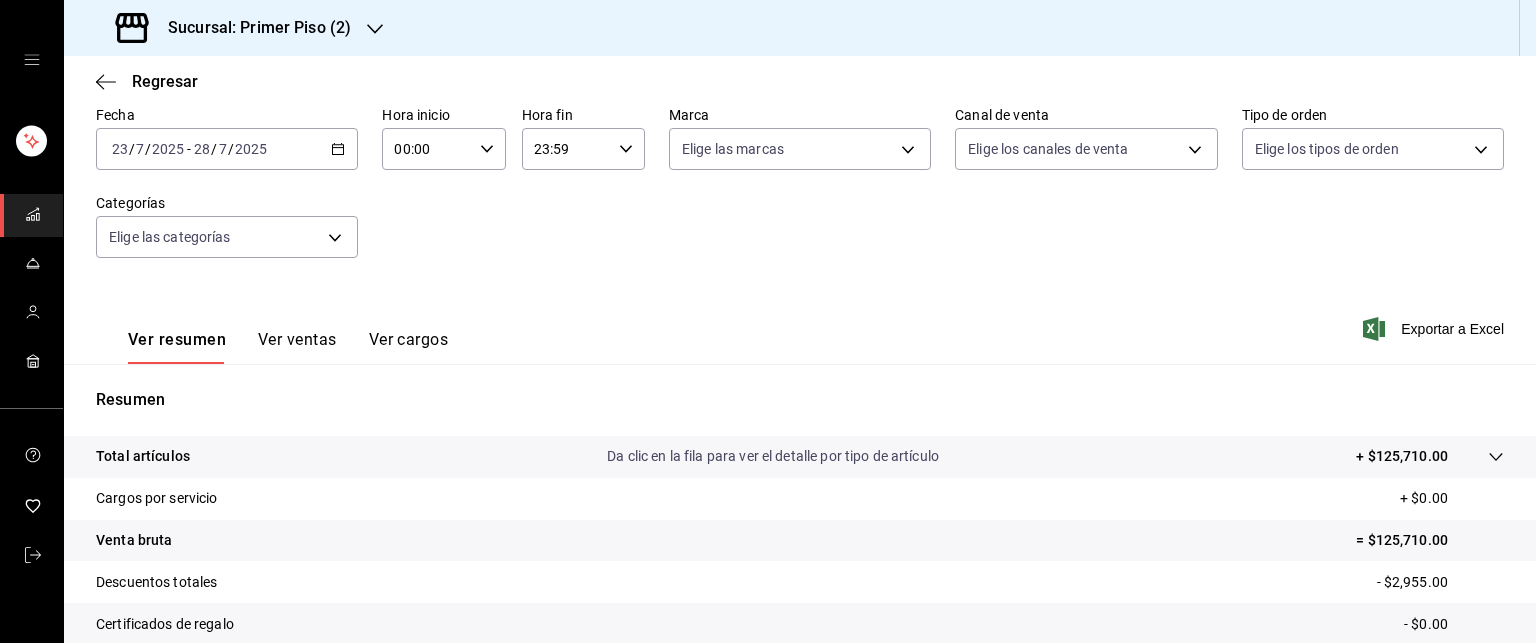drag, startPoint x: 284, startPoint y: 335, endPoint x: 360, endPoint y: 359, distance: 79.69943 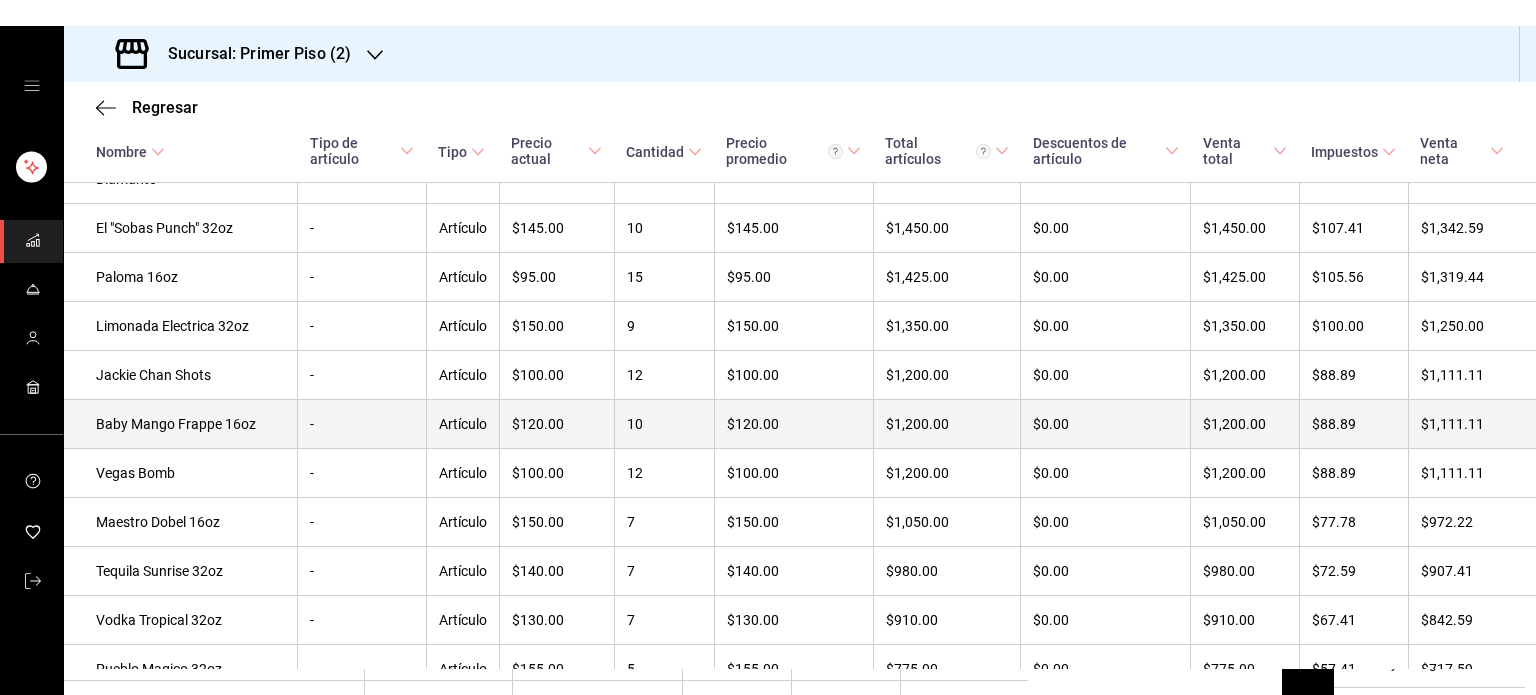 scroll, scrollTop: 1400, scrollLeft: 0, axis: vertical 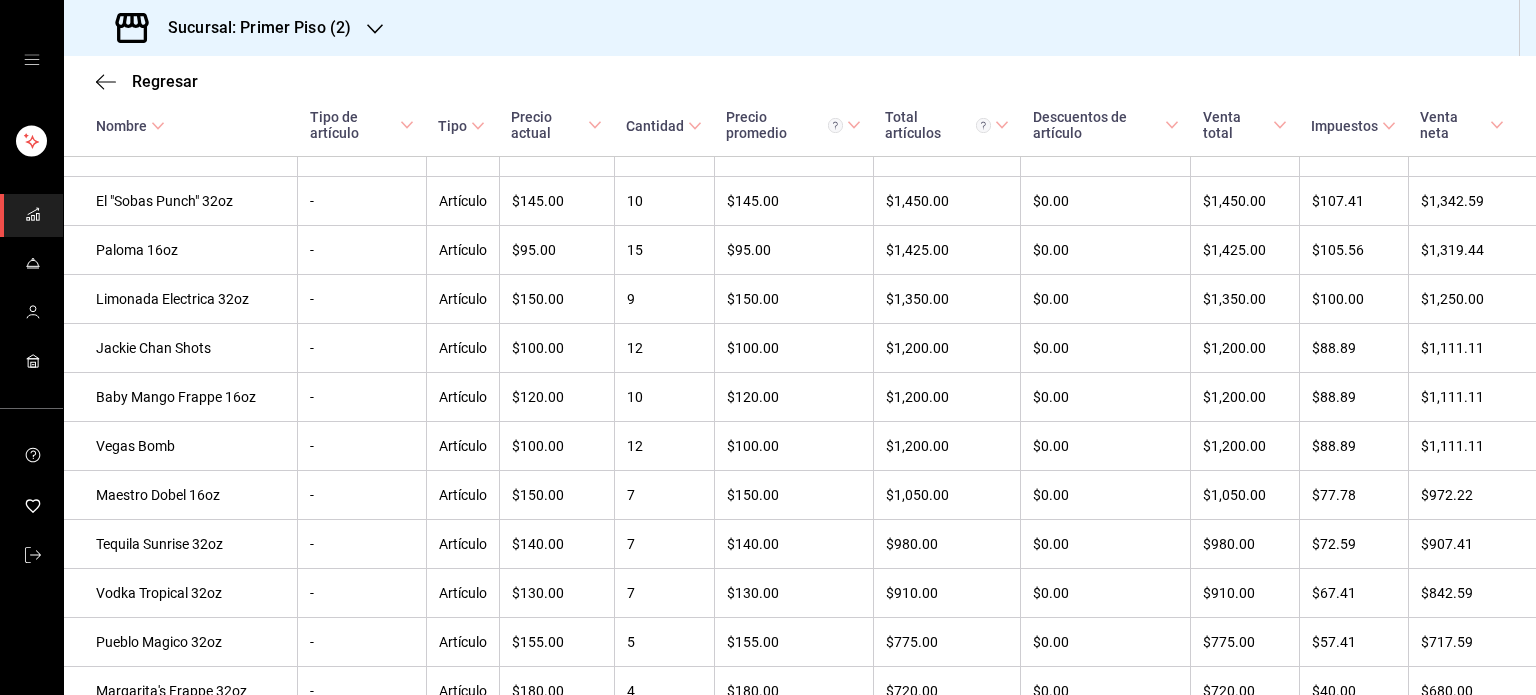 click on "Artículo" at bounding box center [462, 250] 